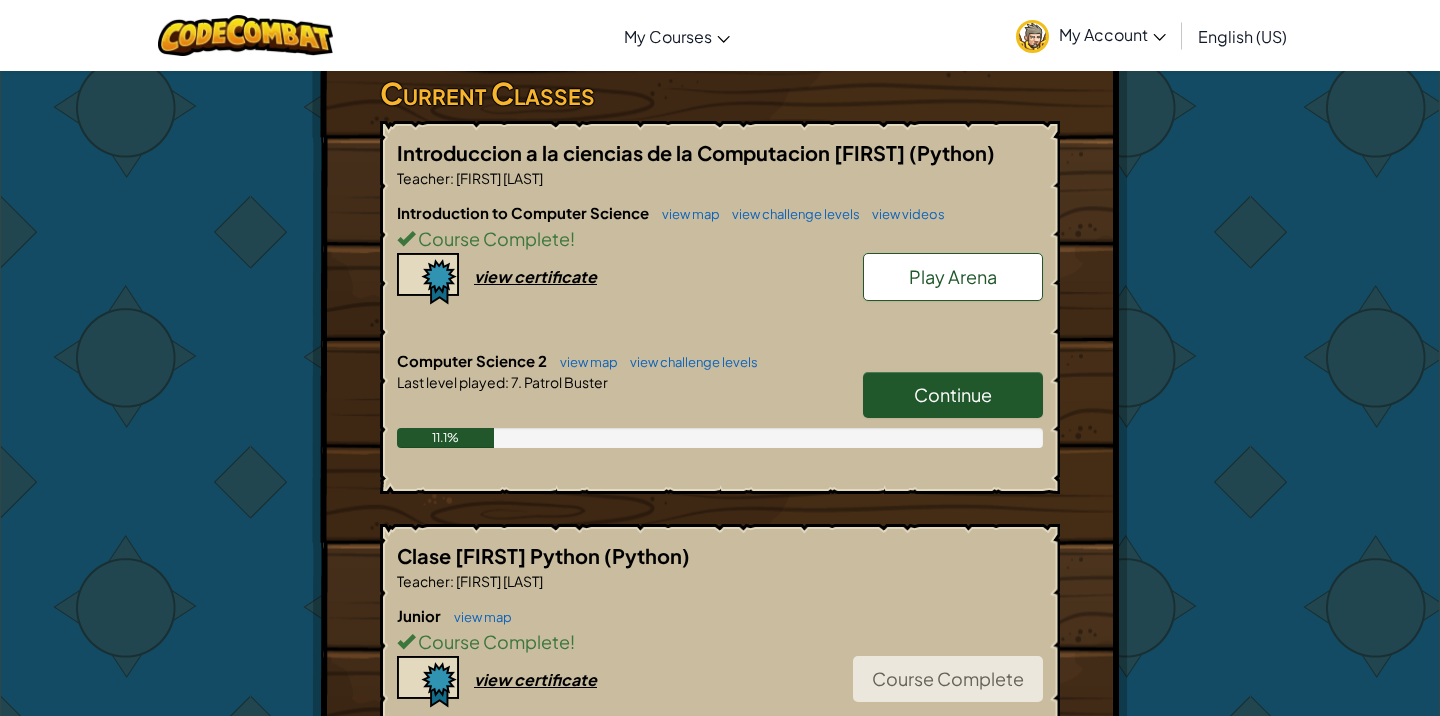 scroll, scrollTop: 0, scrollLeft: 0, axis: both 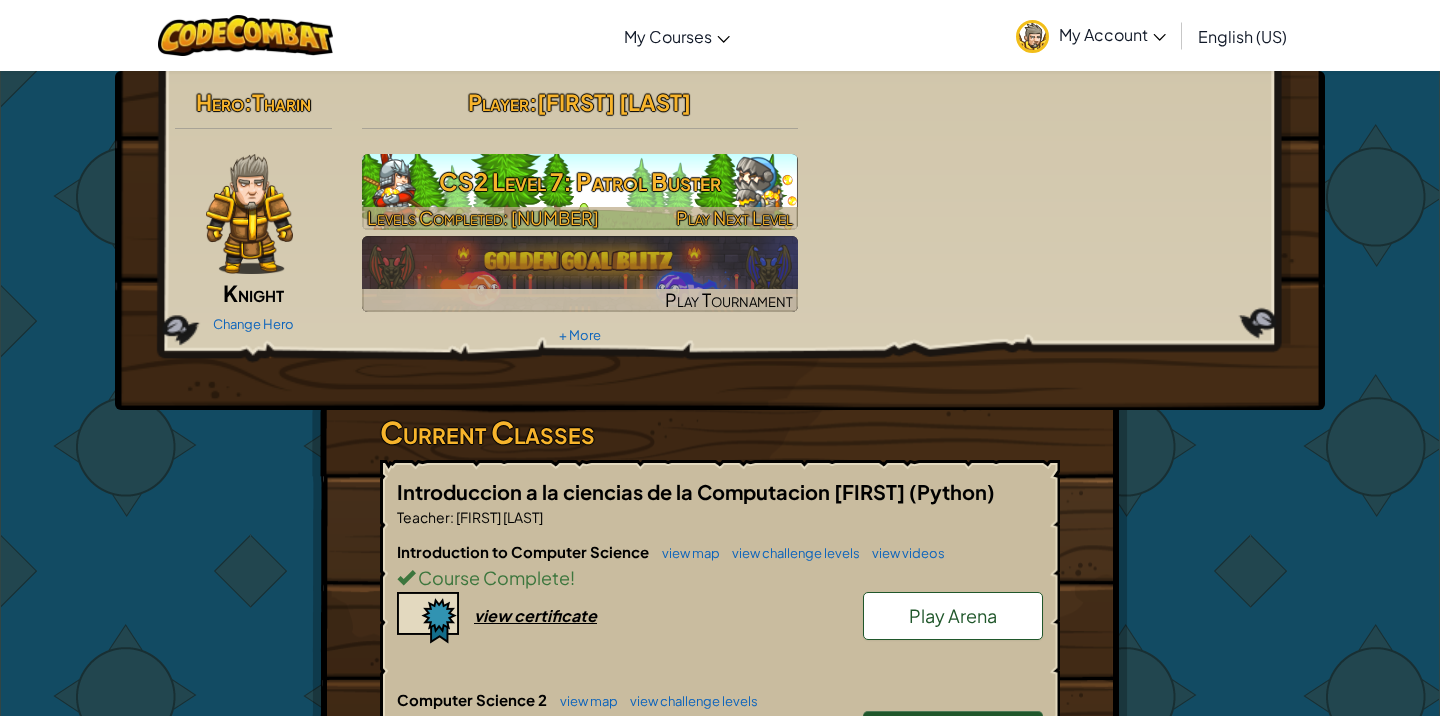 click on "CS2 Level 7: Patrol Buster" at bounding box center [580, 181] 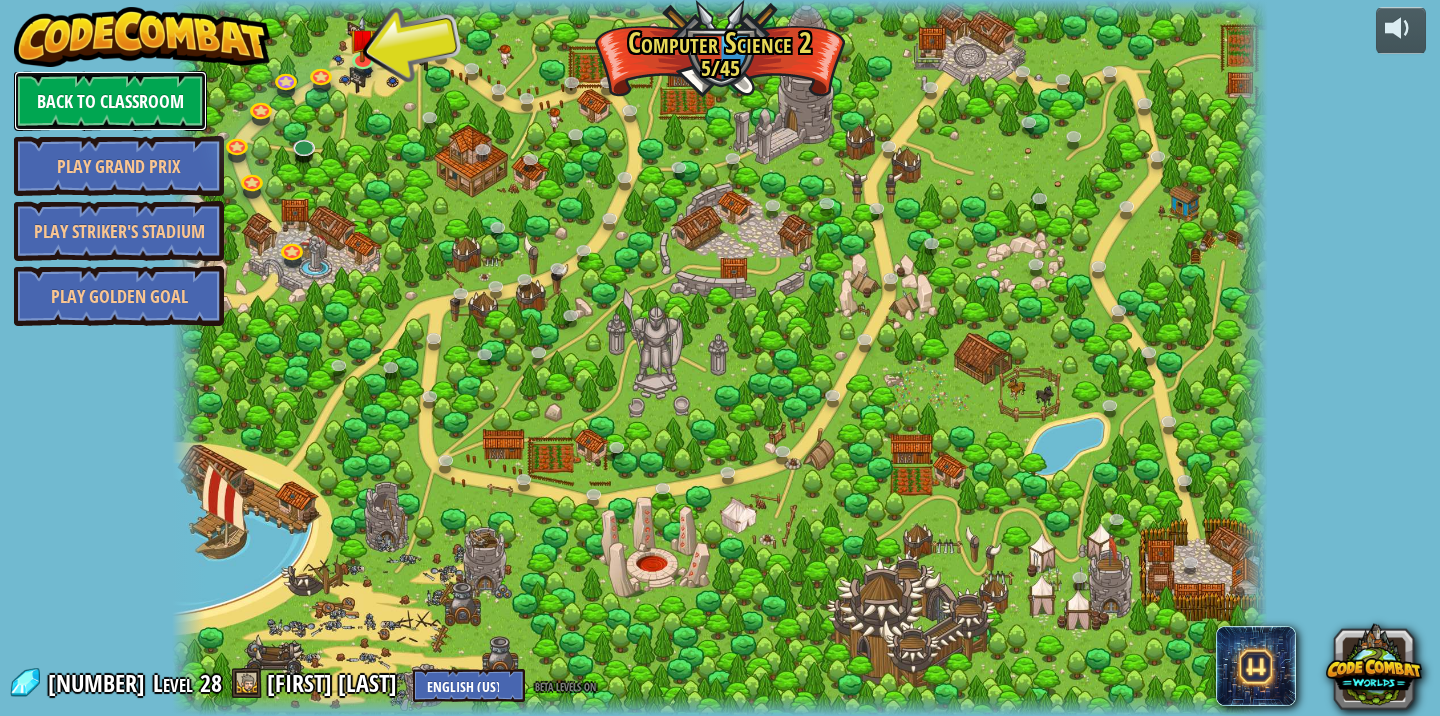 click on "Back to Classroom" at bounding box center (110, 101) 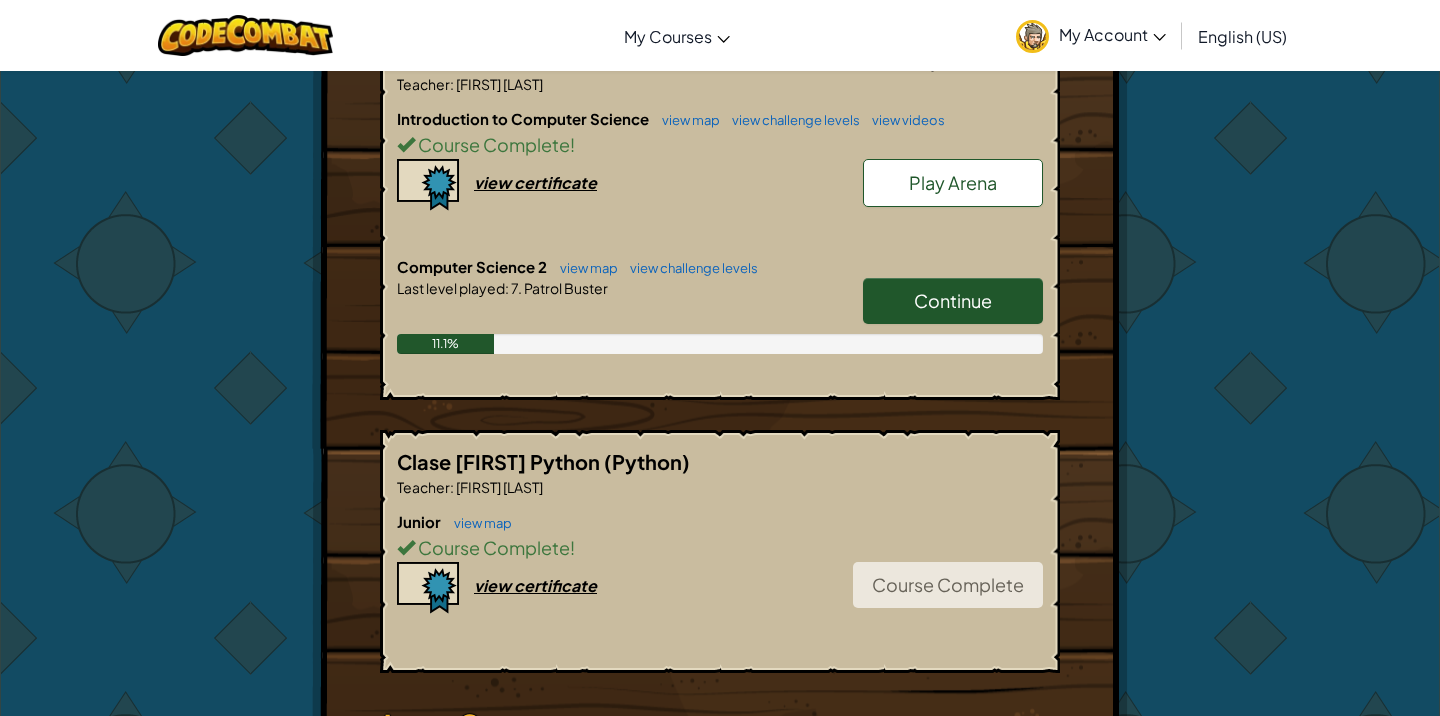 scroll, scrollTop: 440, scrollLeft: 0, axis: vertical 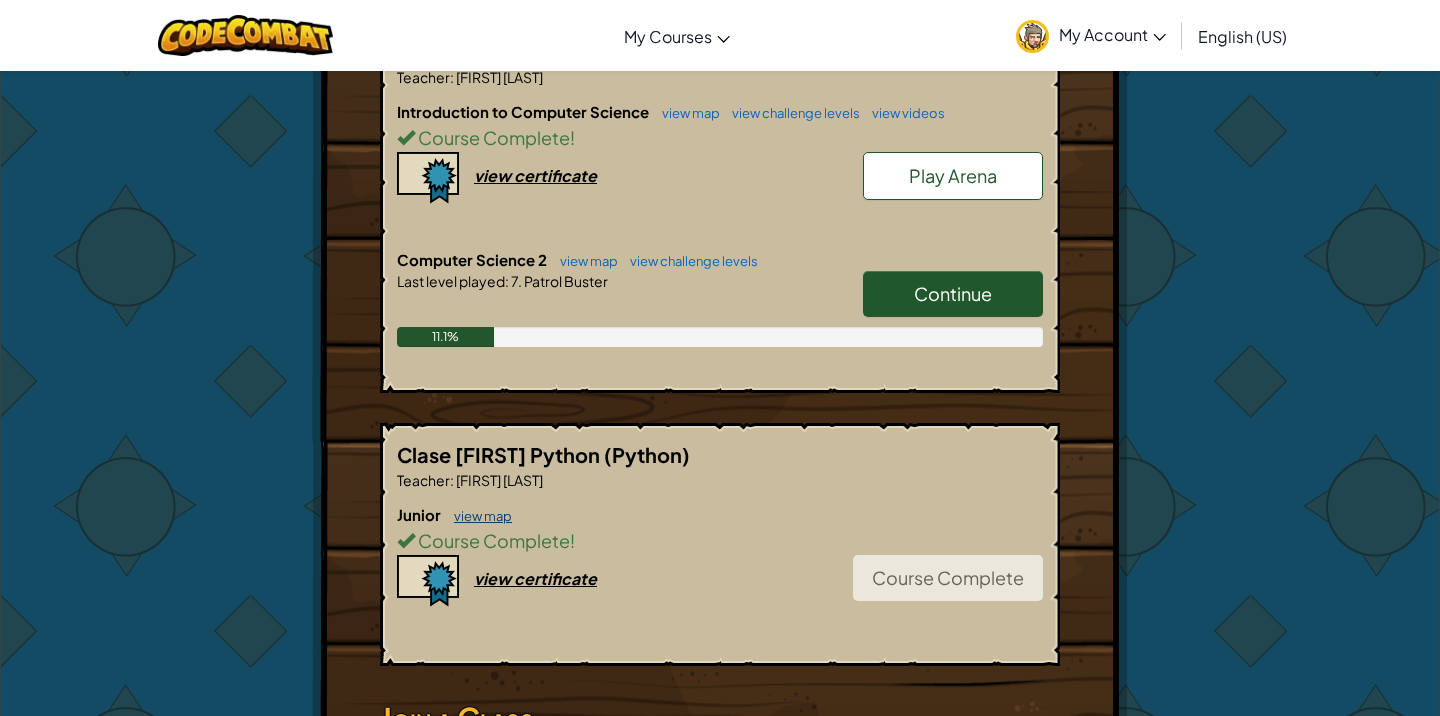 click on "view map" at bounding box center (478, 516) 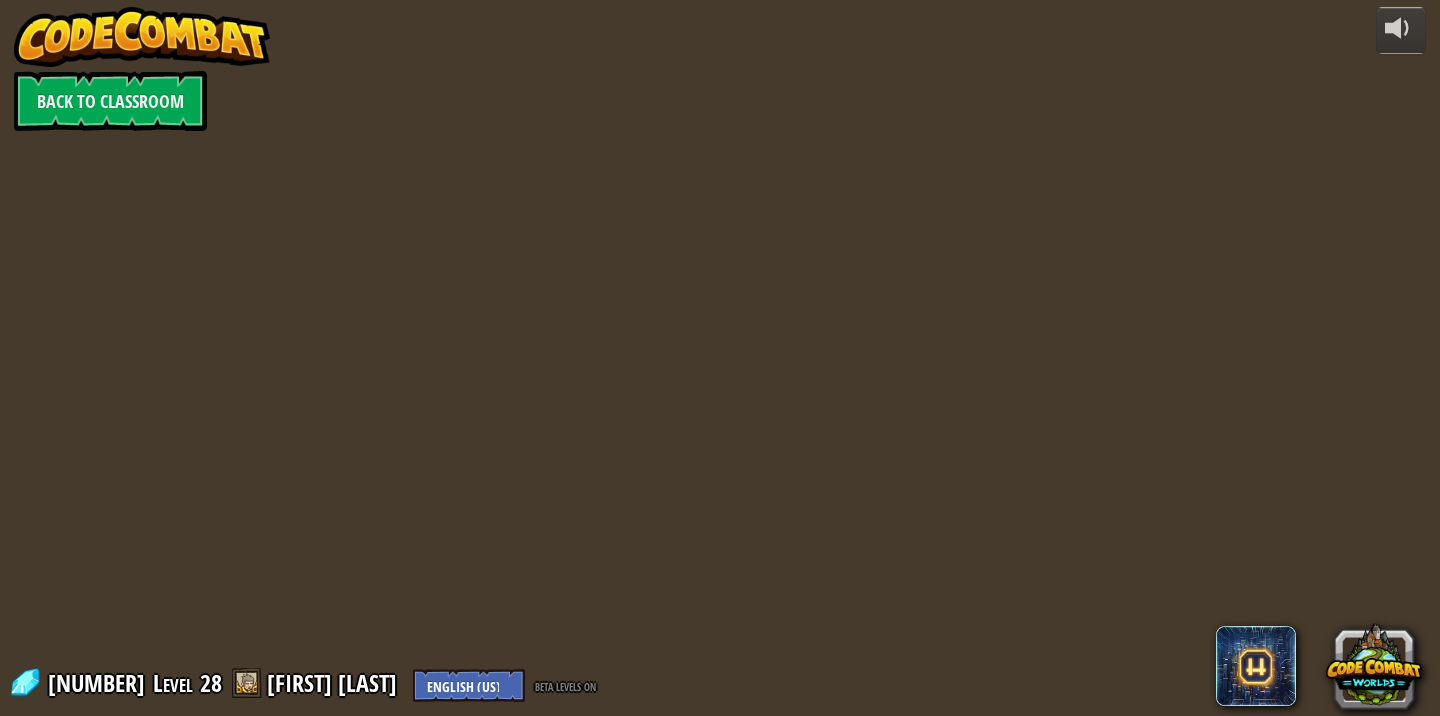 scroll, scrollTop: 0, scrollLeft: 0, axis: both 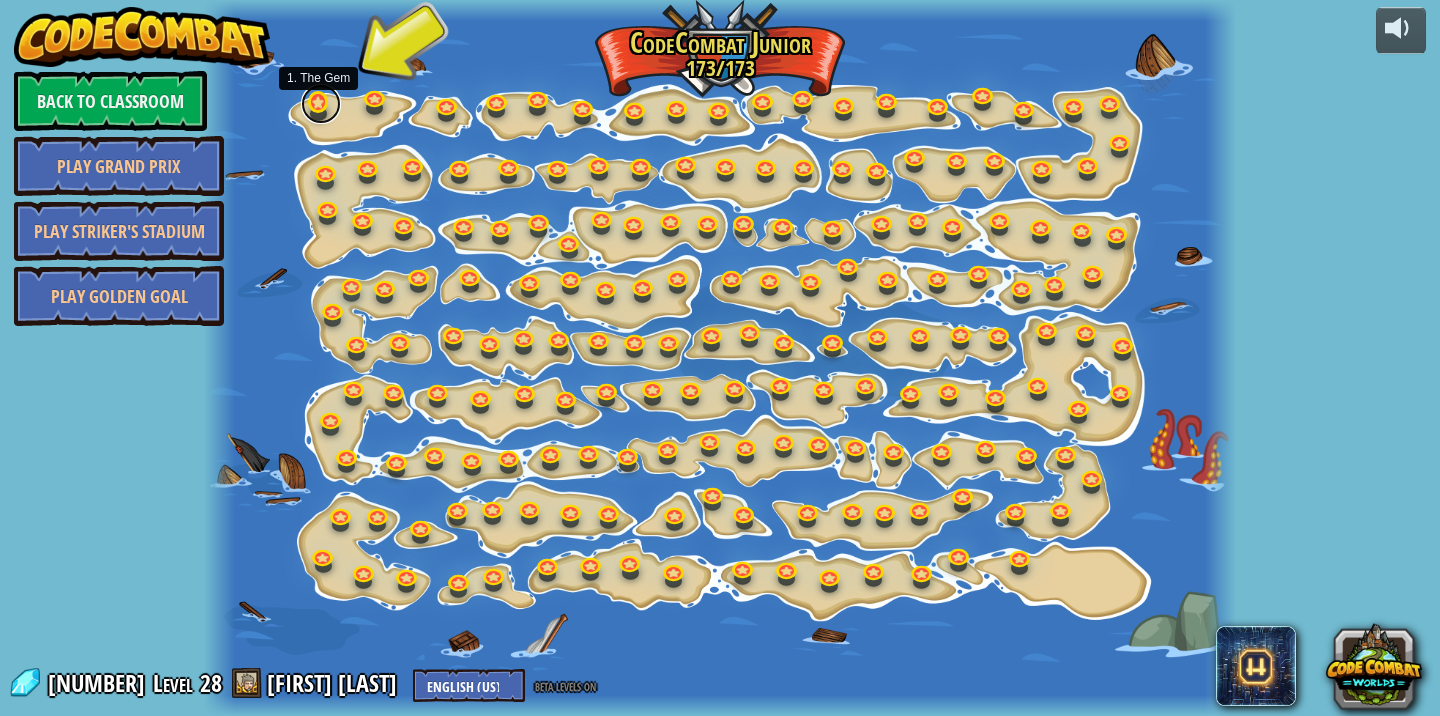 click at bounding box center (321, 104) 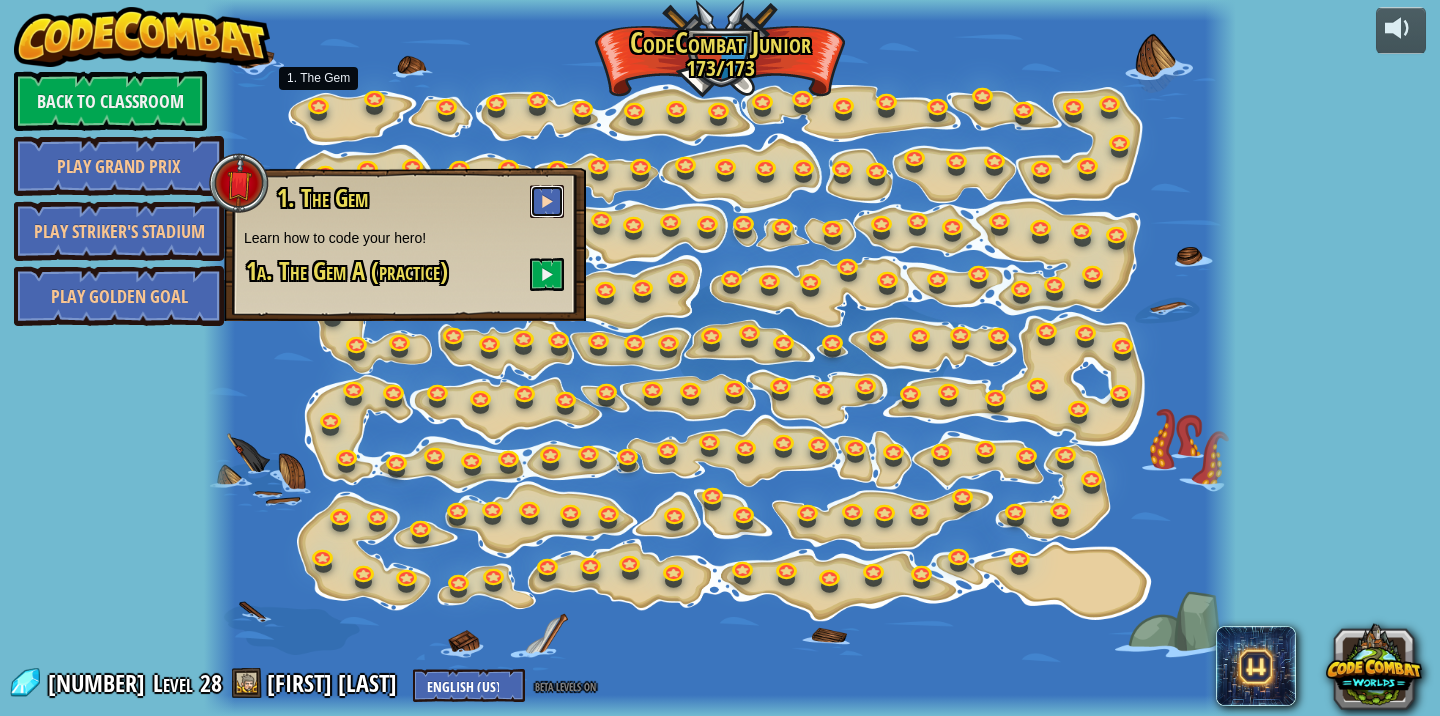 click at bounding box center [547, 201] 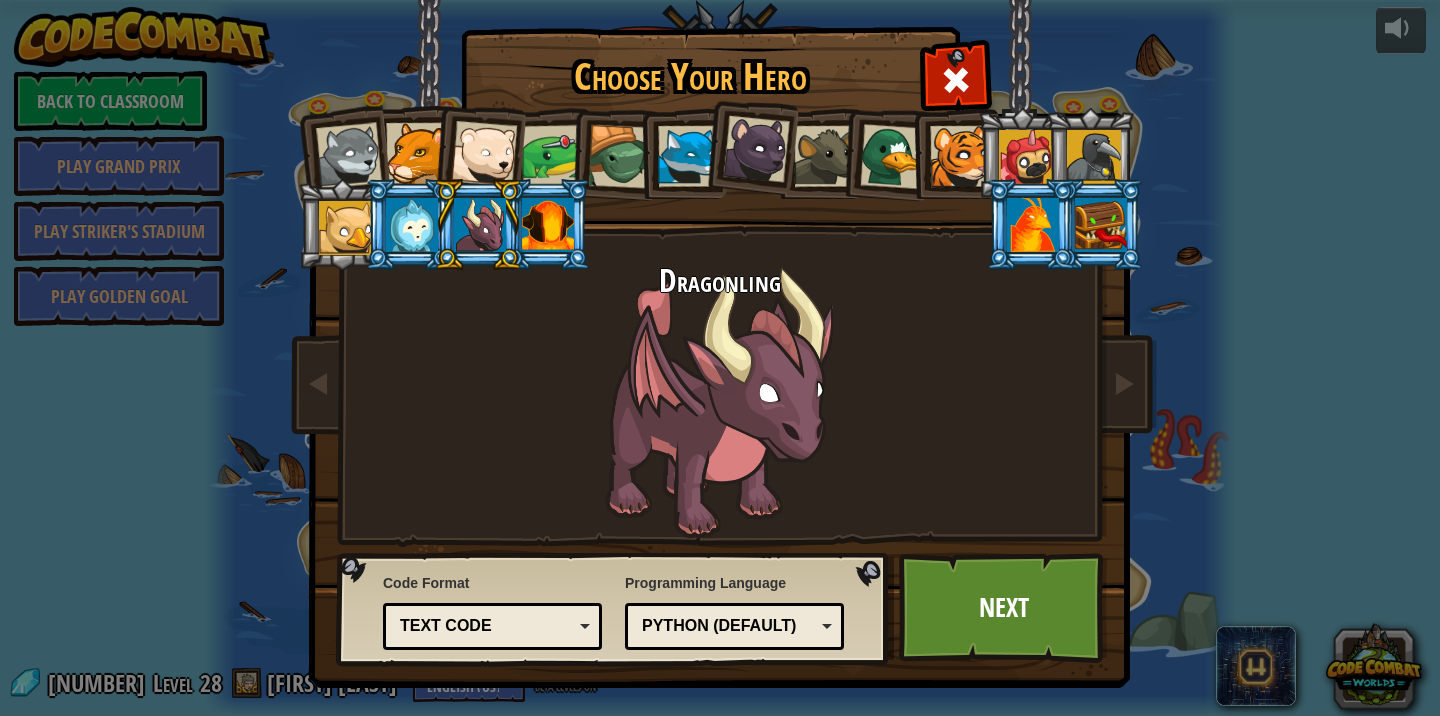 click at bounding box center (349, 156) 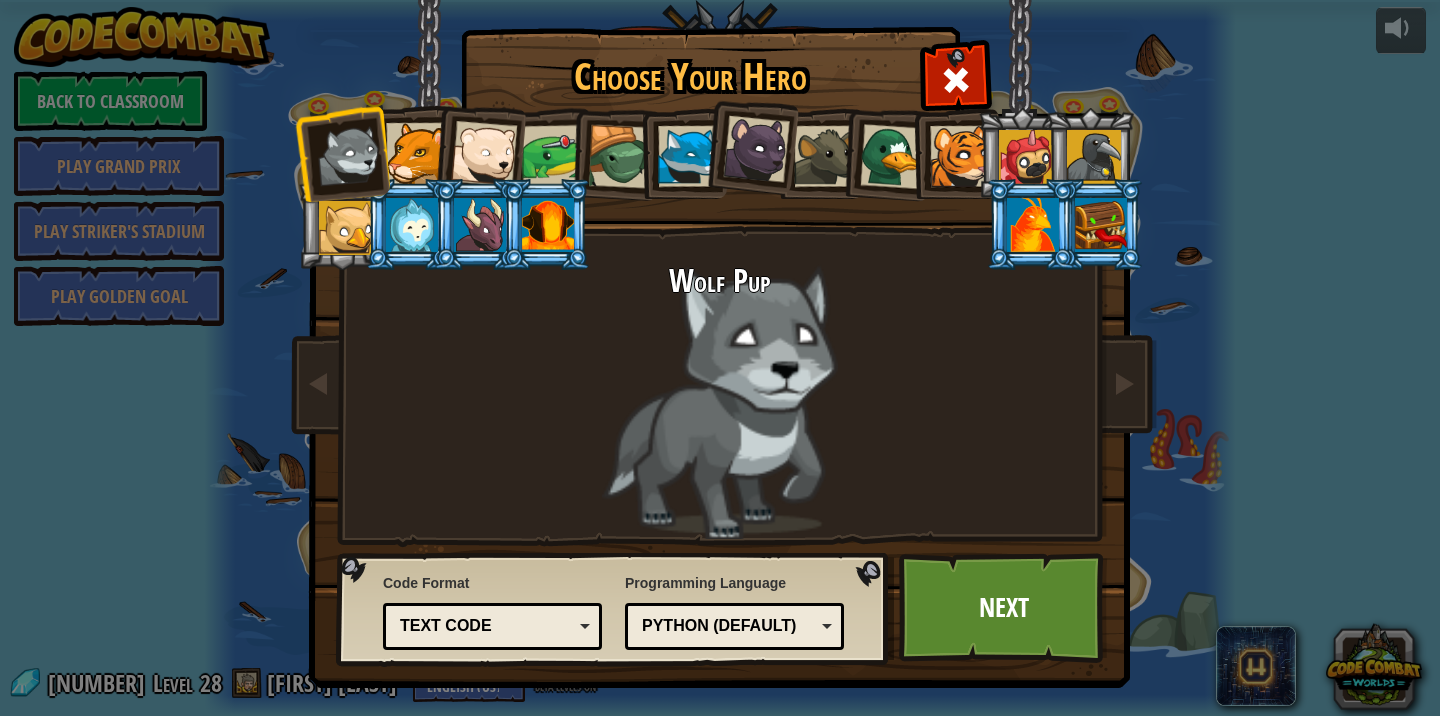 click at bounding box center [416, 153] 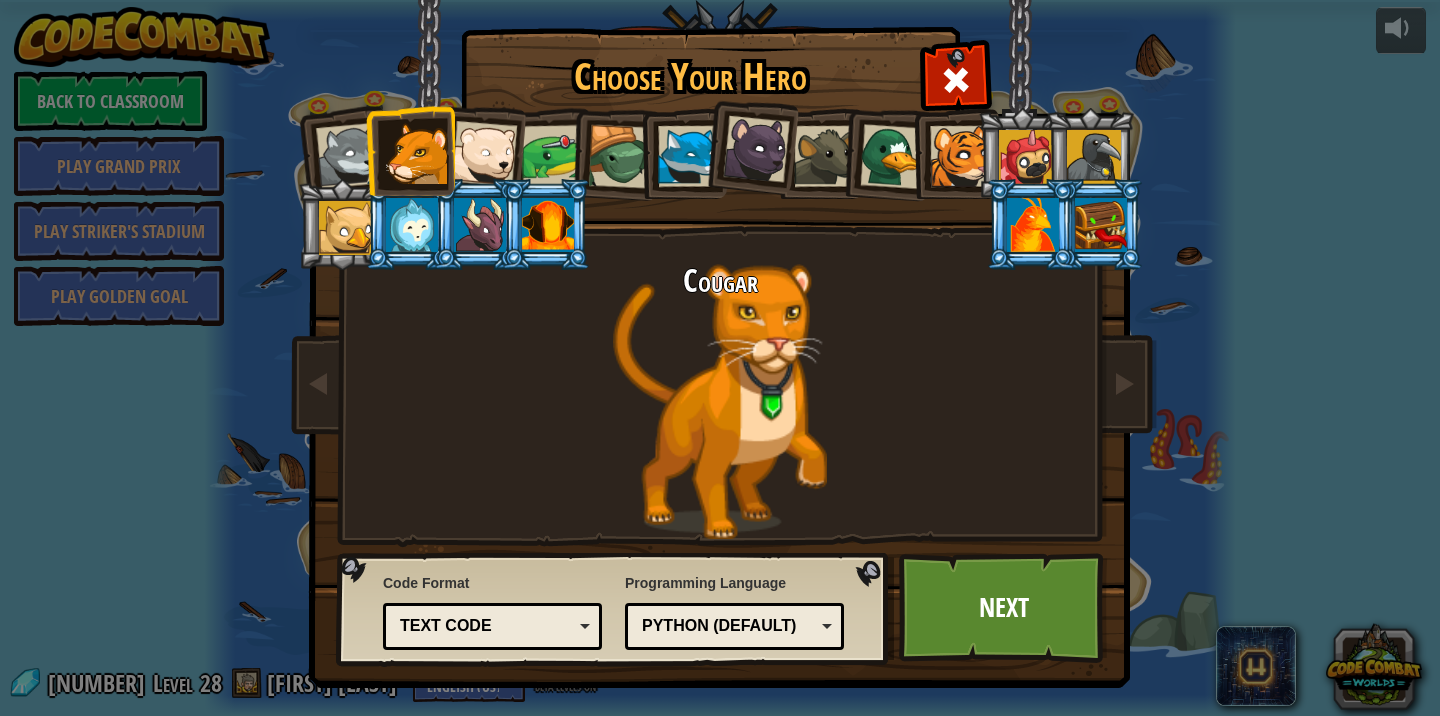 click at bounding box center [484, 154] 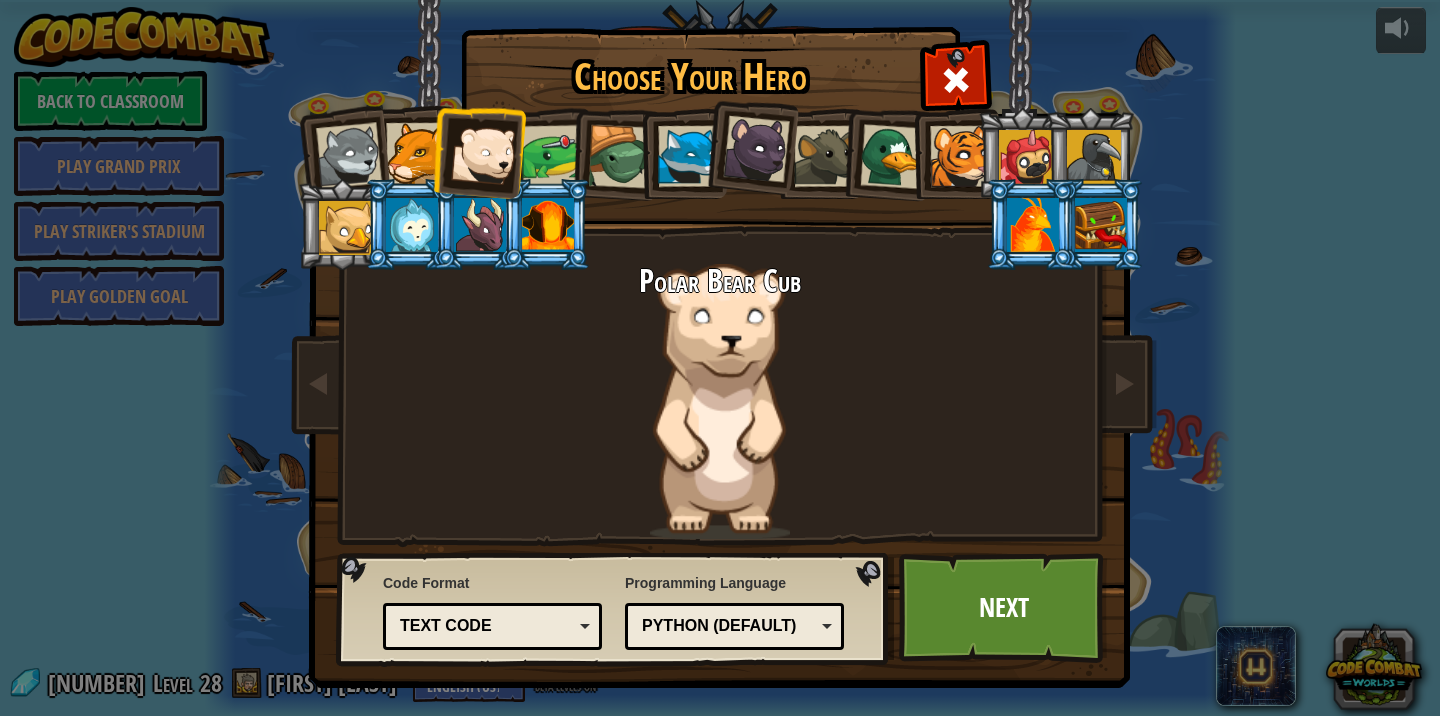 click at bounding box center [553, 156] 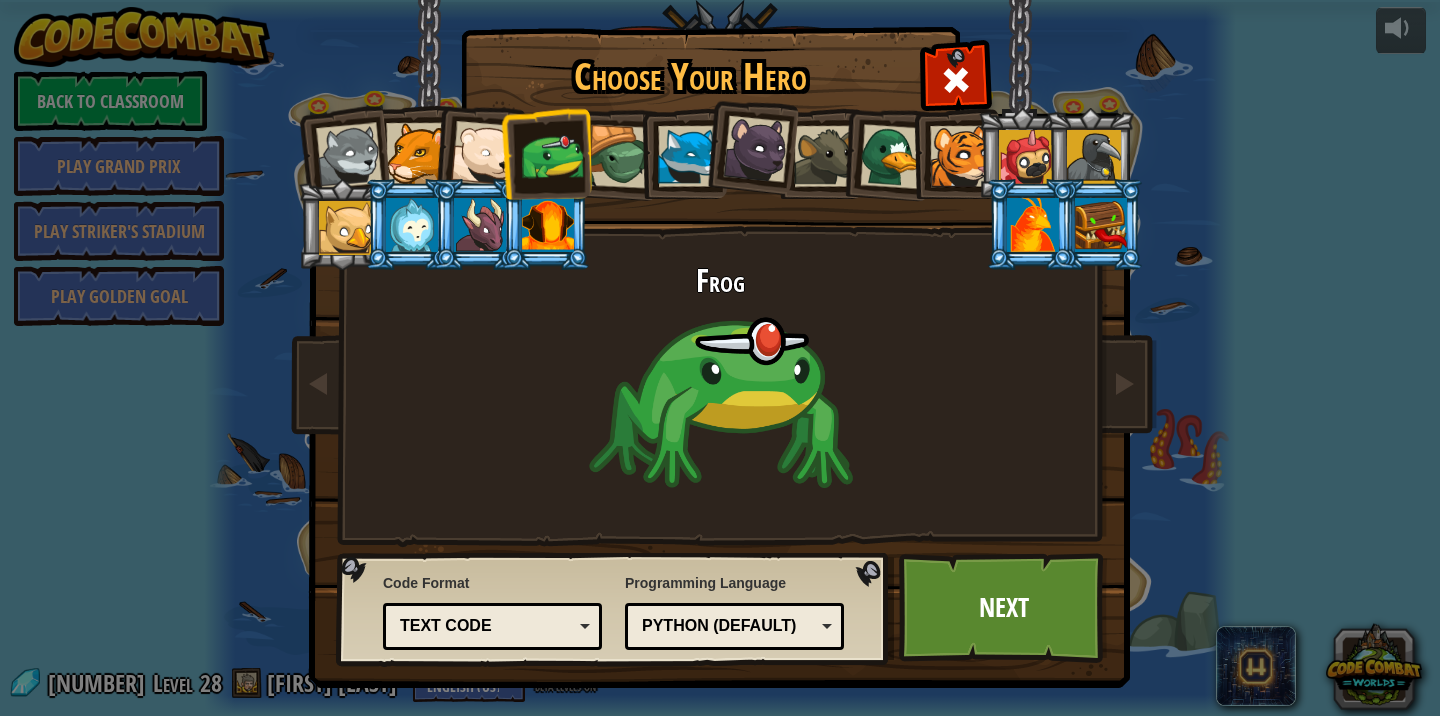 click at bounding box center (620, 157) 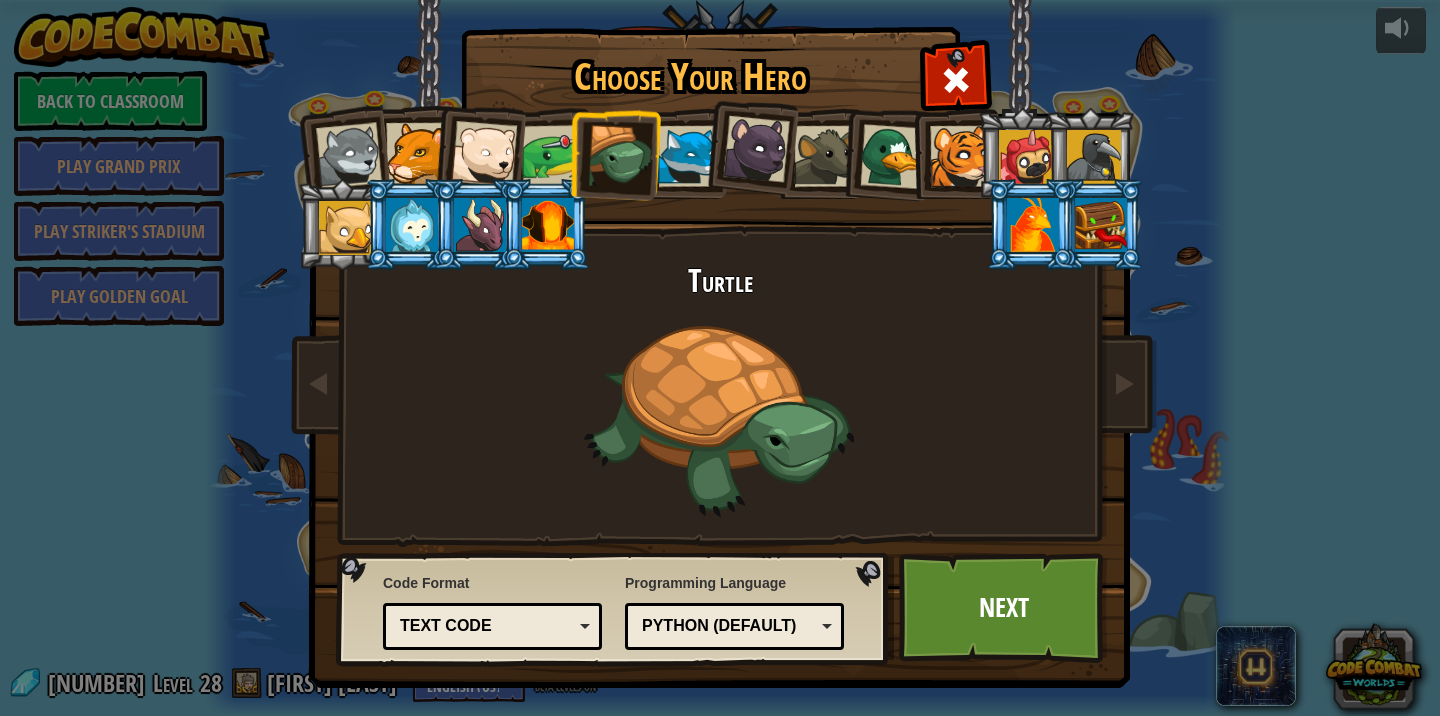 click at bounding box center (688, 156) 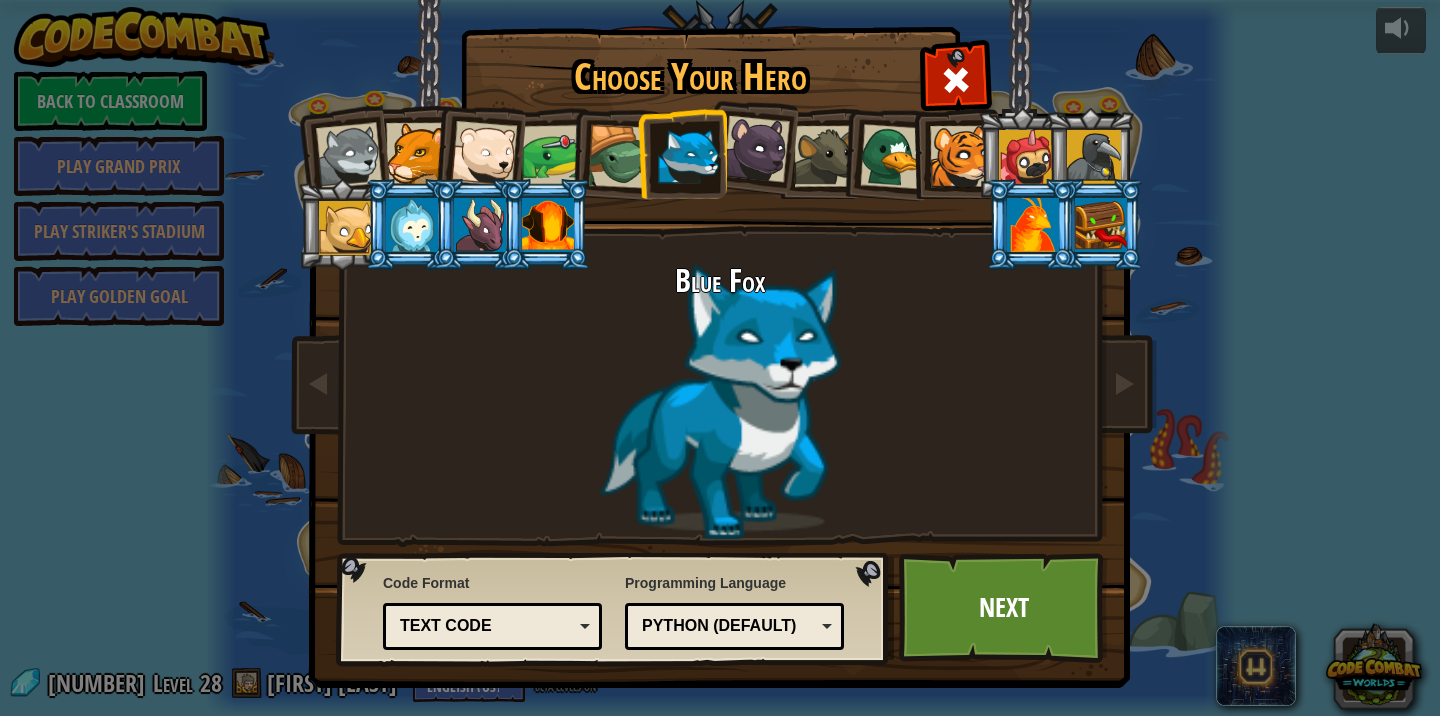 click at bounding box center [756, 149] 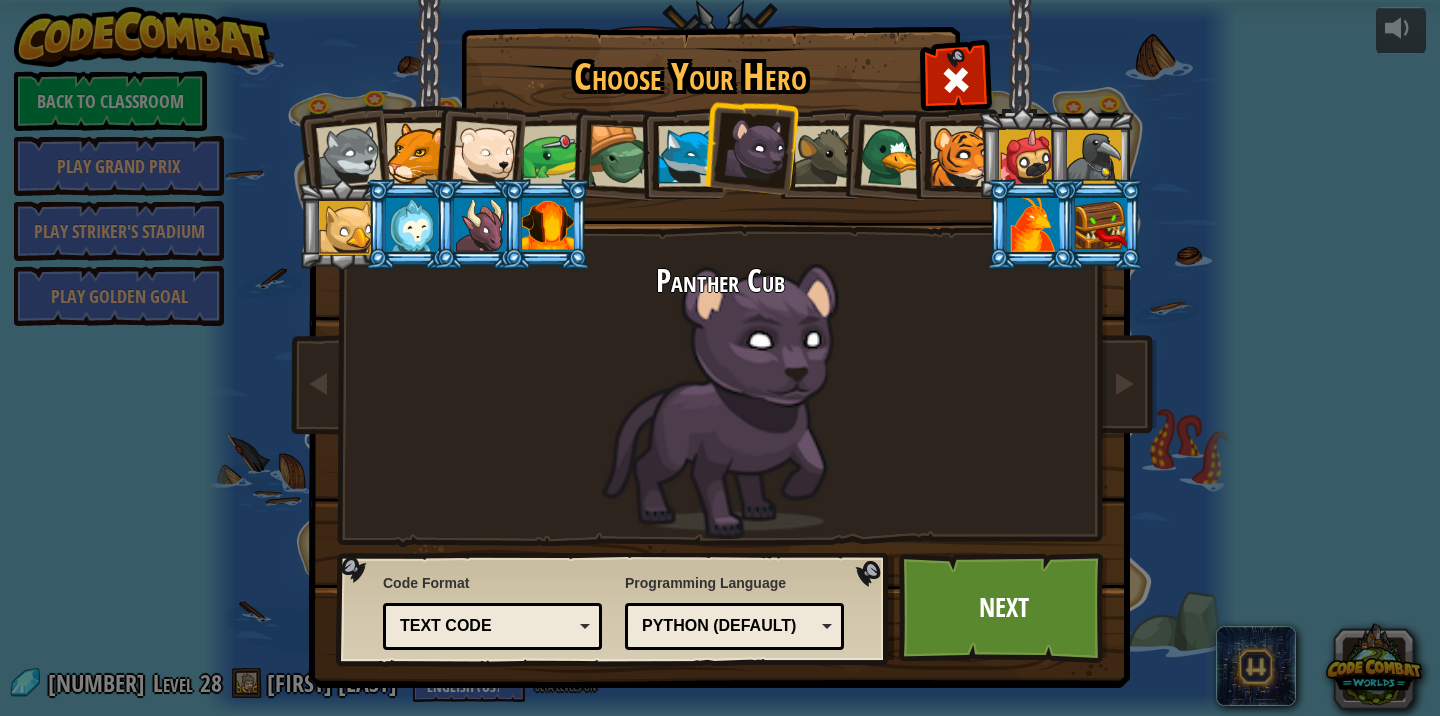 click at bounding box center [824, 156] 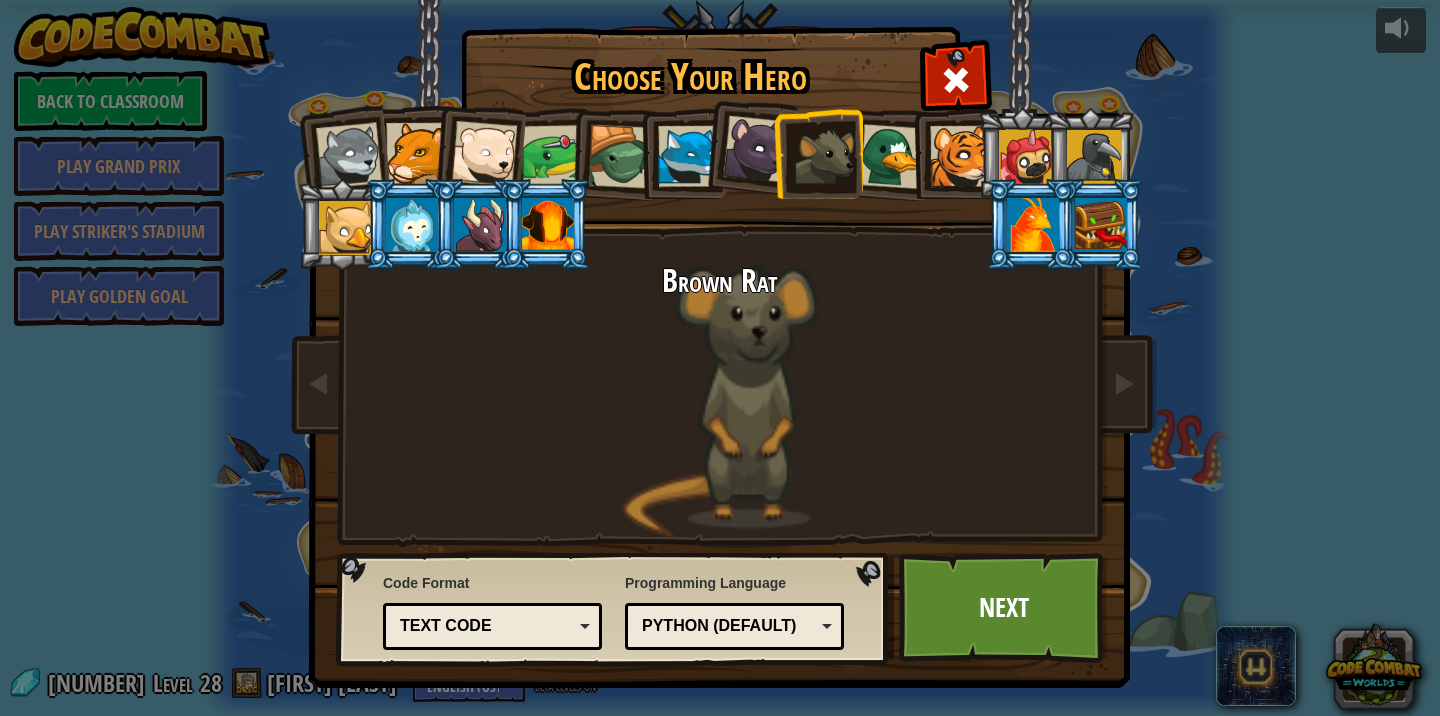 click at bounding box center (892, 156) 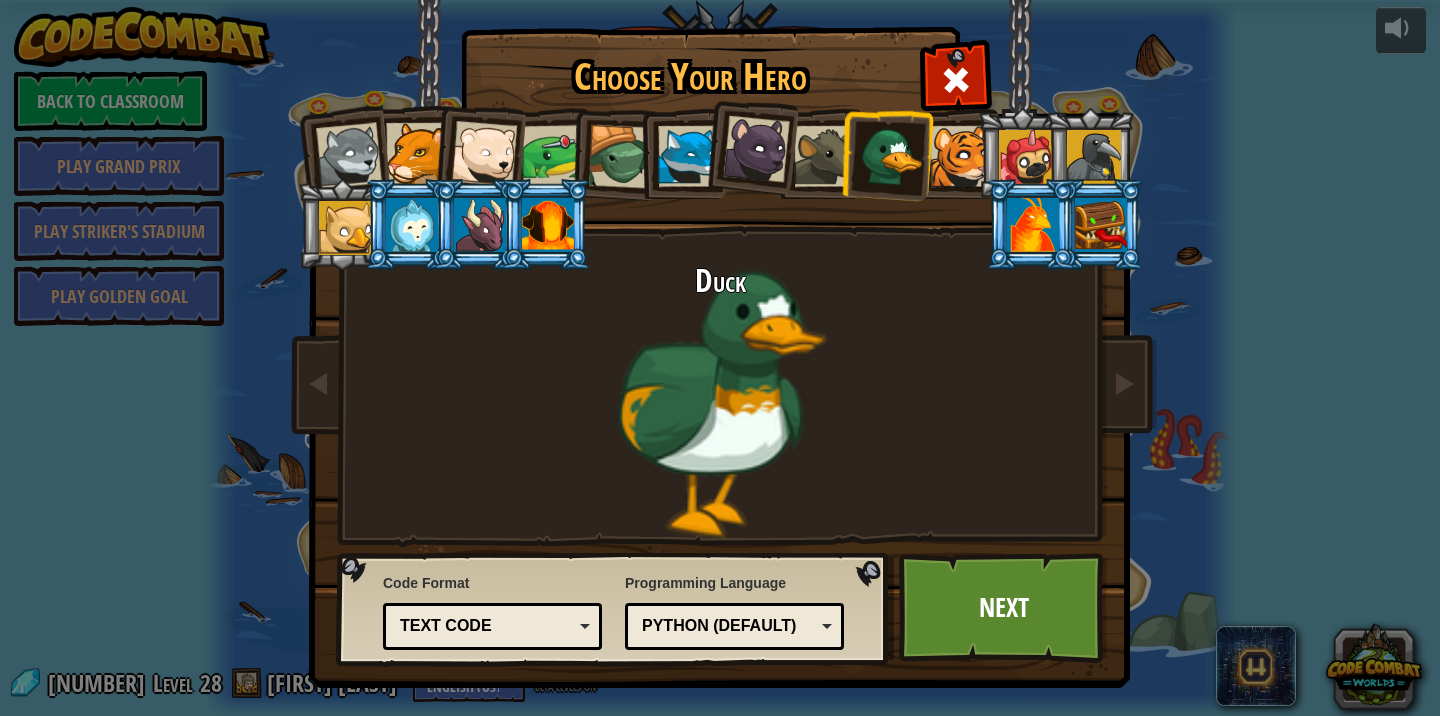 click at bounding box center [960, 156] 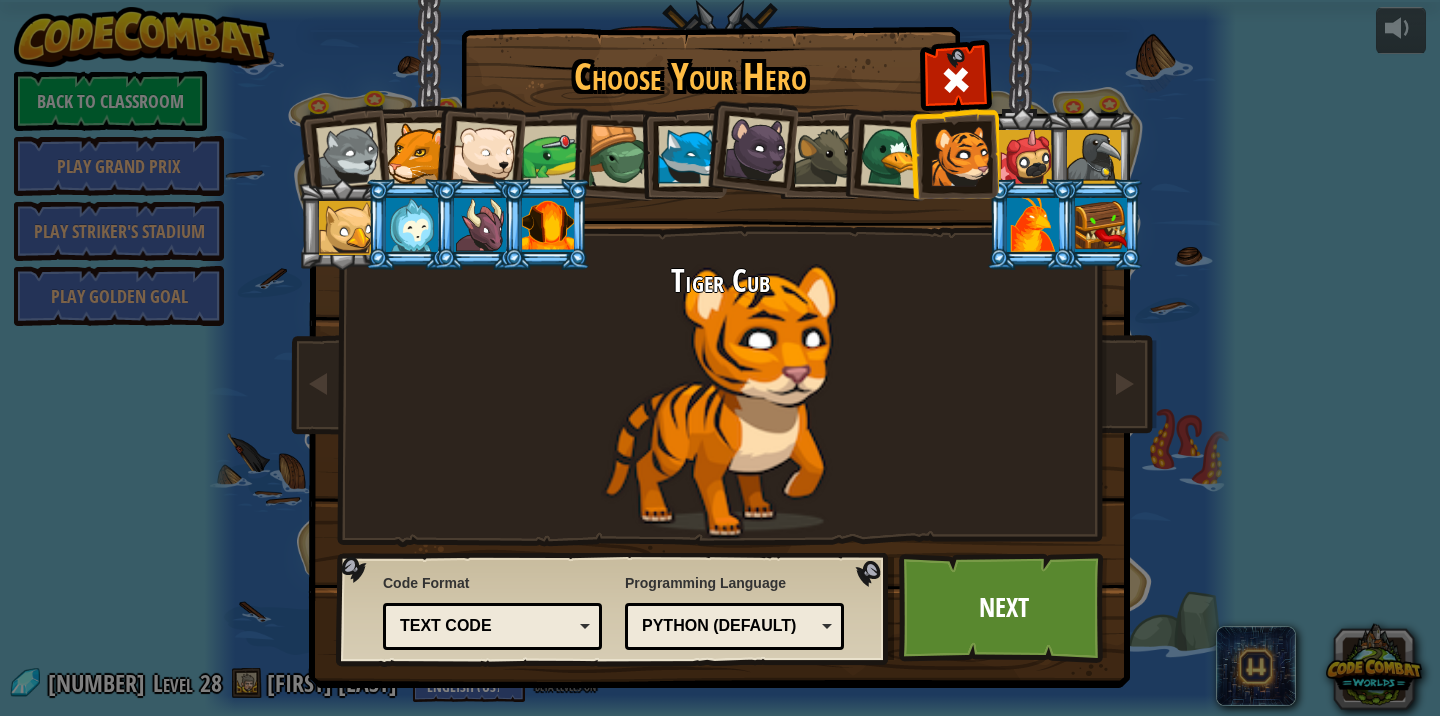 click at bounding box center [1026, 157] 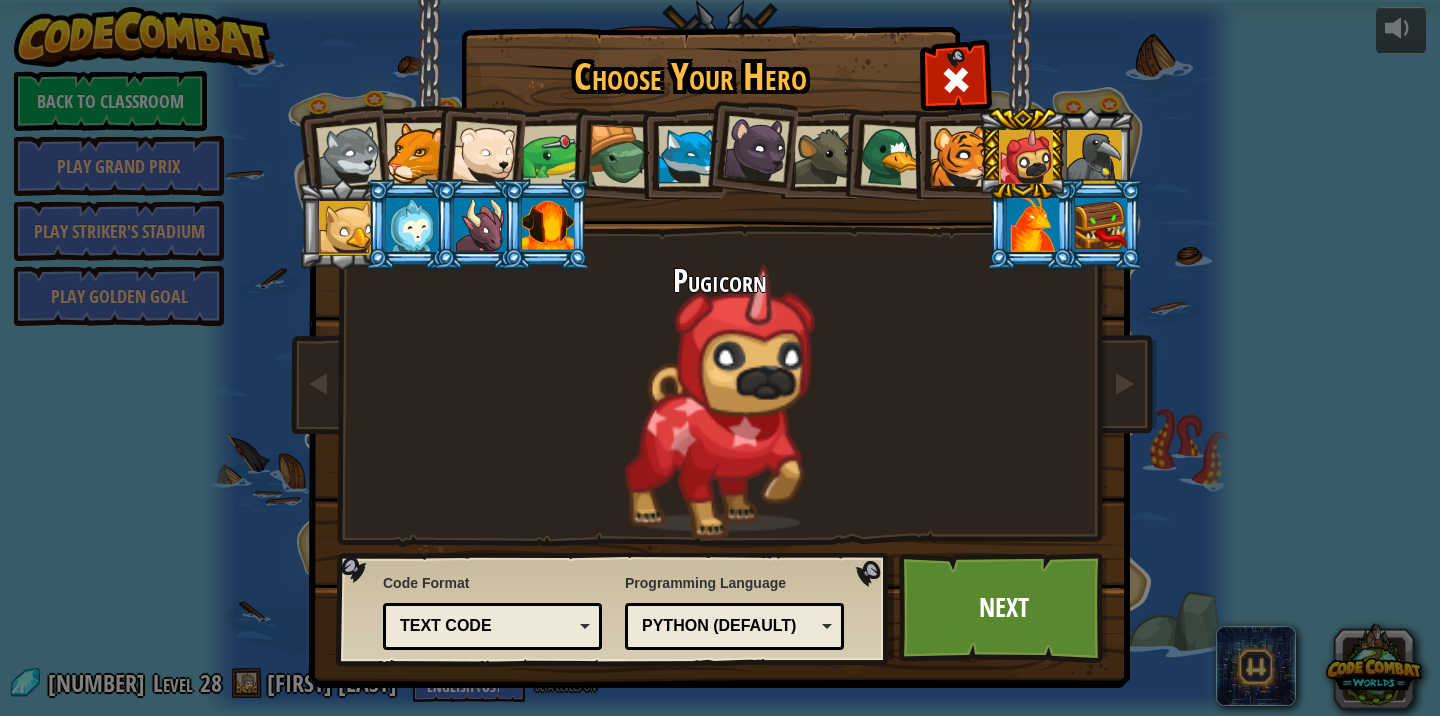click at bounding box center (1094, 157) 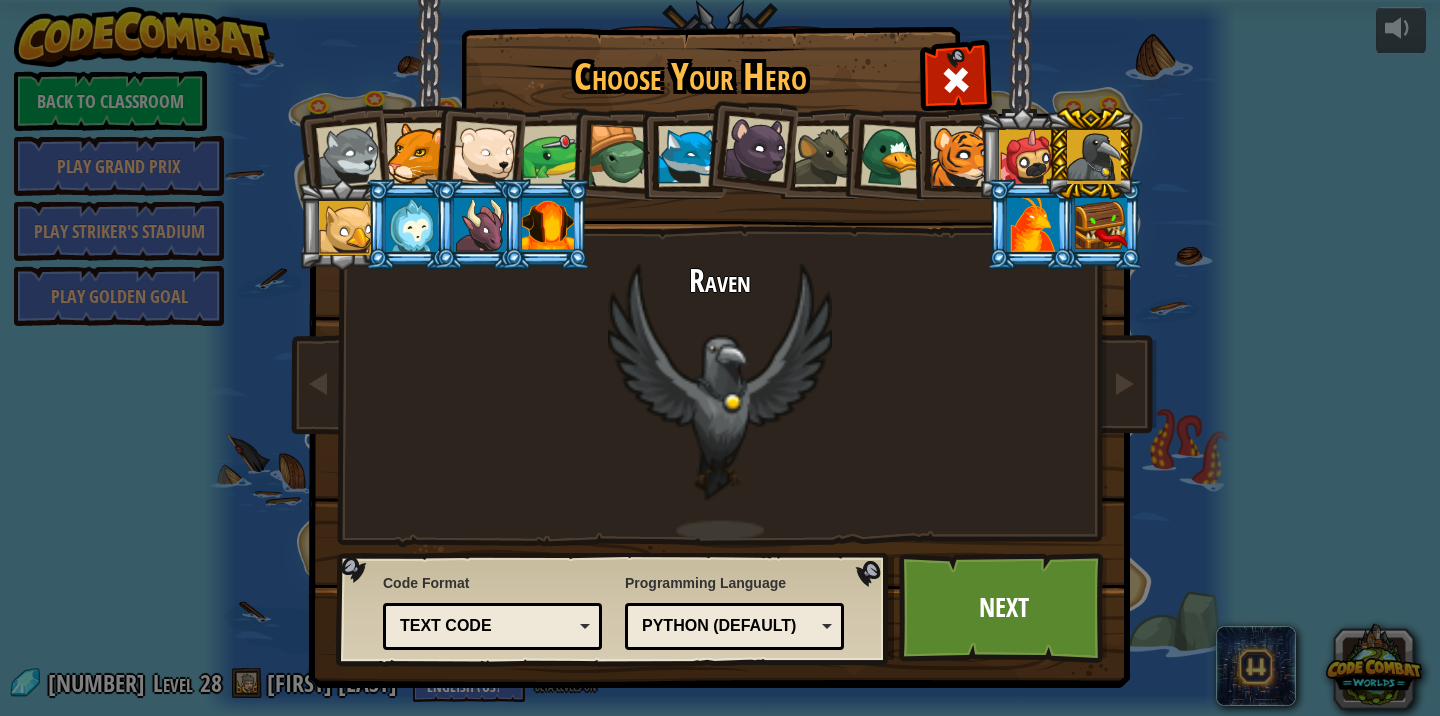 click at bounding box center (346, 228) 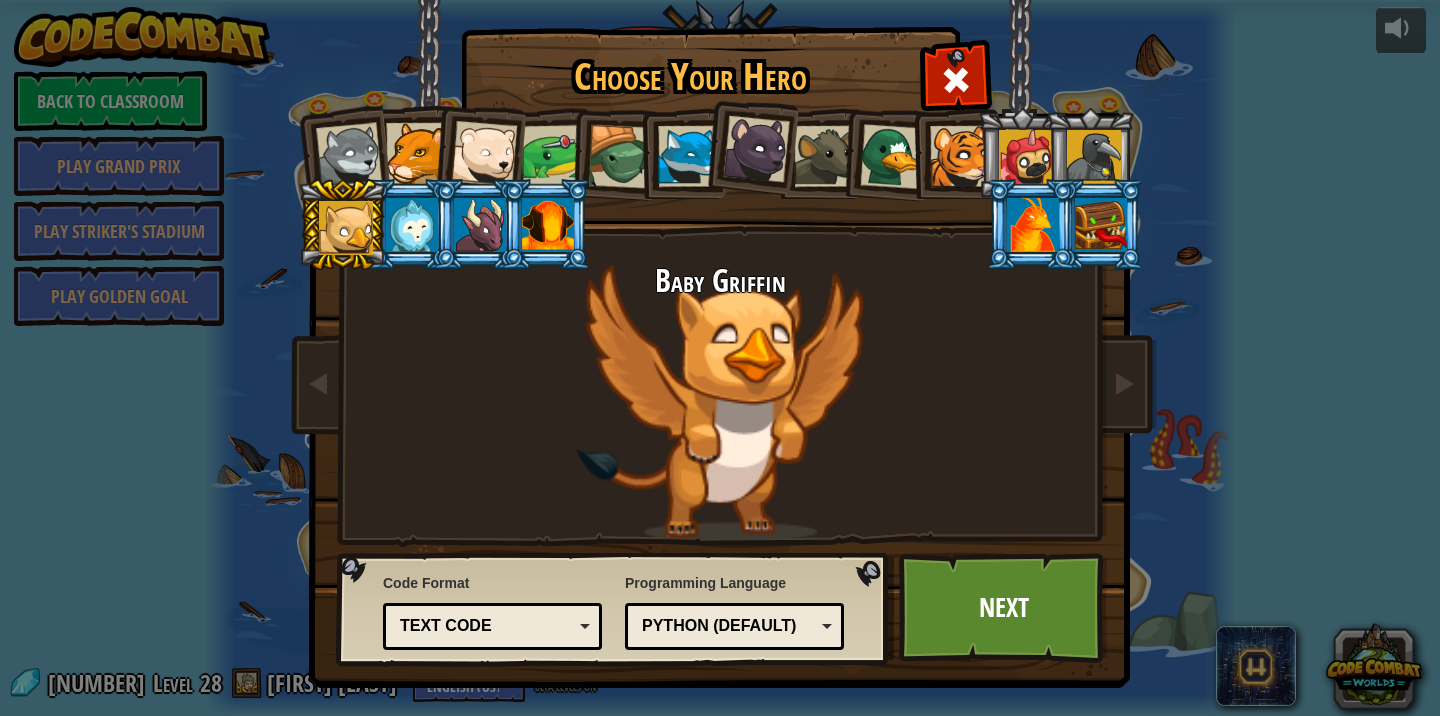 click at bounding box center [412, 225] 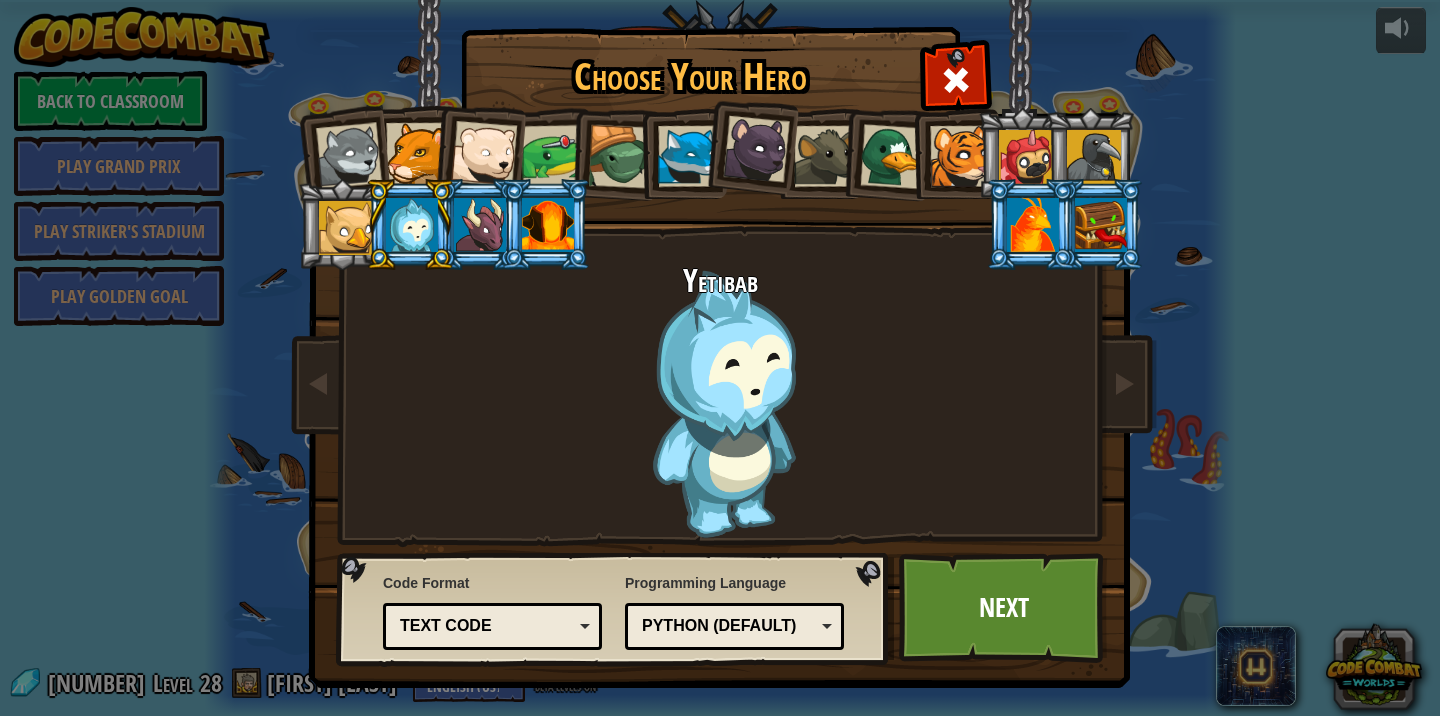 click at bounding box center (480, 225) 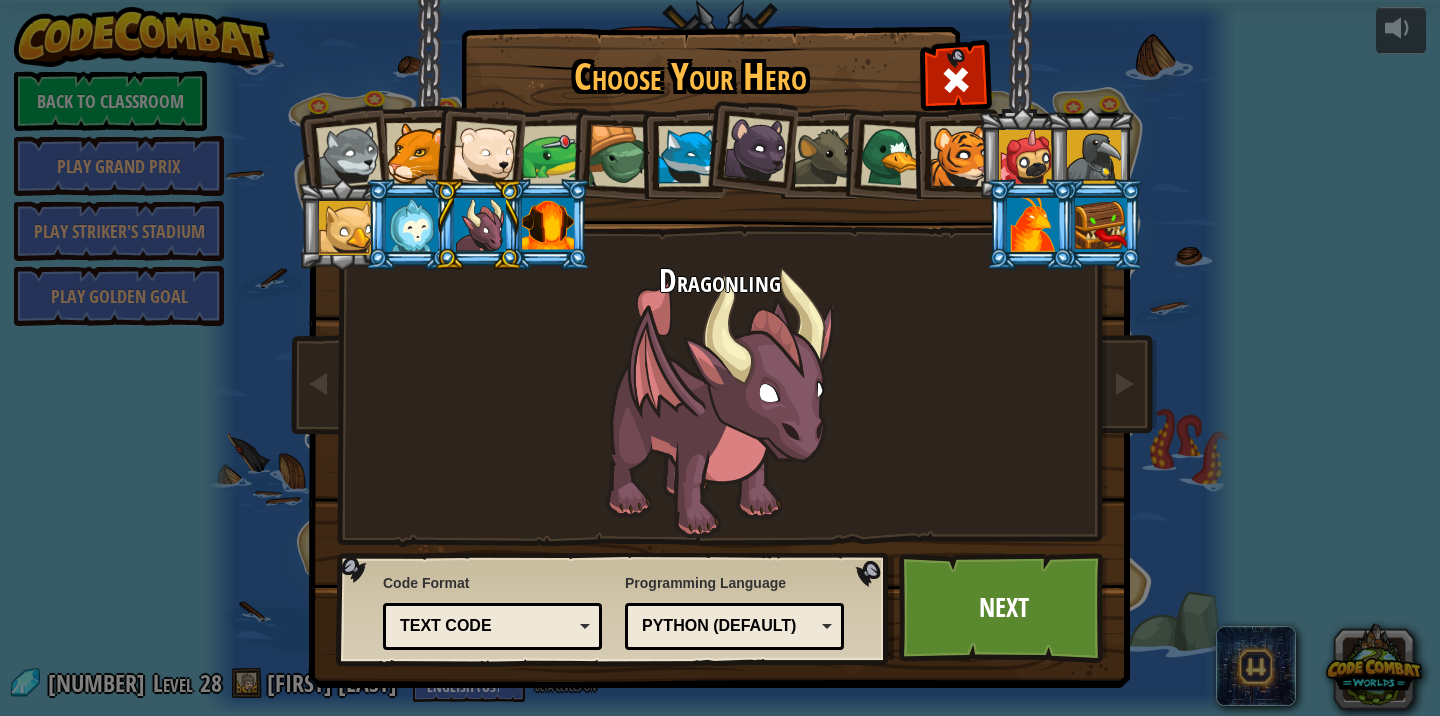 click at bounding box center [548, 225] 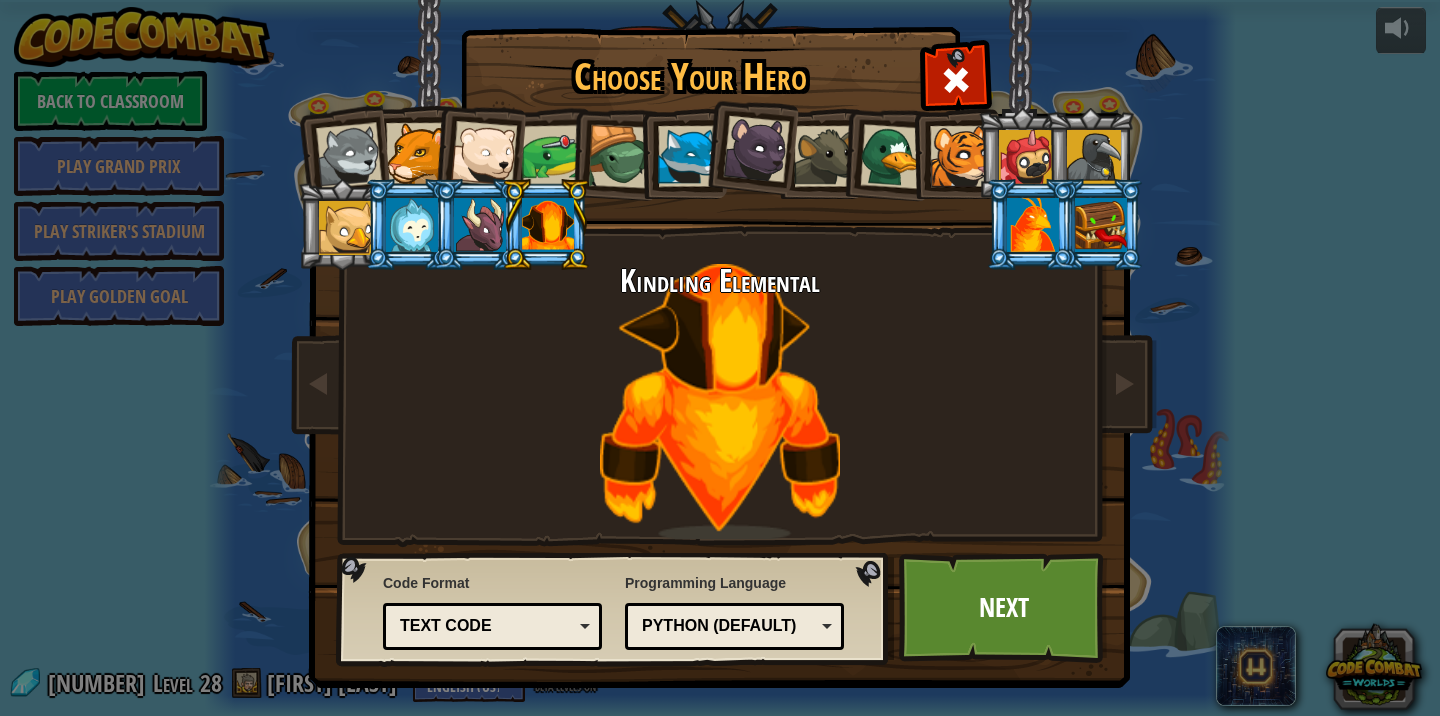 click at bounding box center (1033, 225) 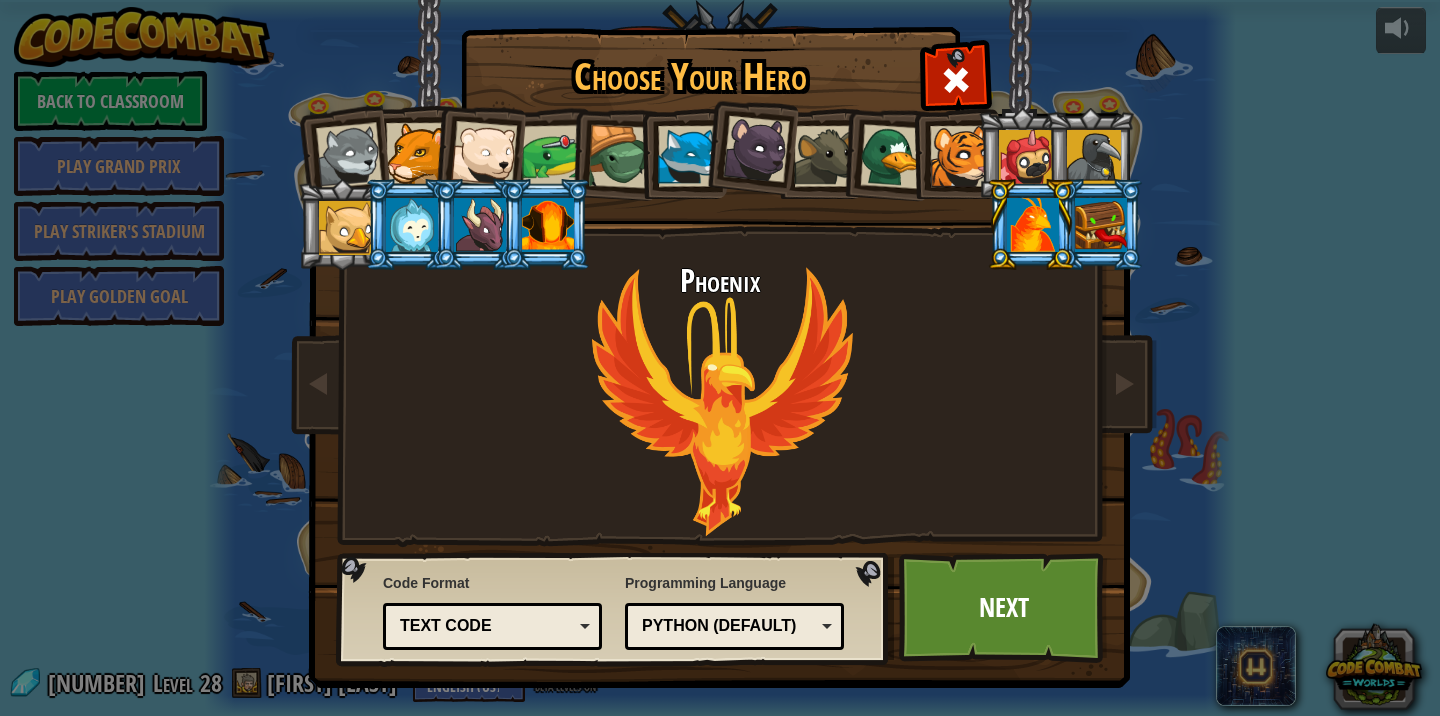 click at bounding box center [1101, 225] 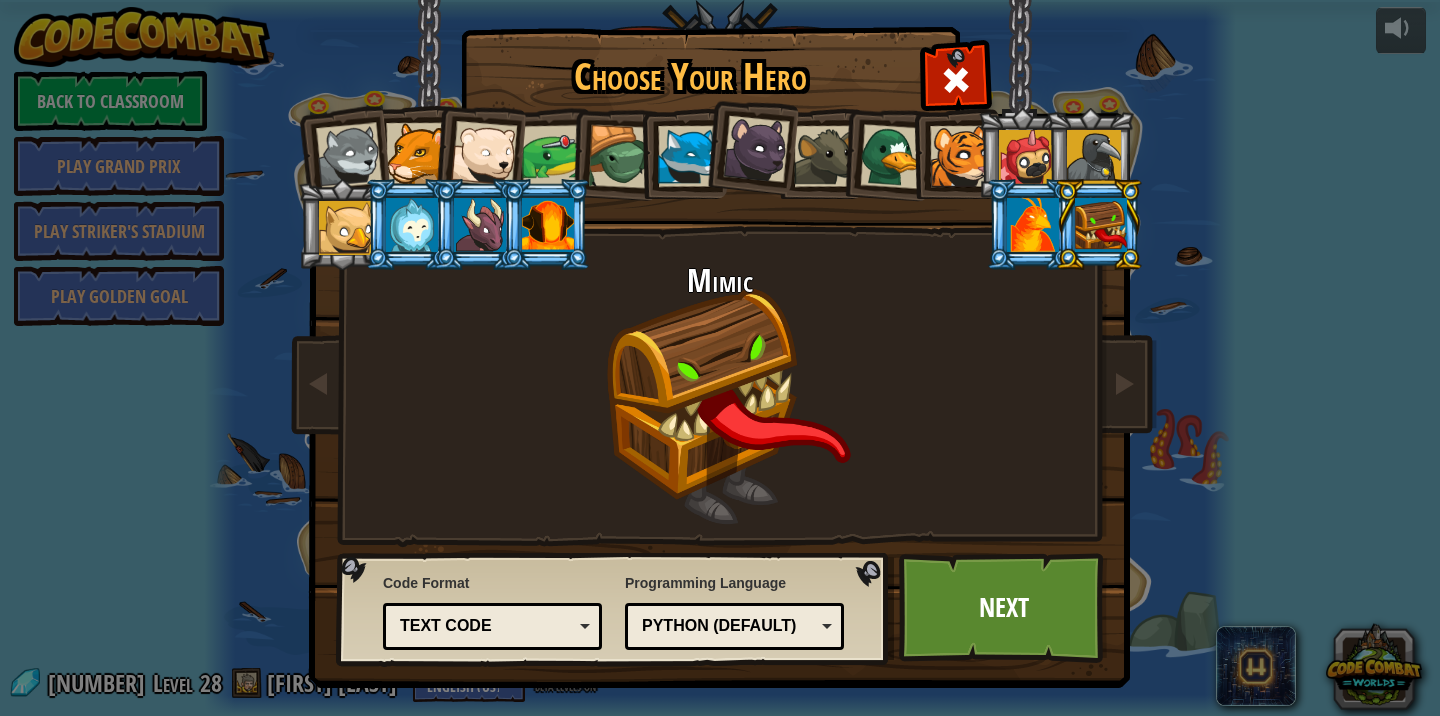 click at bounding box center (1033, 225) 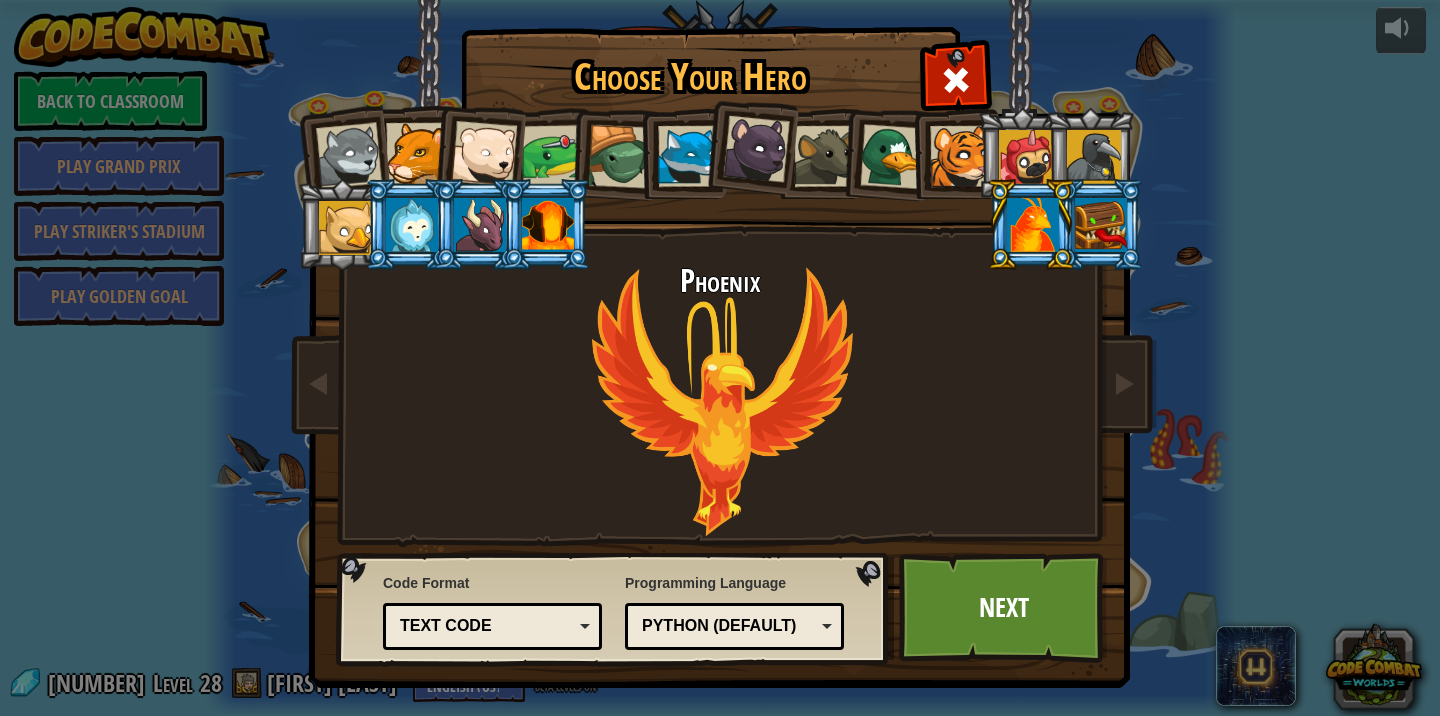 click at bounding box center [480, 225] 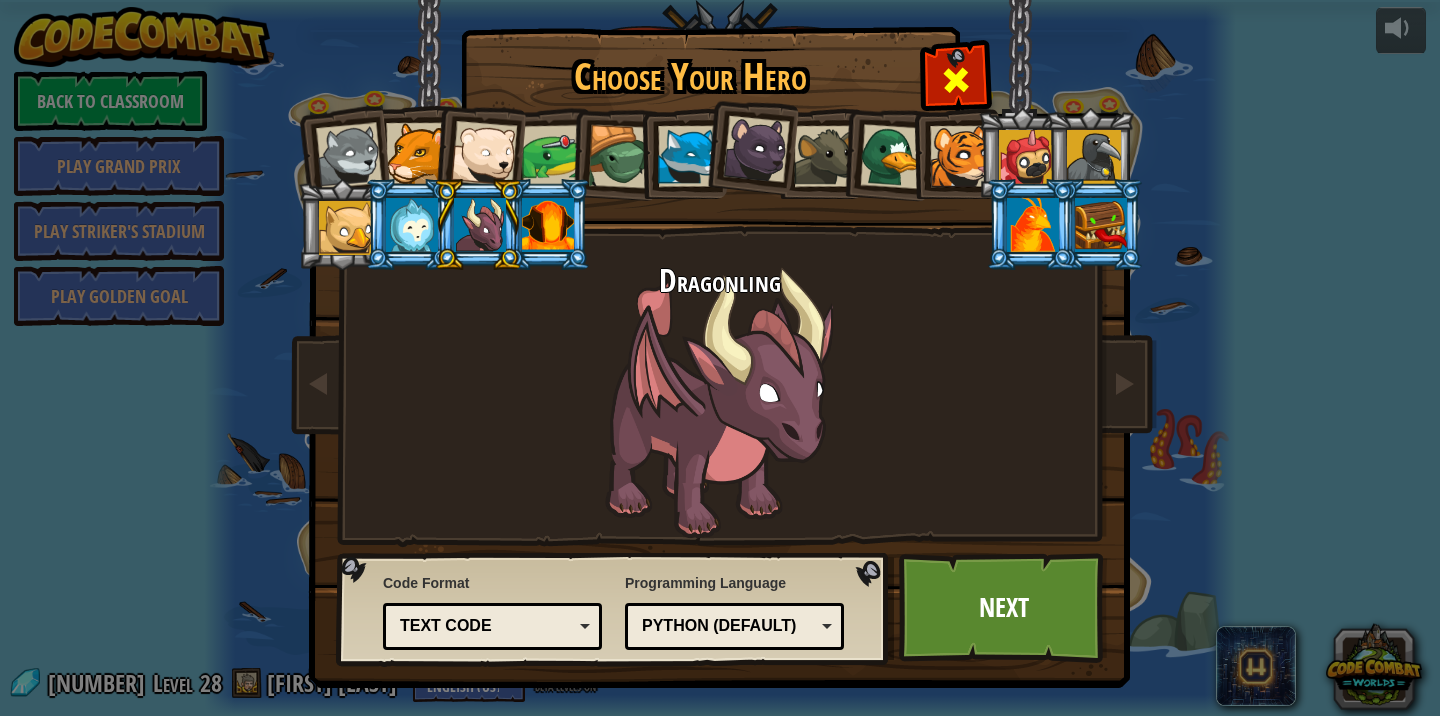 click at bounding box center [956, 80] 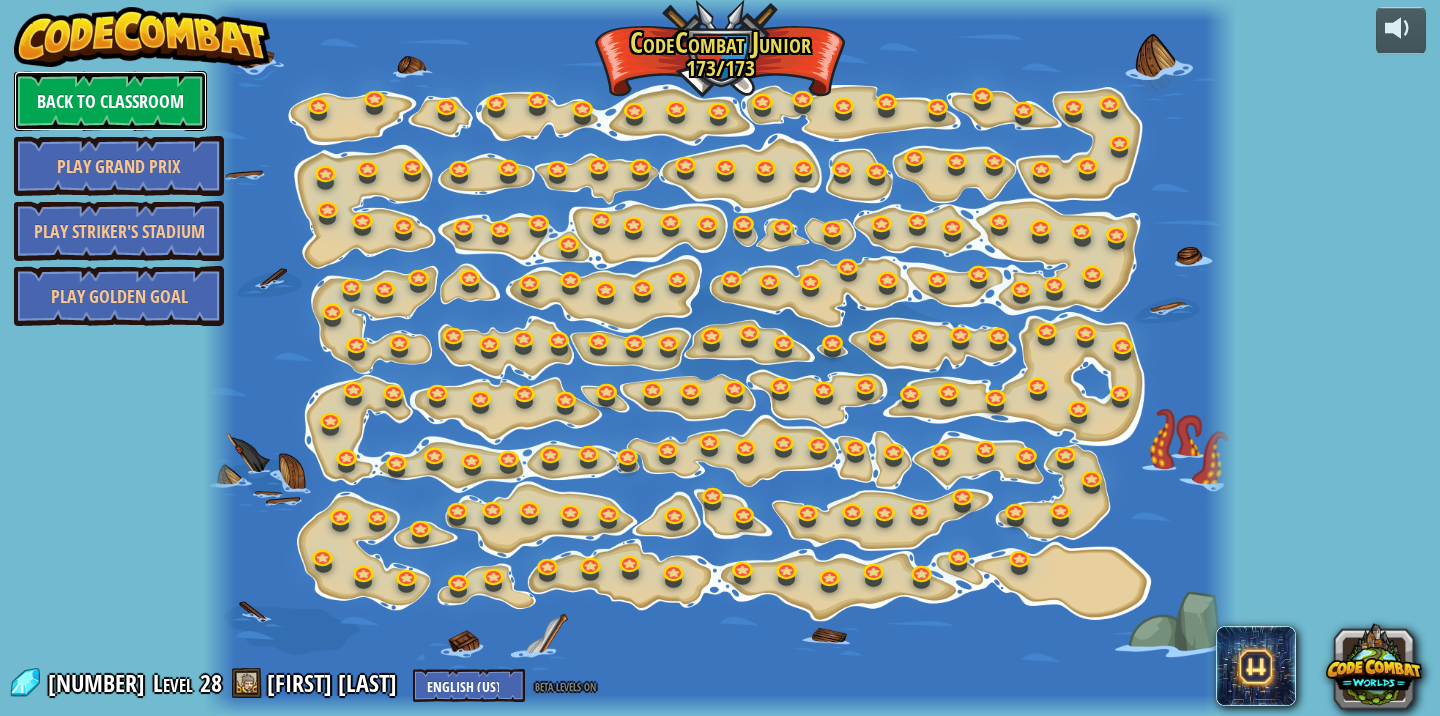 click on "Back to Classroom" at bounding box center [110, 101] 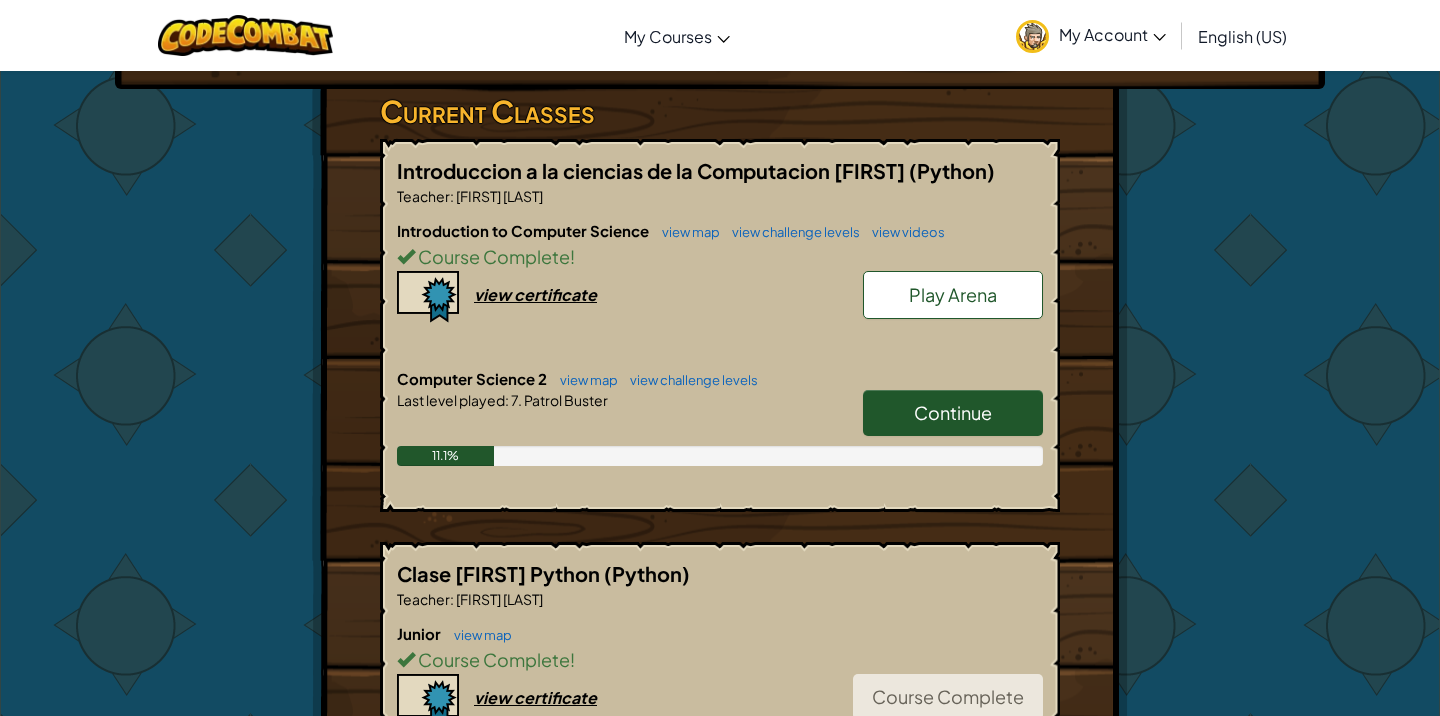 scroll, scrollTop: 416, scrollLeft: 0, axis: vertical 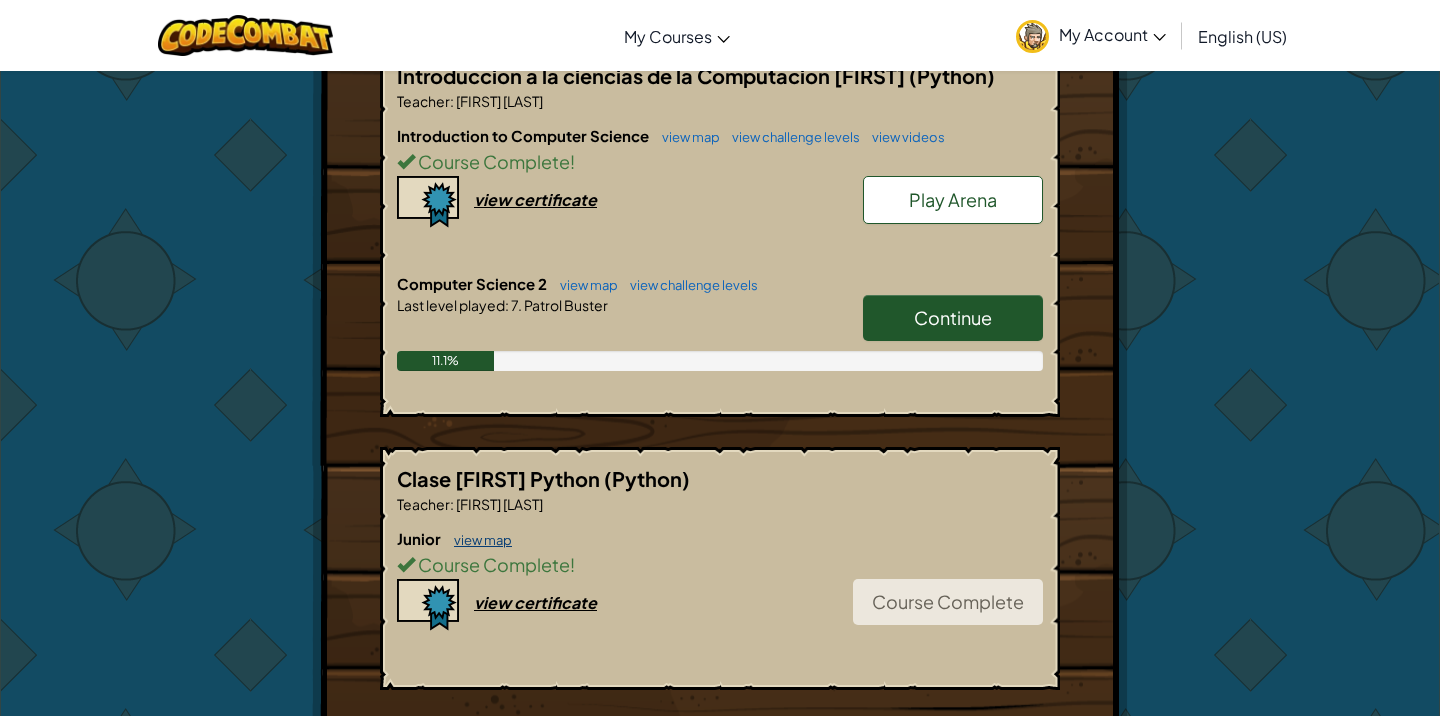 click on "view map" at bounding box center [478, 540] 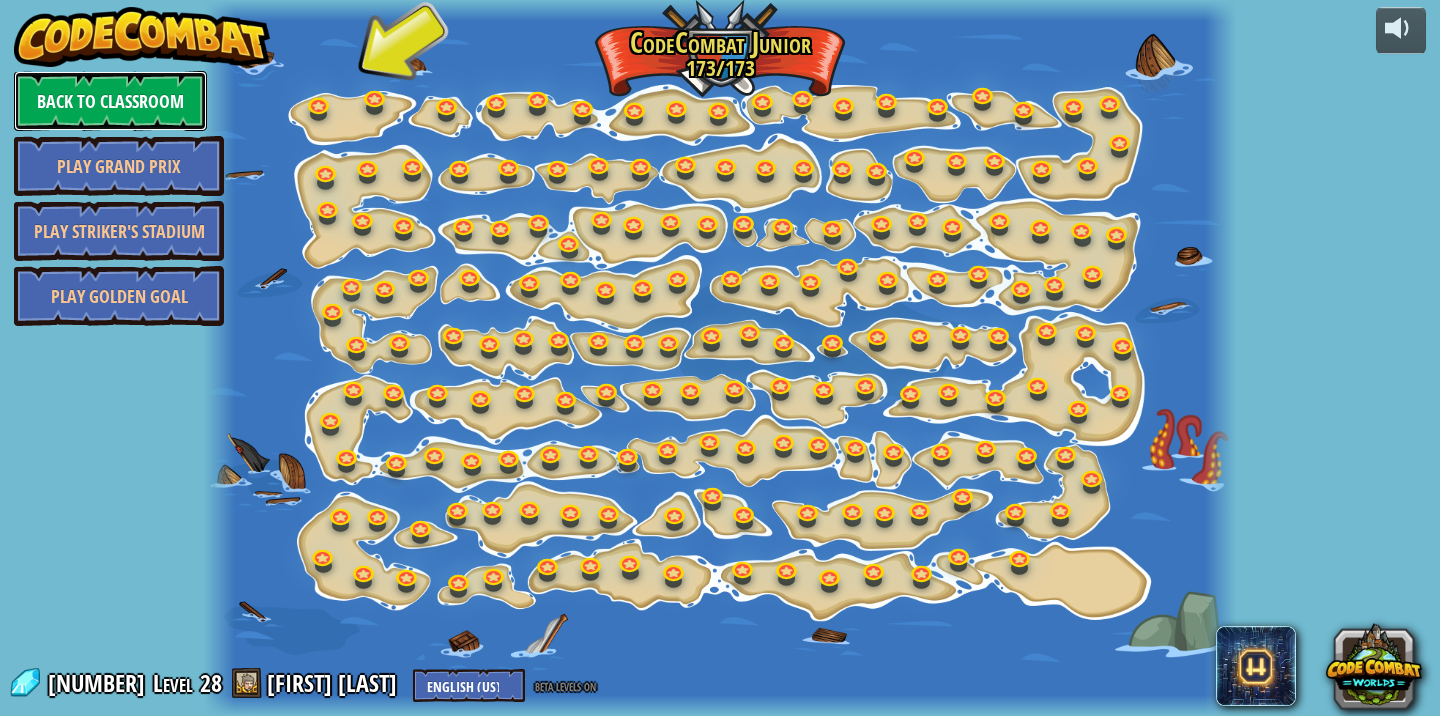 click on "Back to Classroom" at bounding box center (110, 101) 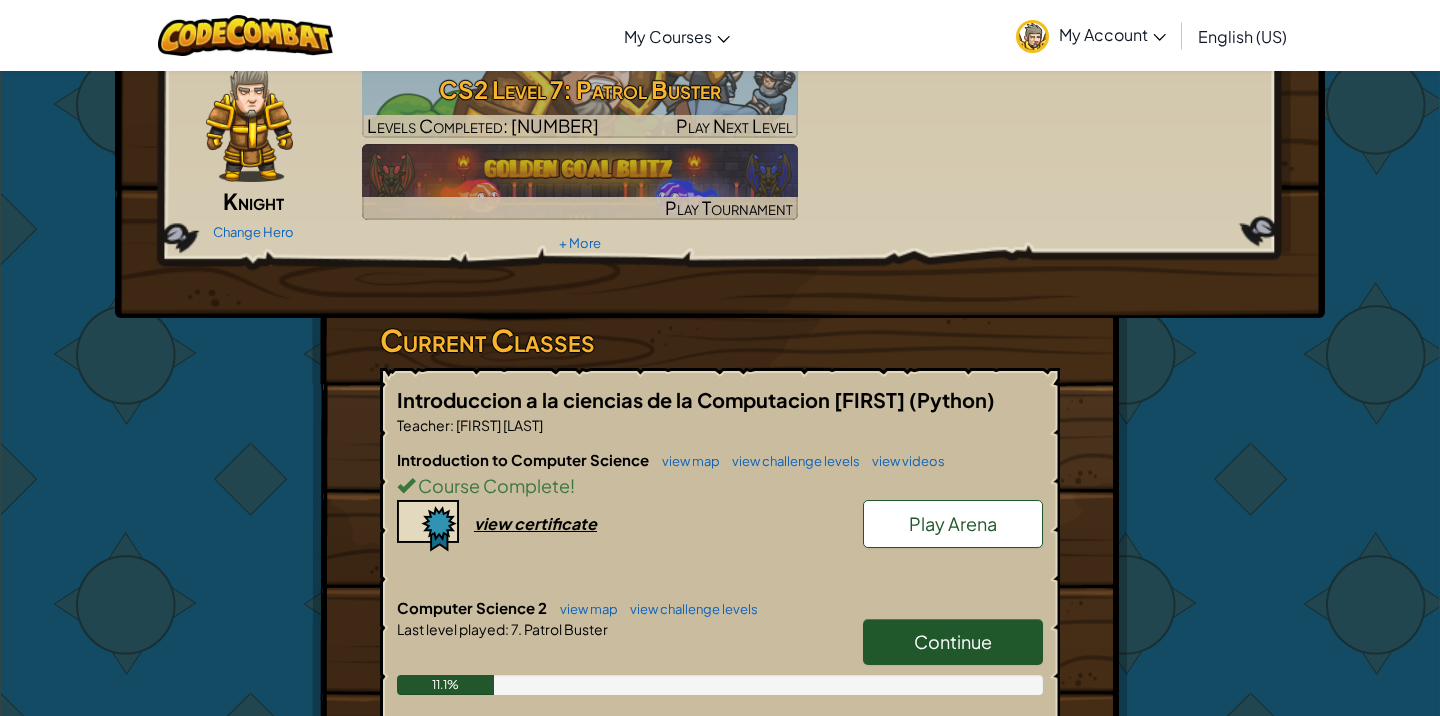 scroll, scrollTop: 101, scrollLeft: 0, axis: vertical 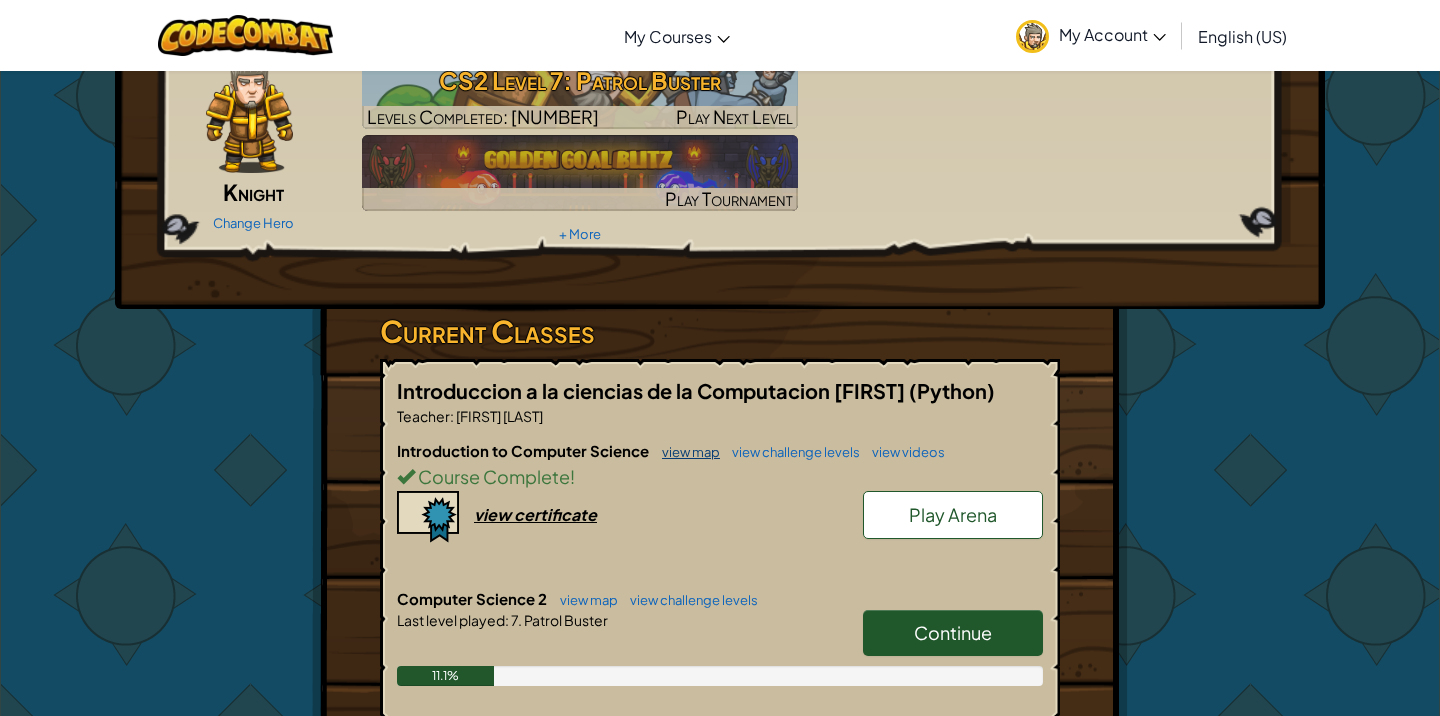click on "view map" at bounding box center [686, 452] 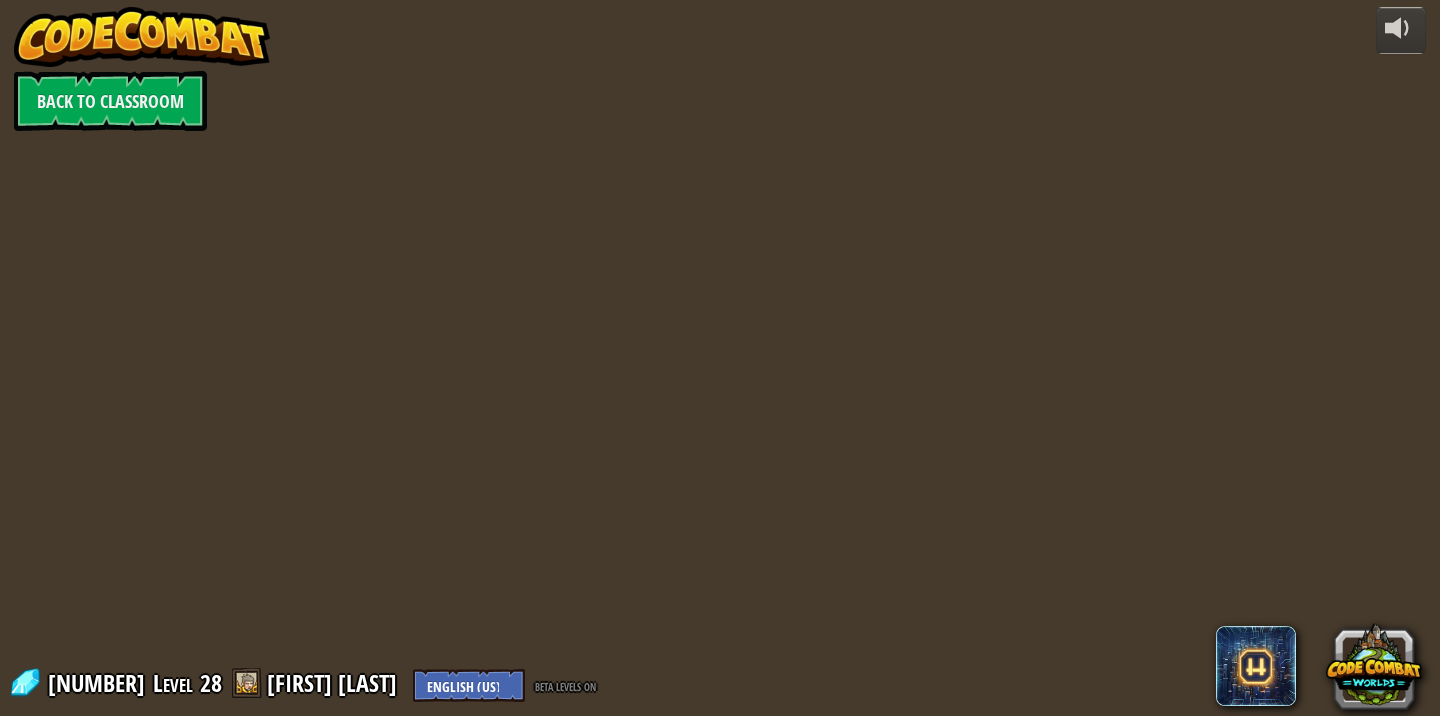 scroll, scrollTop: 0, scrollLeft: 0, axis: both 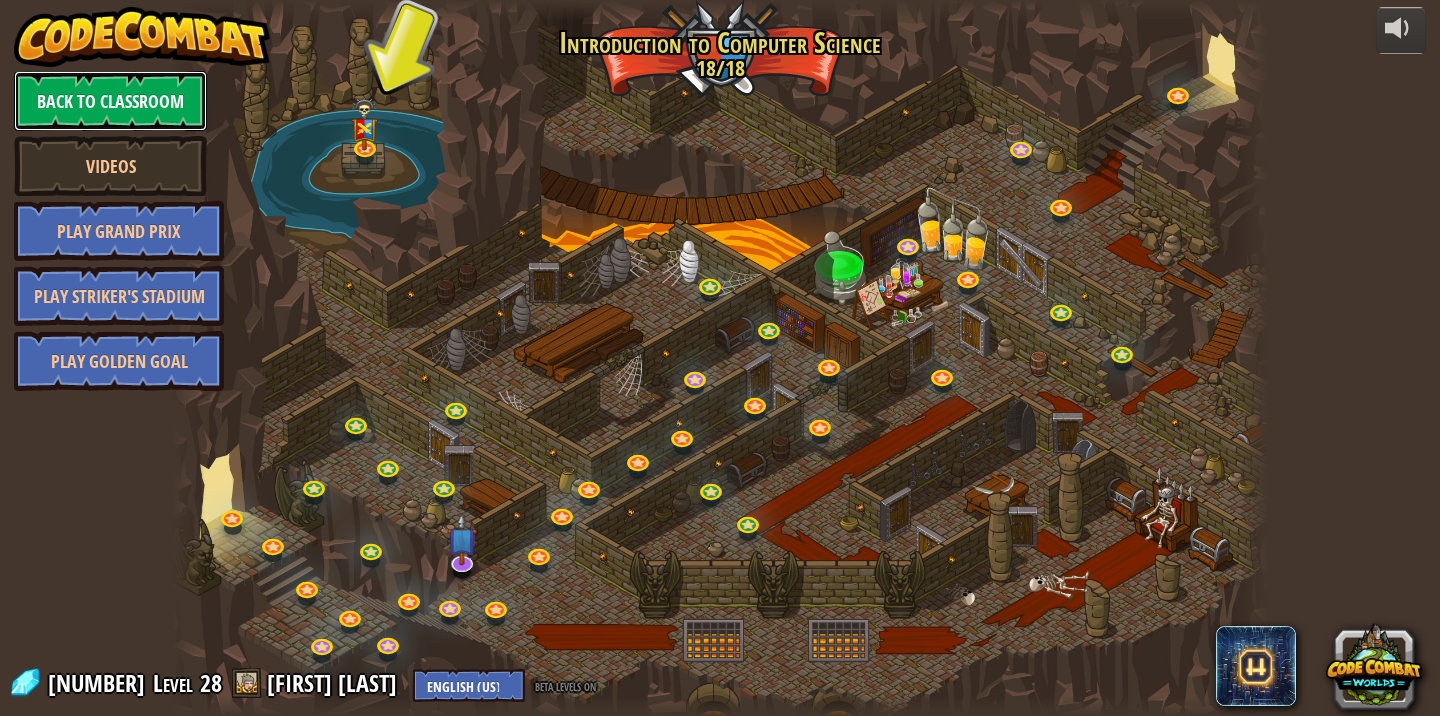 click on "Back to Classroom" at bounding box center (110, 101) 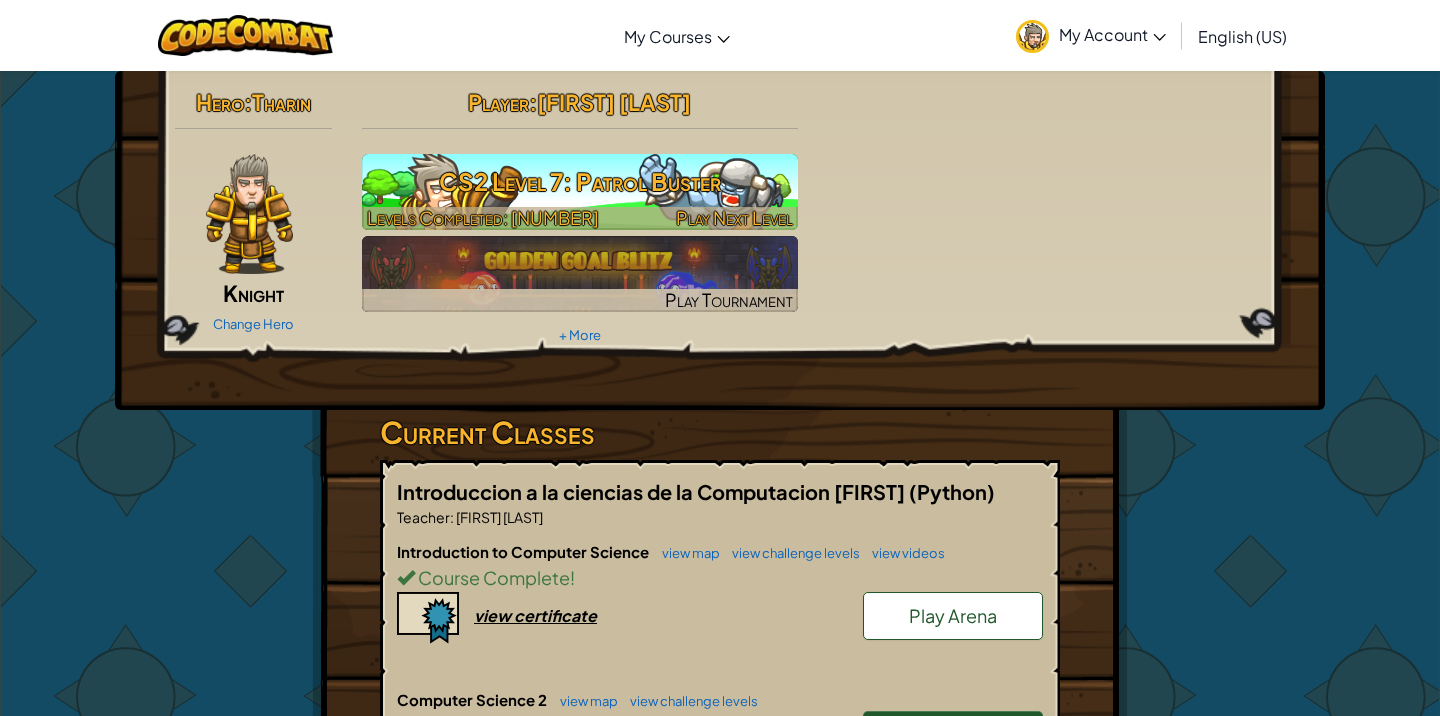 click on "CS2 Level 7: Patrol Buster" at bounding box center [580, 181] 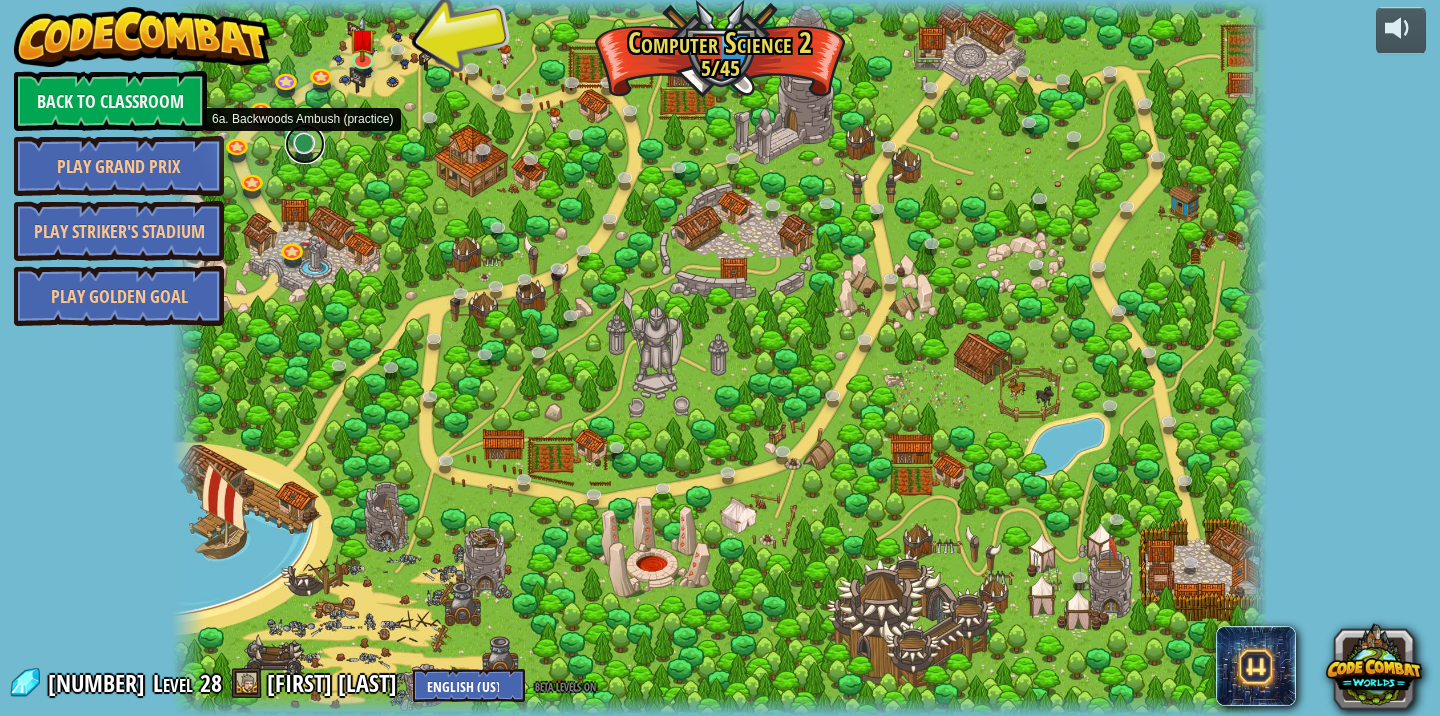 click at bounding box center [305, 144] 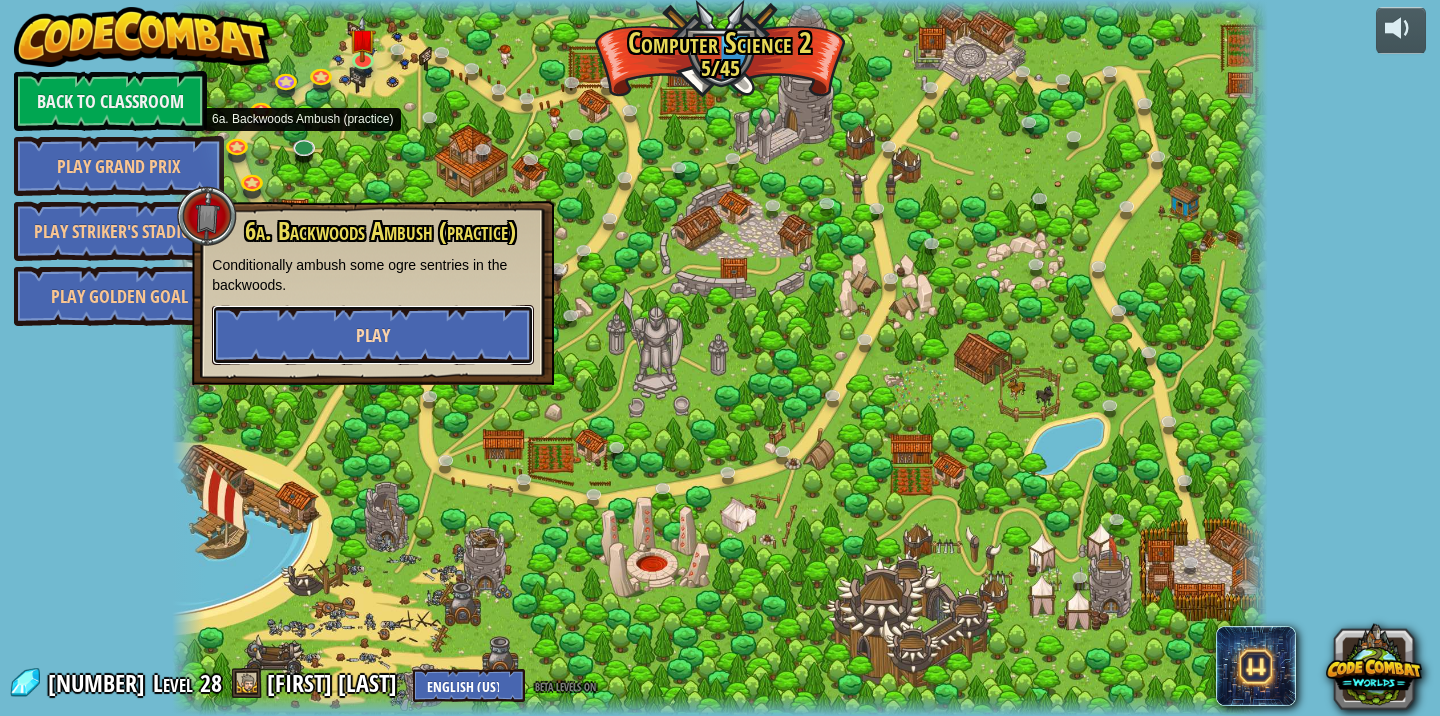 click on "Play" at bounding box center [373, 335] 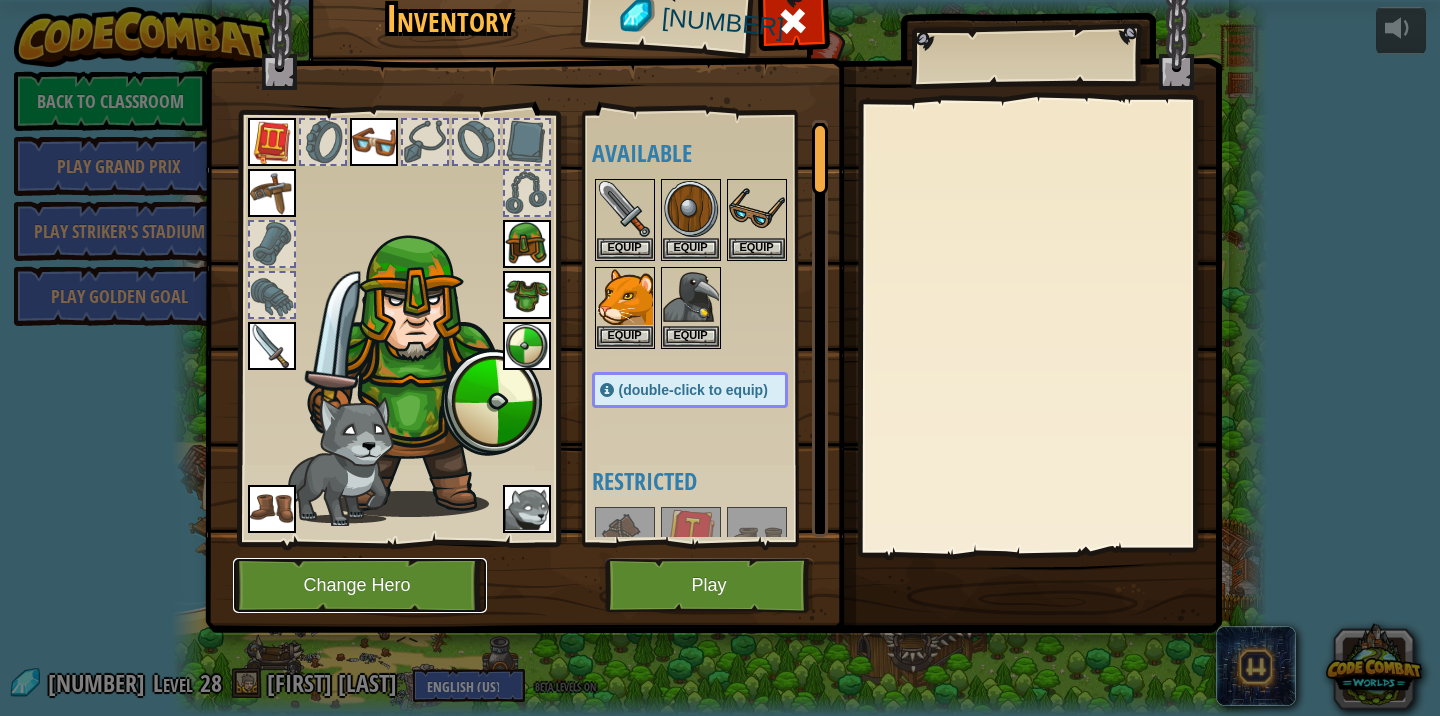 click on "Change Hero" at bounding box center (360, 585) 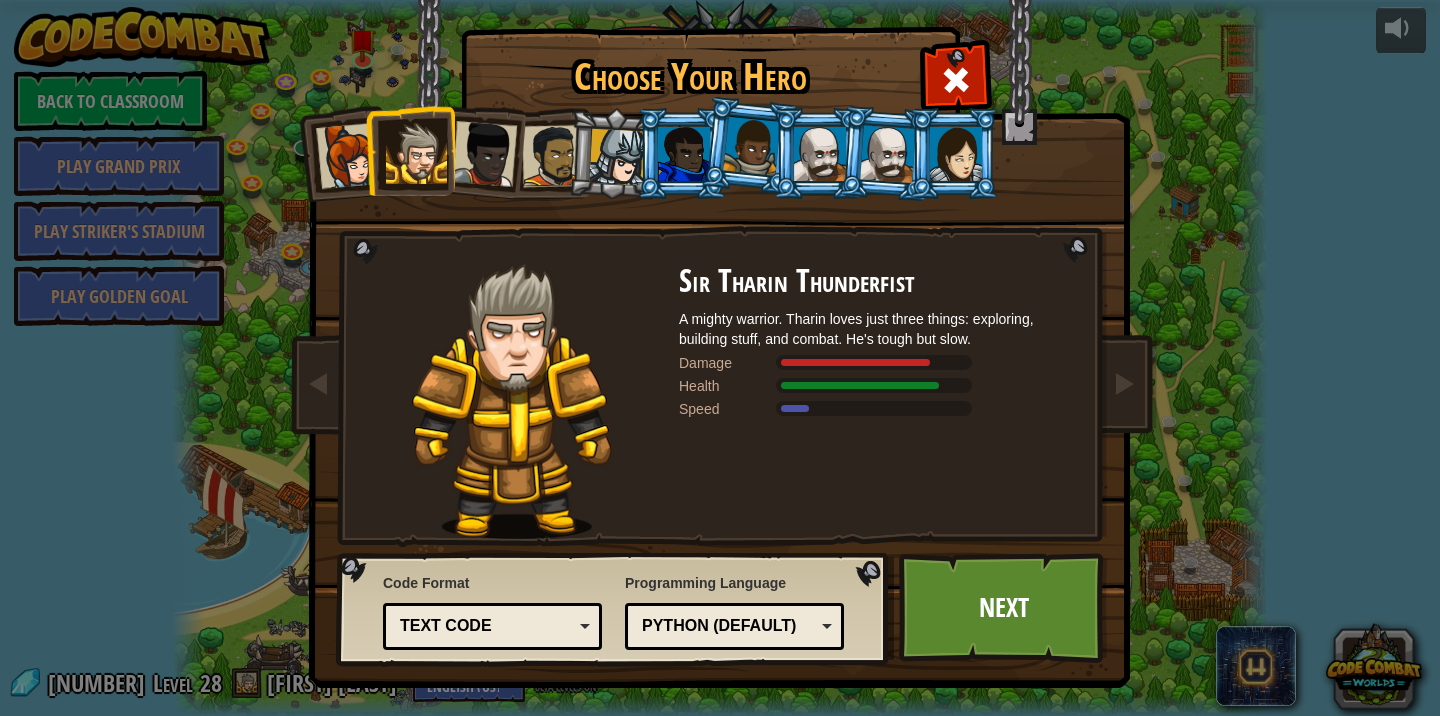 click at bounding box center (349, 156) 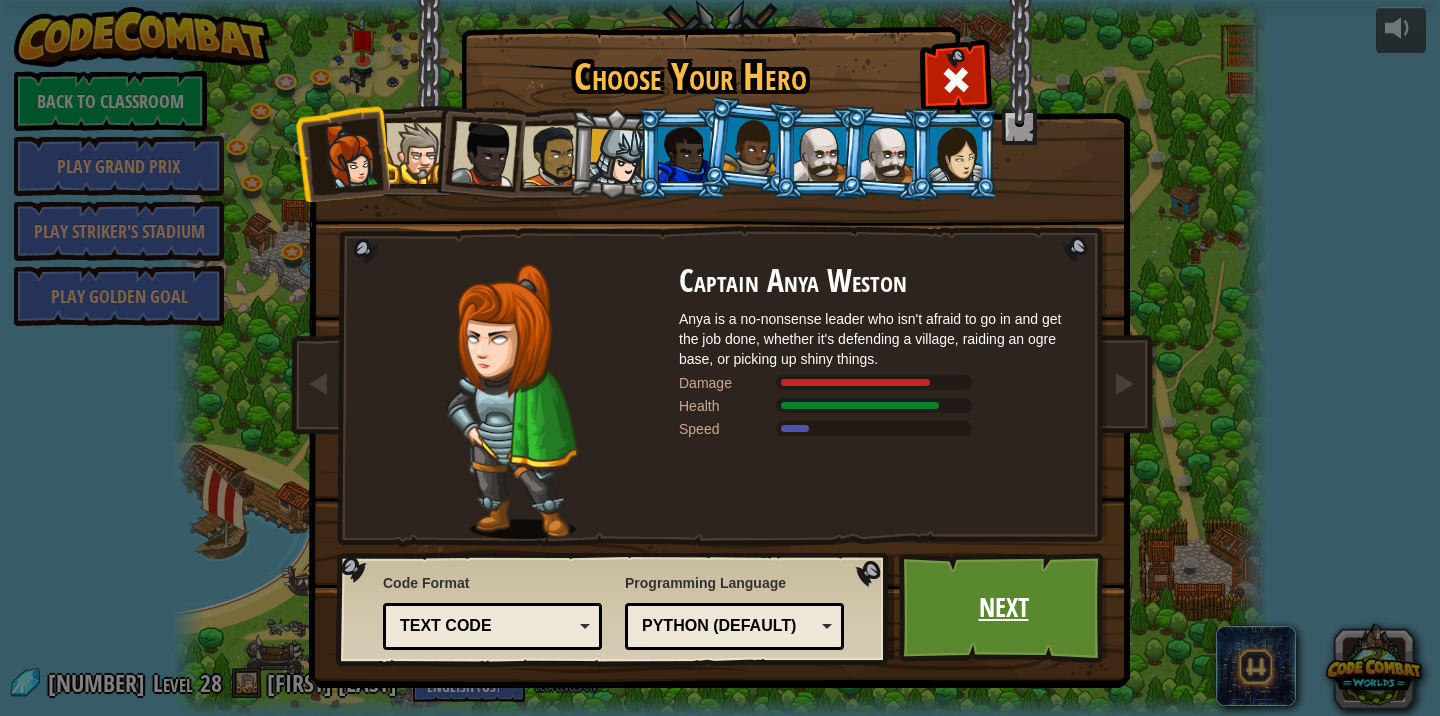 click on "Next" at bounding box center [1003, 608] 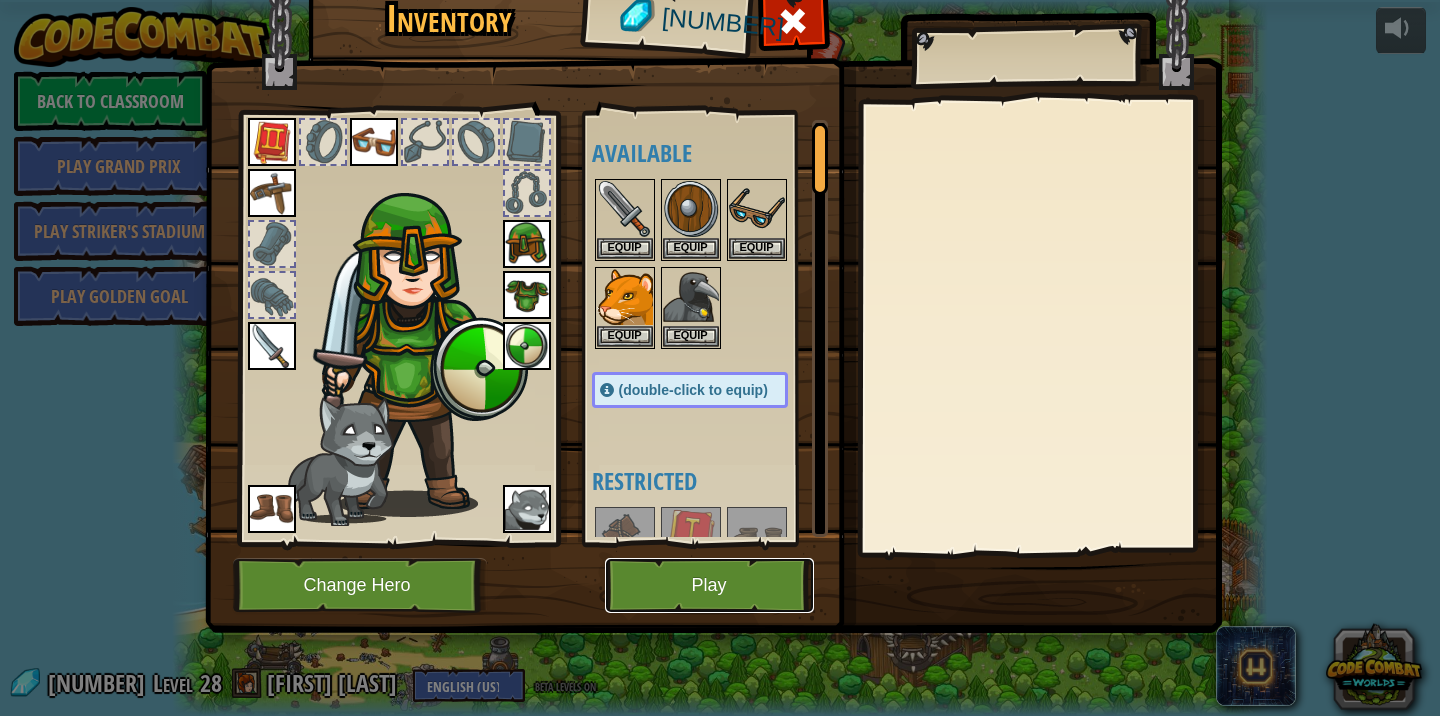 click on "Play" at bounding box center (709, 585) 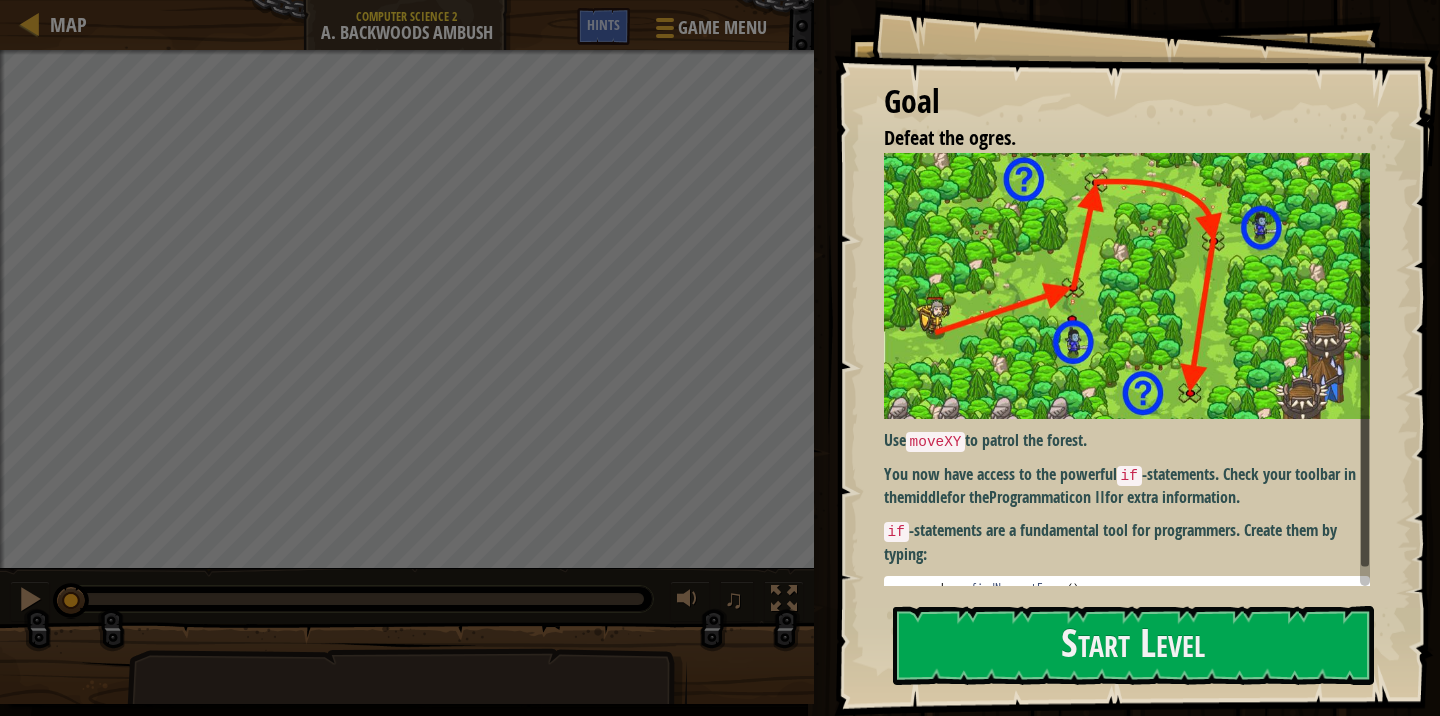 scroll, scrollTop: 55, scrollLeft: 0, axis: vertical 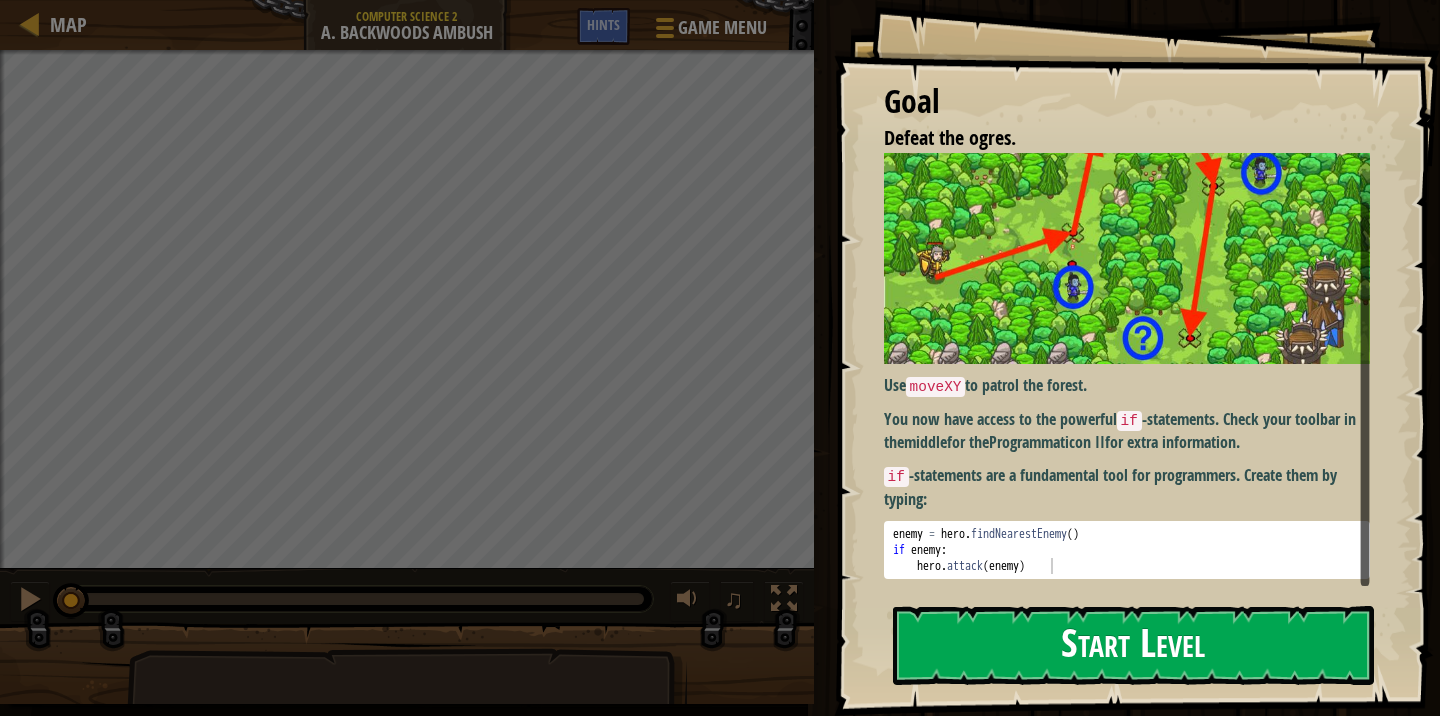 click on "Start Level" at bounding box center (1133, 645) 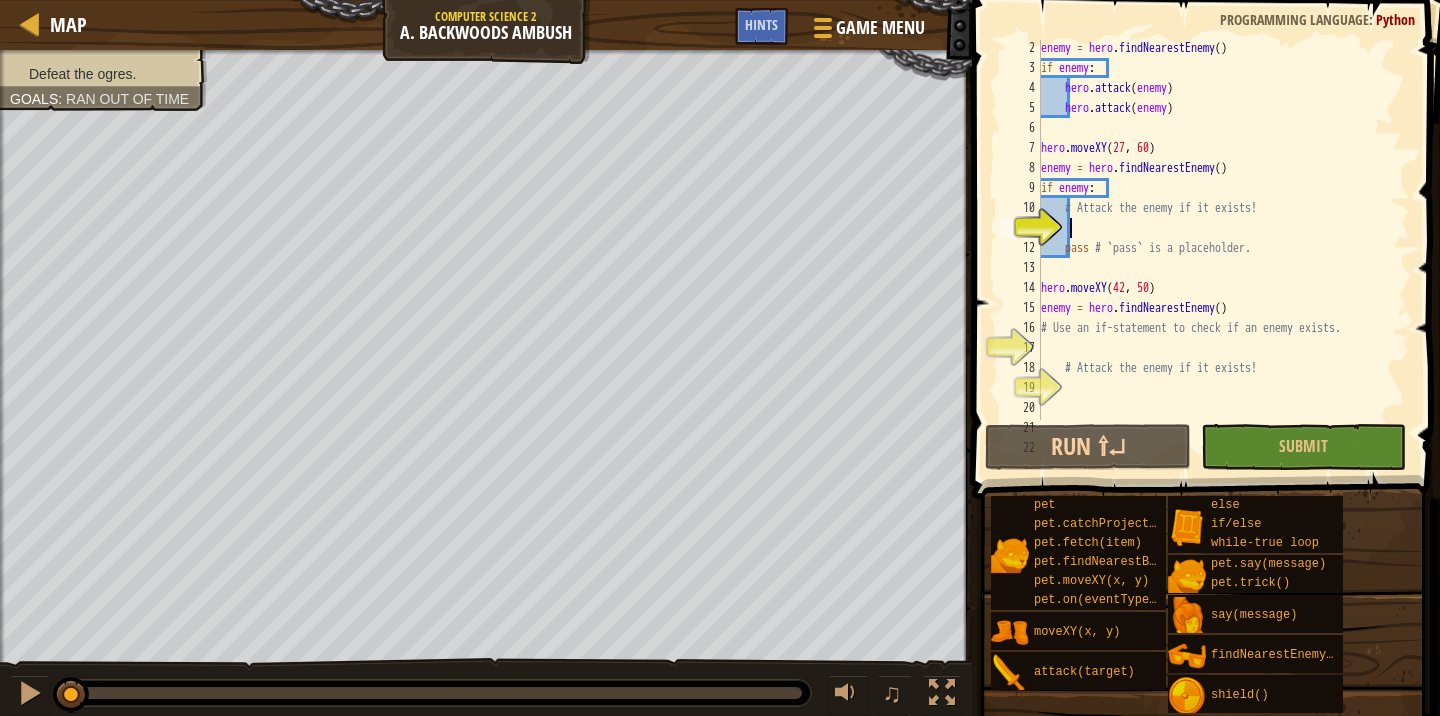 scroll, scrollTop: 17, scrollLeft: 0, axis: vertical 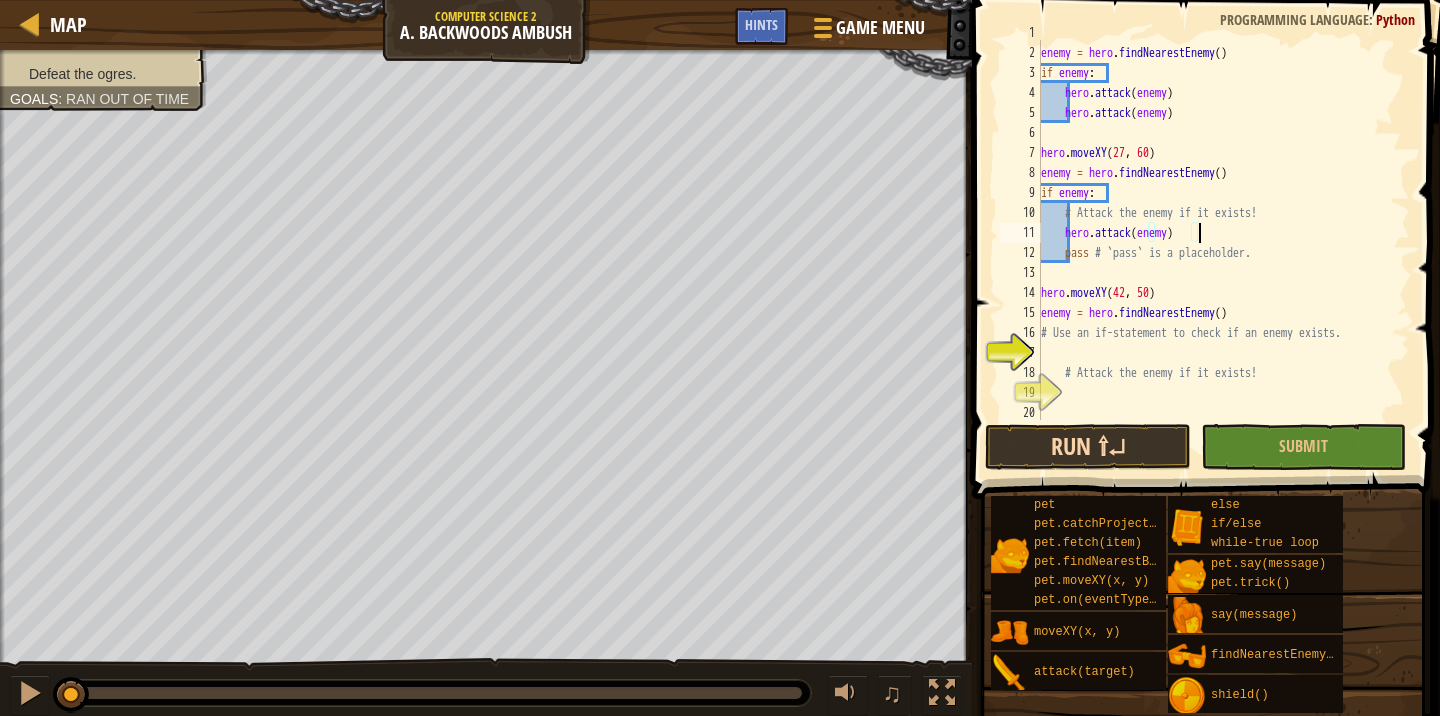 type on "hero.attack(enemy)" 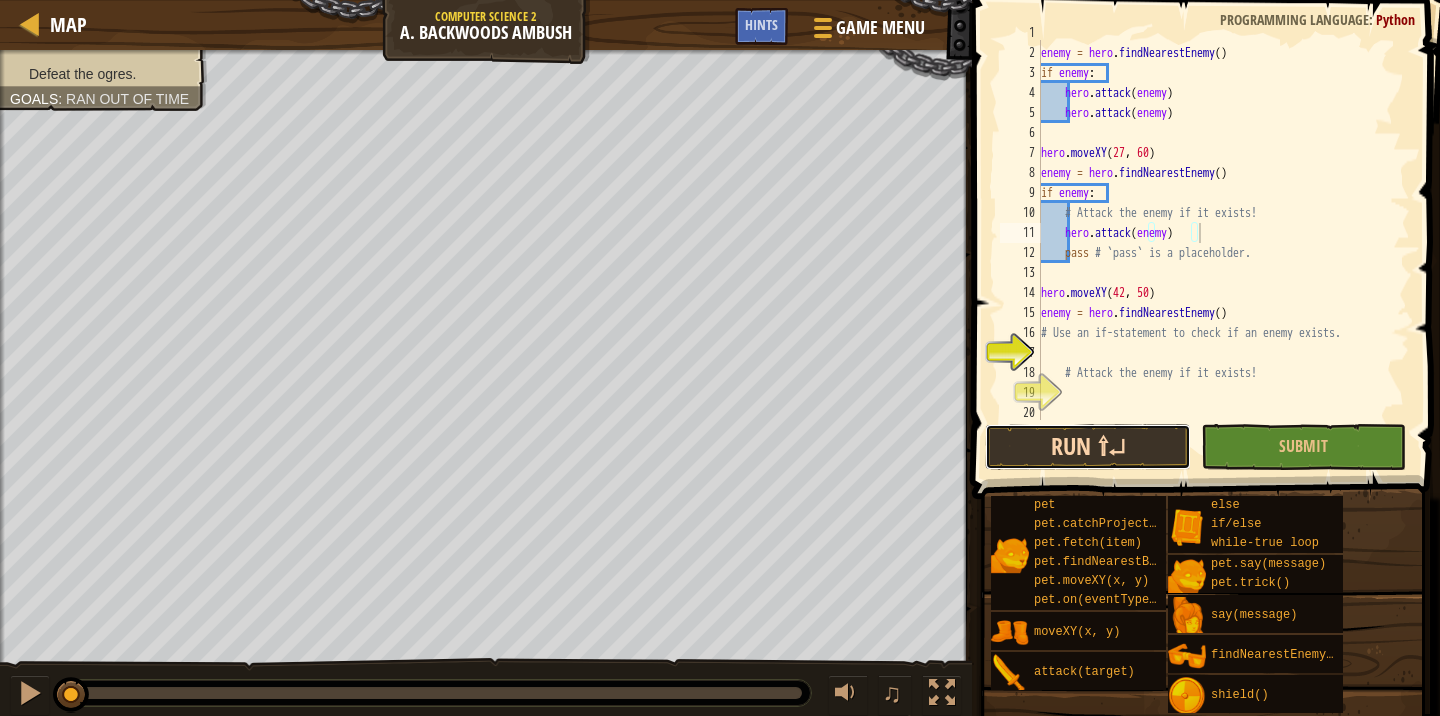 click on "Run ⇧↵" at bounding box center [1087, 447] 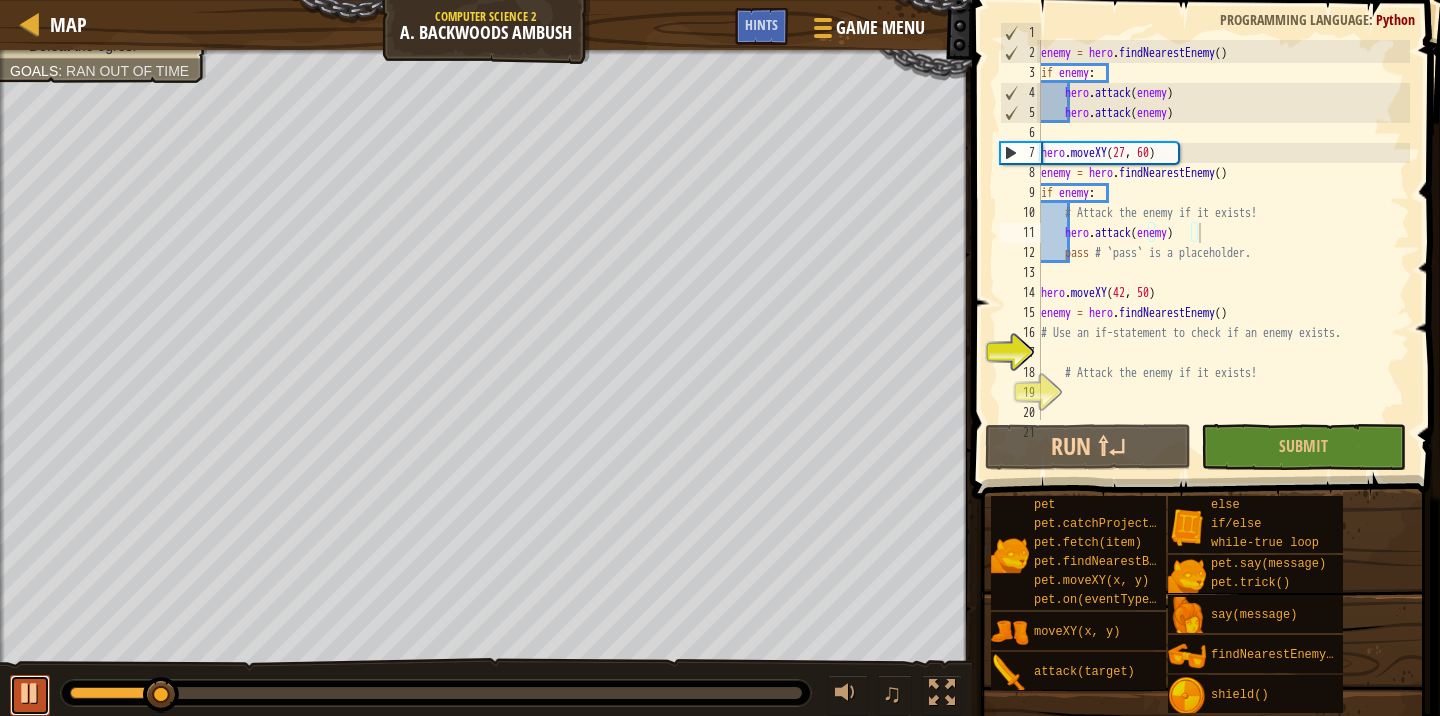 click at bounding box center [30, 693] 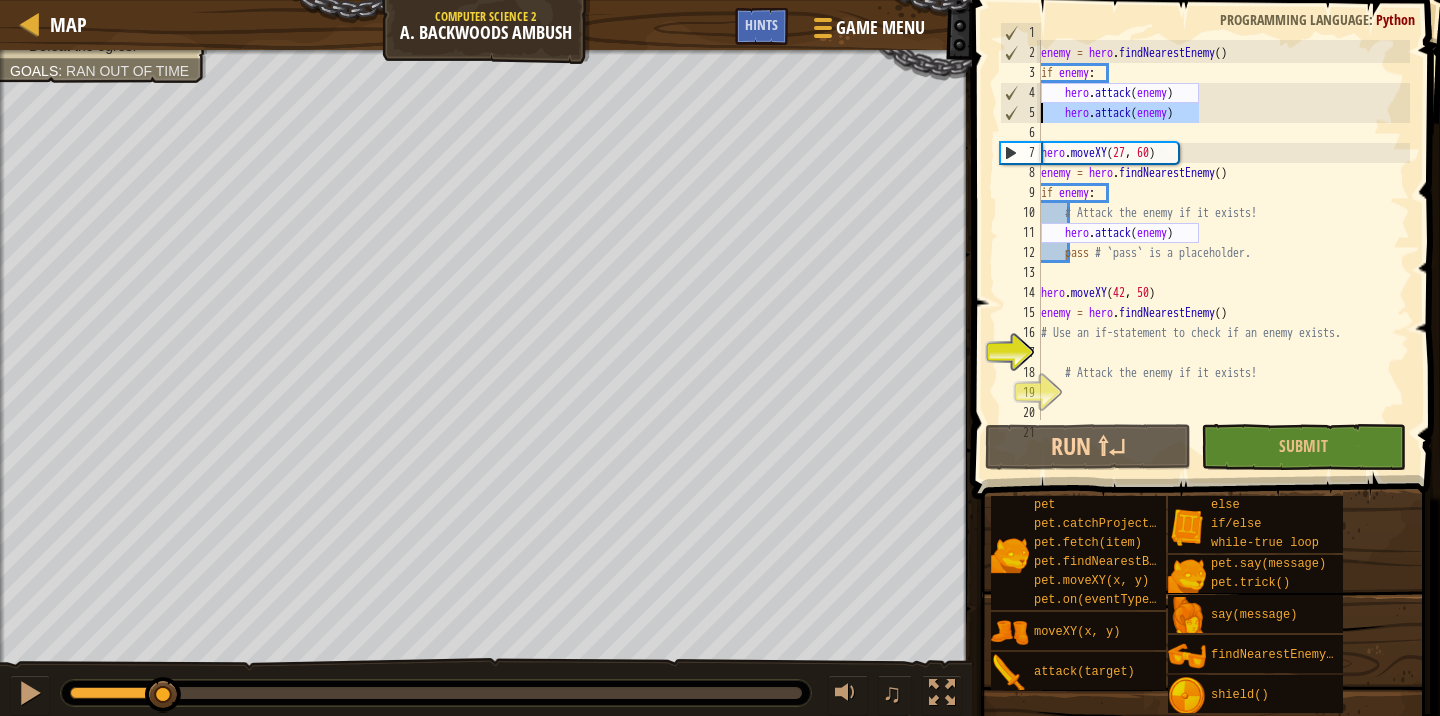 drag, startPoint x: 1202, startPoint y: 117, endPoint x: 1030, endPoint y: 118, distance: 172.00291 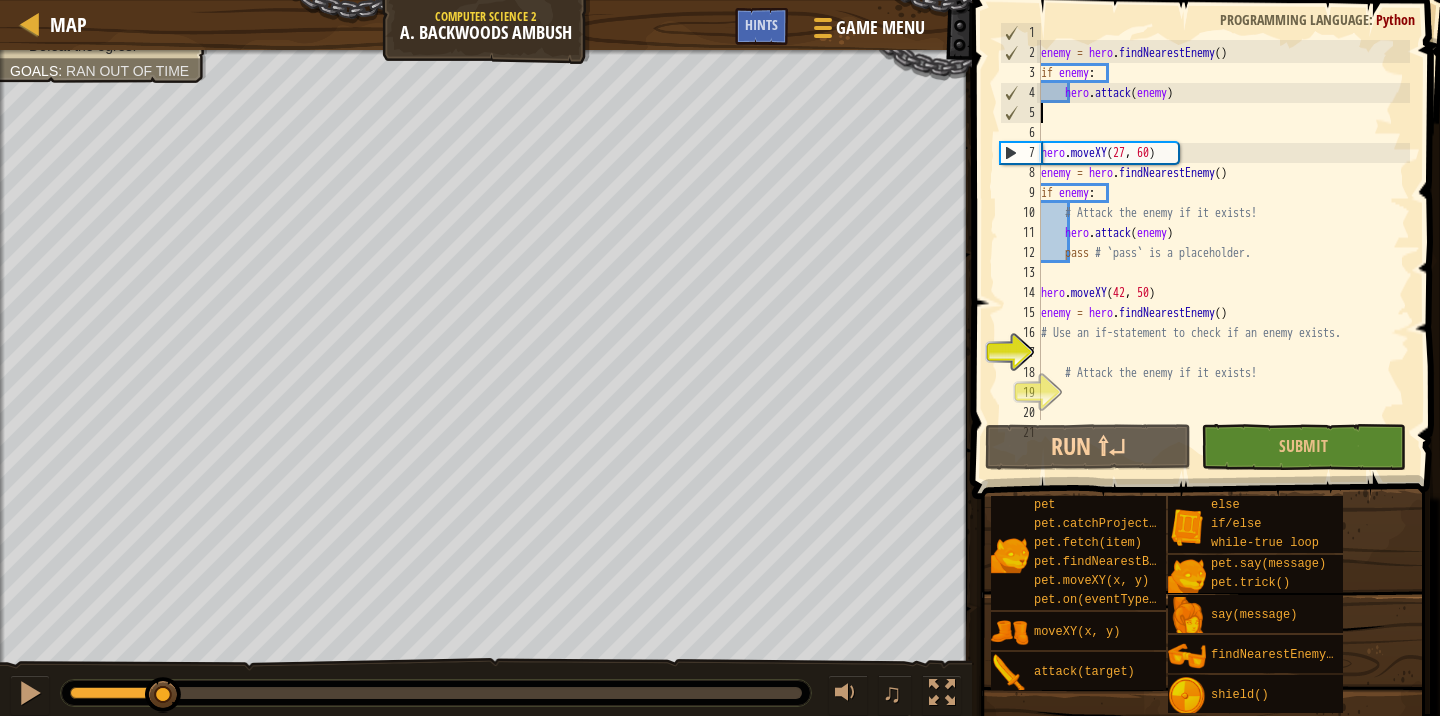 scroll, scrollTop: 9, scrollLeft: 0, axis: vertical 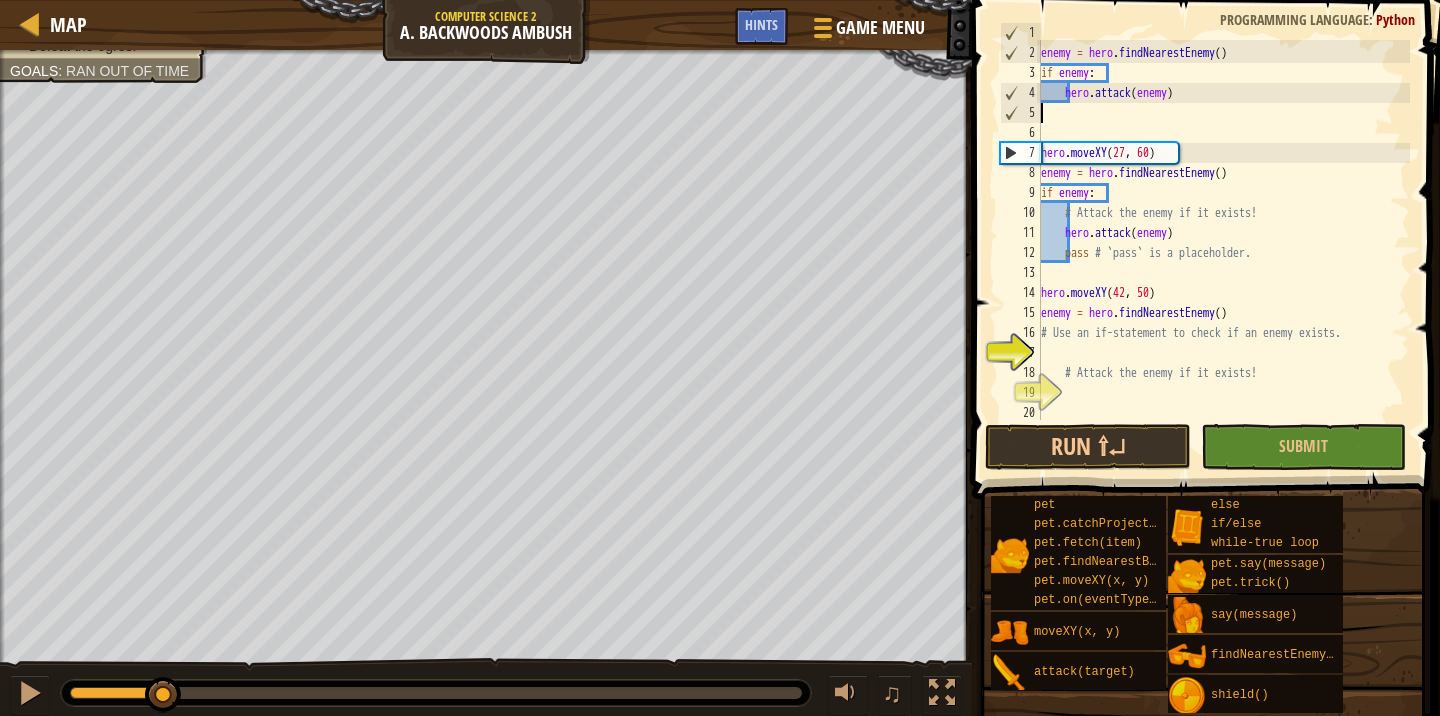type on "hero.attack(enemy)" 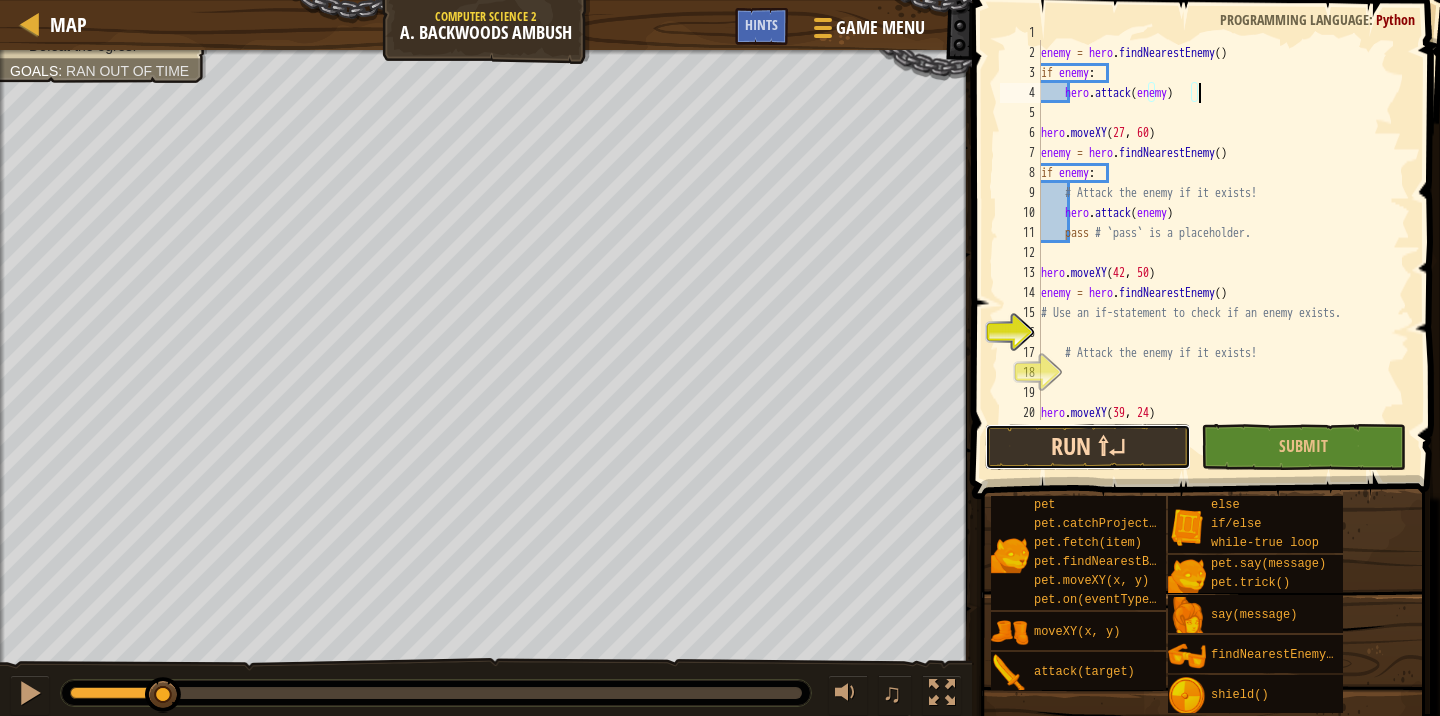 click on "Run ⇧↵" at bounding box center [1087, 447] 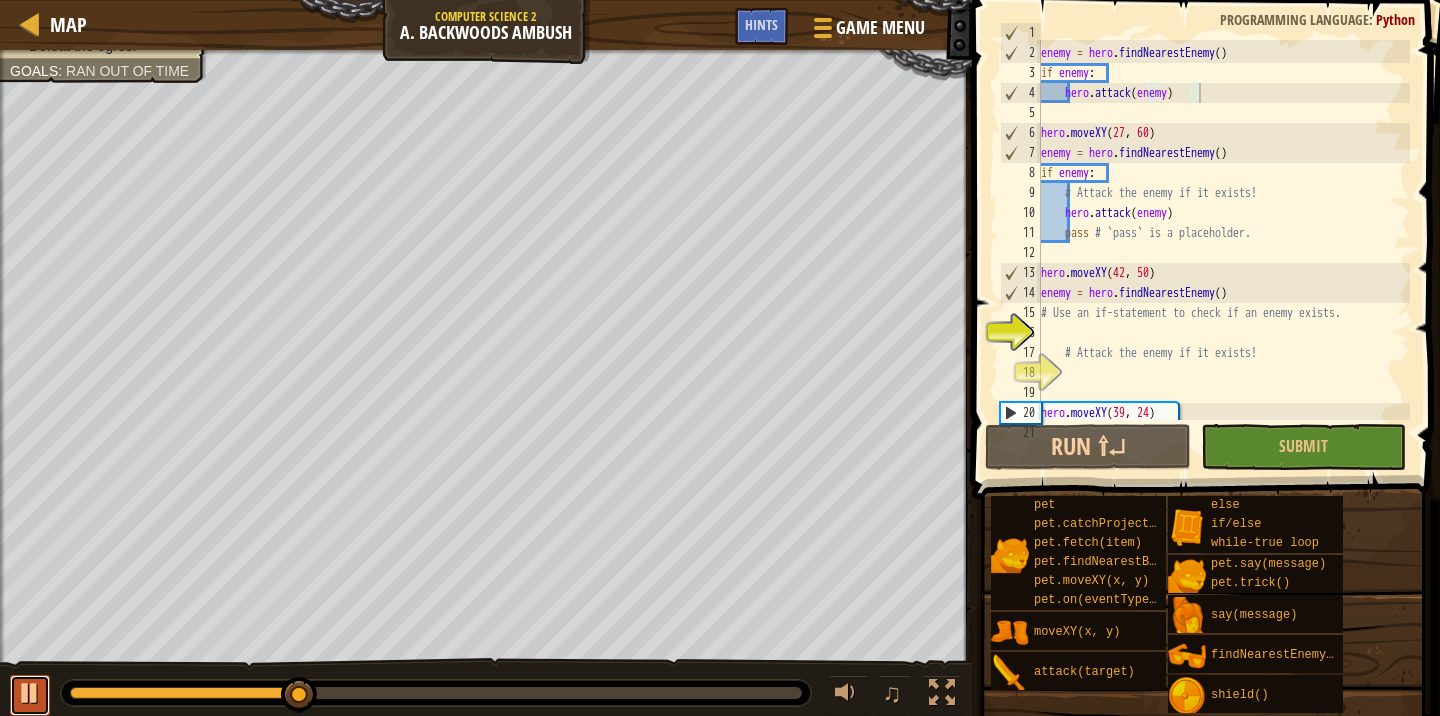 click at bounding box center (30, 693) 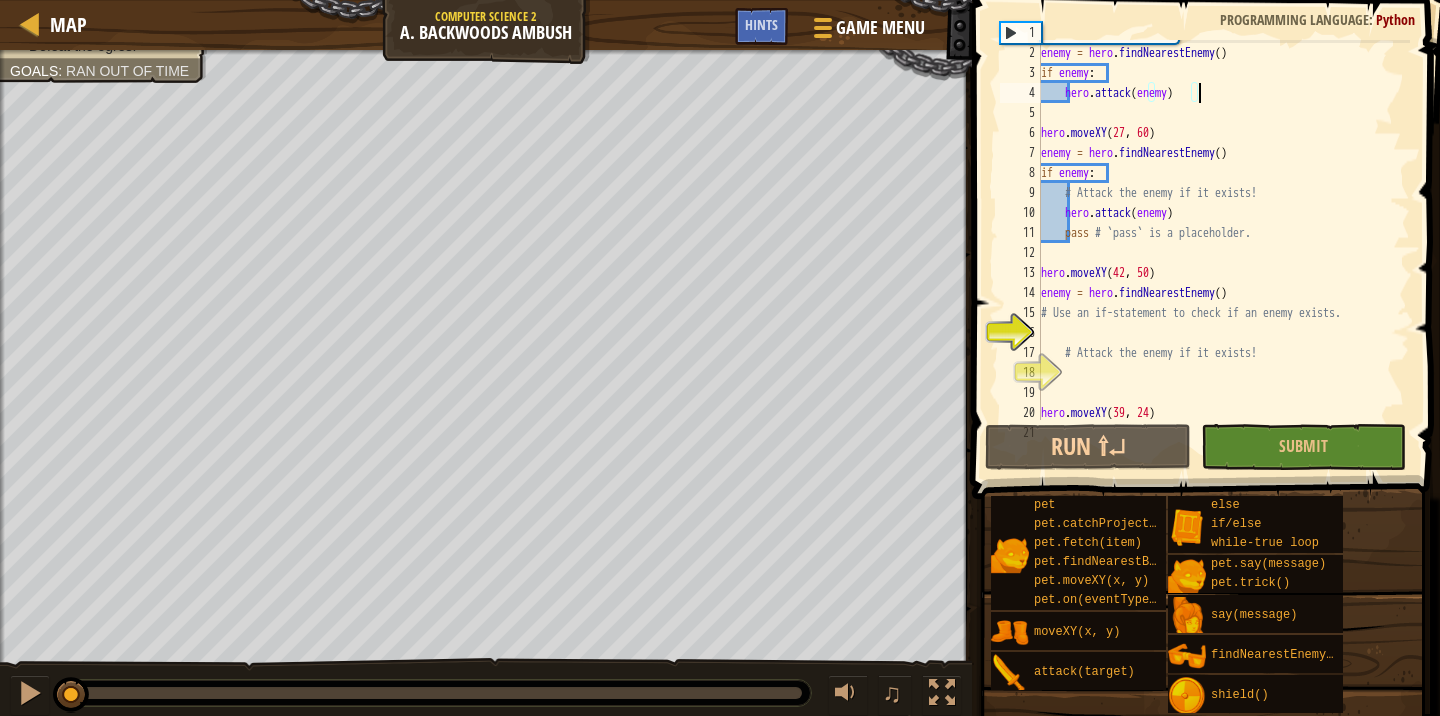 drag, startPoint x: 304, startPoint y: 687, endPoint x: 8, endPoint y: 709, distance: 296.81644 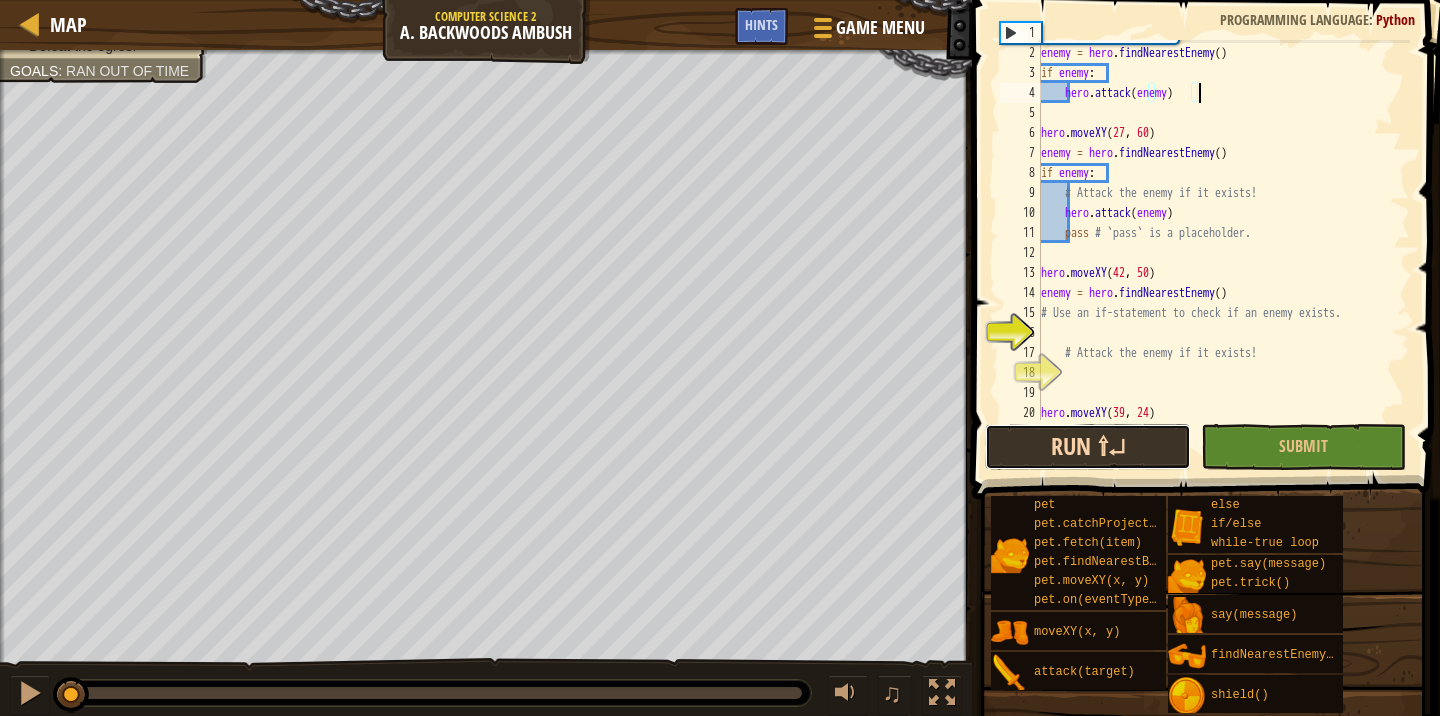 click on "Run ⇧↵" at bounding box center [1087, 447] 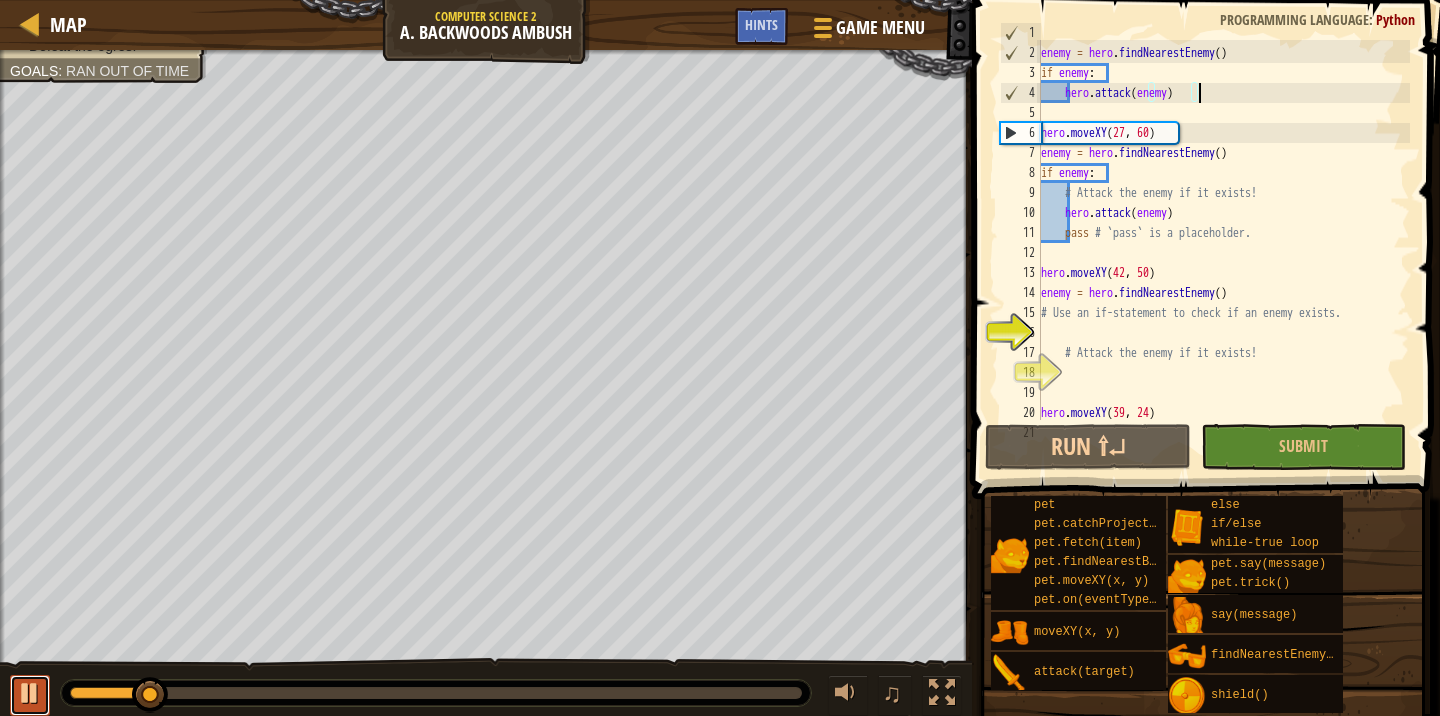 click at bounding box center [30, 695] 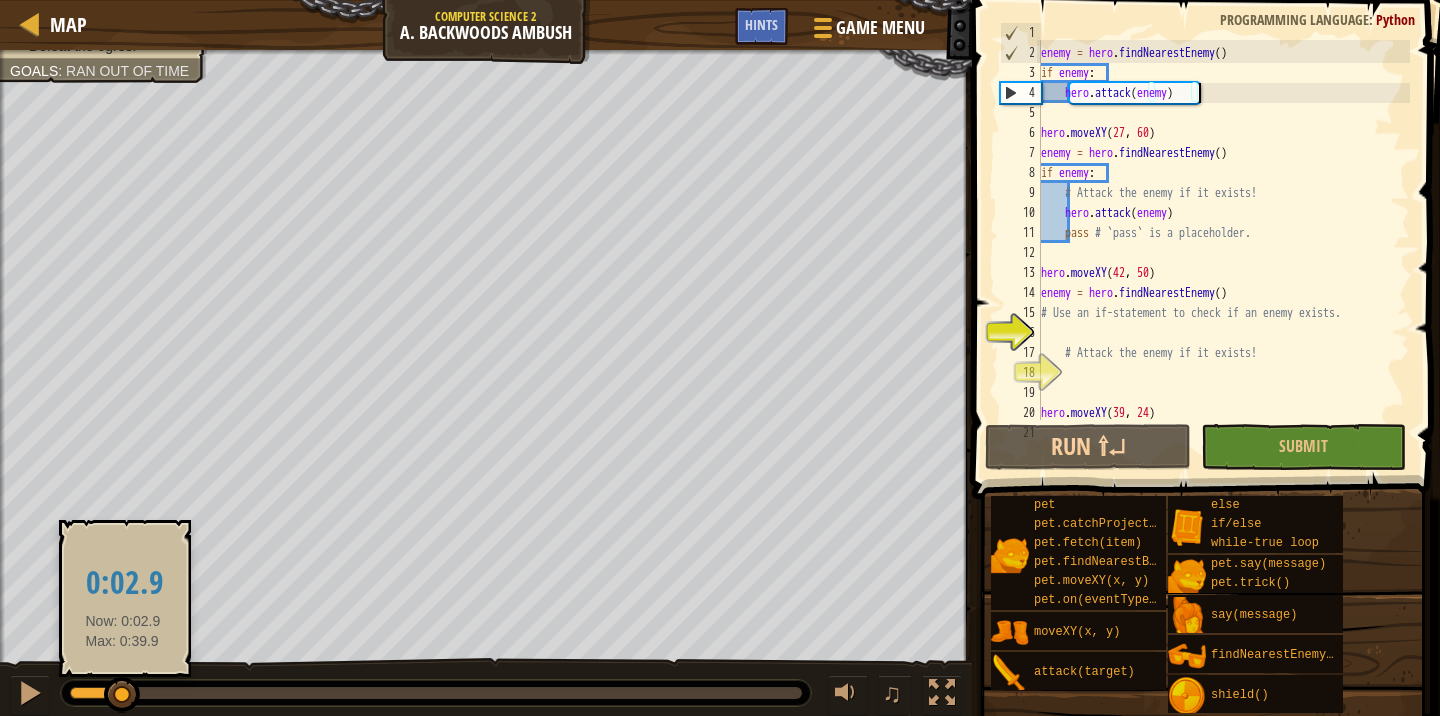 drag, startPoint x: 162, startPoint y: 694, endPoint x: 121, endPoint y: 692, distance: 41.04875 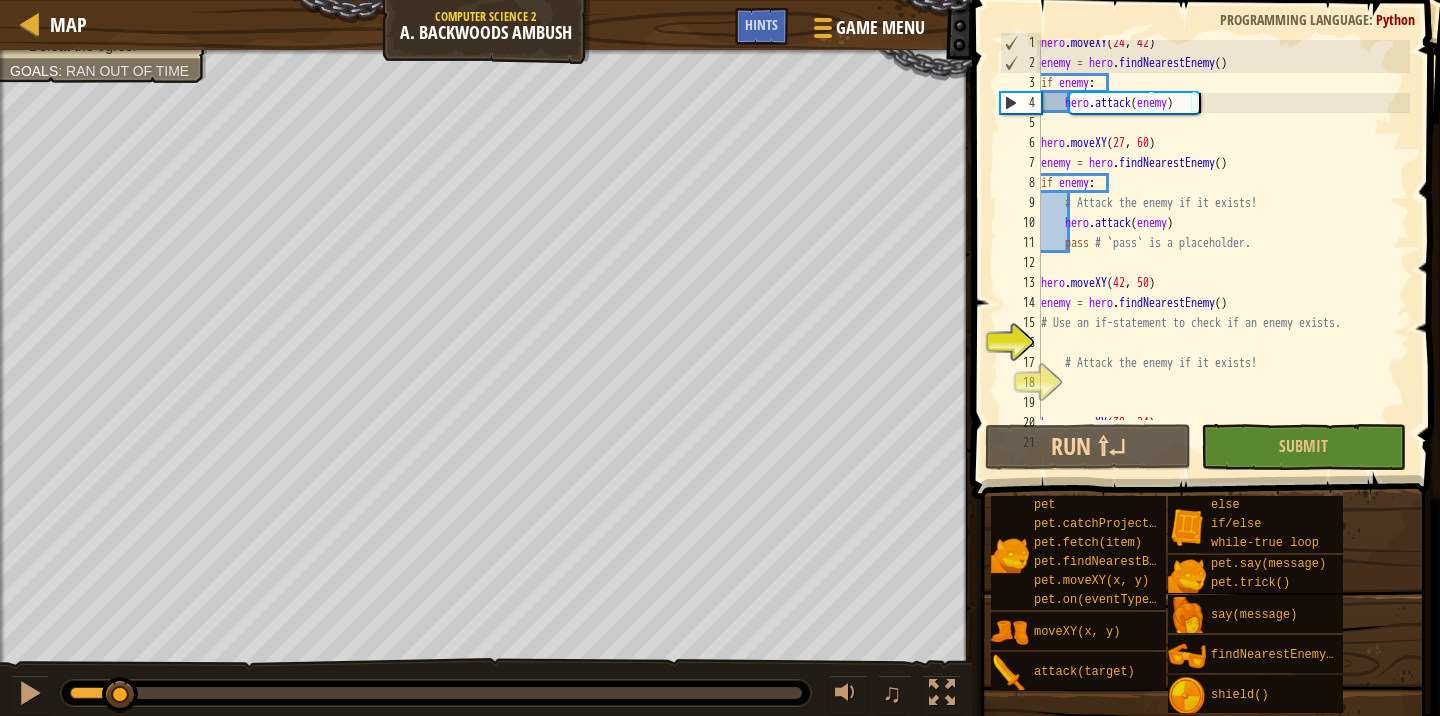 scroll, scrollTop: 21, scrollLeft: 0, axis: vertical 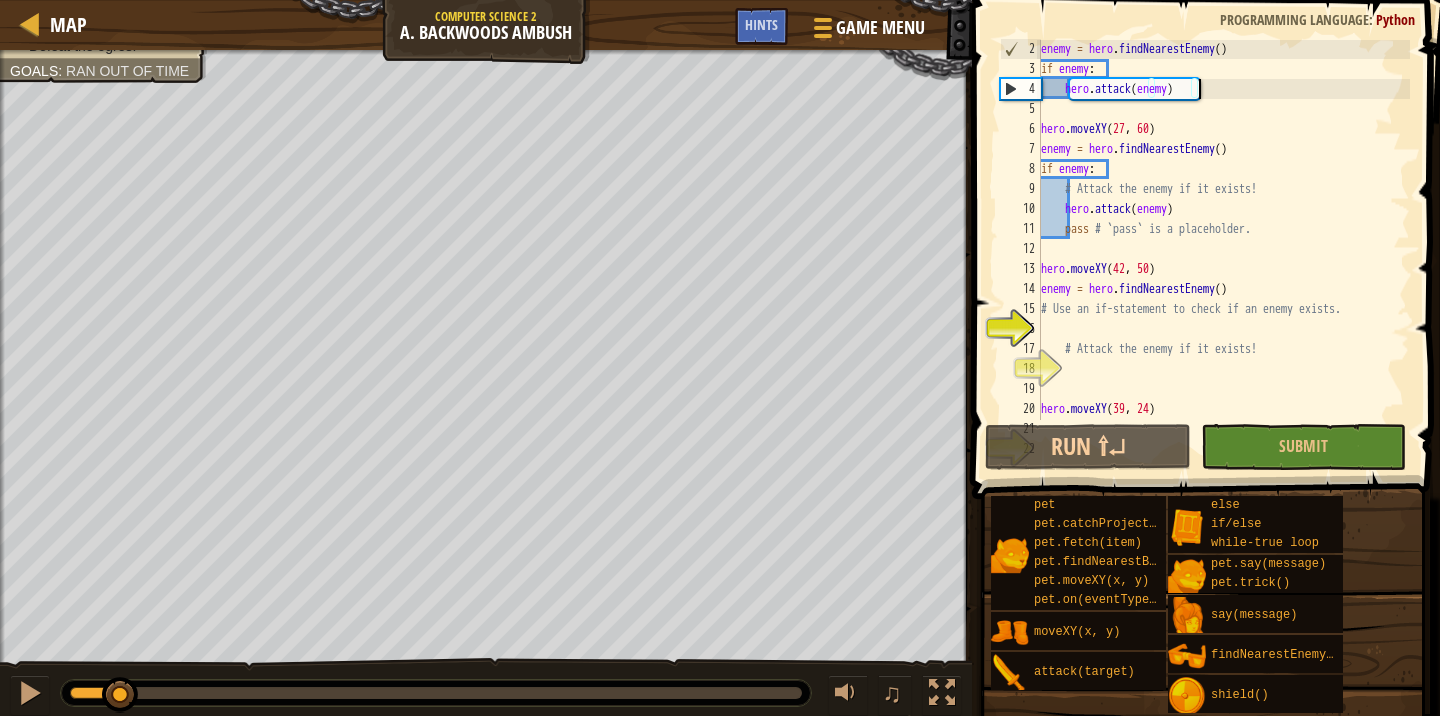 click on "enemy   =   hero . findNearestEnemy ( ) if   enemy :      hero . attack ( enemy ) hero . moveXY ( 27 ,   60 ) enemy   =   hero . findNearestEnemy ( ) if   enemy :      # Attack the enemy if it exists!      hero . attack ( enemy )      pass   # `pass` is a placeholder. hero . moveXY ( 42 ,   50 ) enemy   =   hero . findNearestEnemy ( ) # Use an if-statement to check if an enemy exists.      # Attack the enemy if it exists!      hero . moveXY ( 39 ,   24 ) # Find the nearest enemy:" at bounding box center [1223, 249] 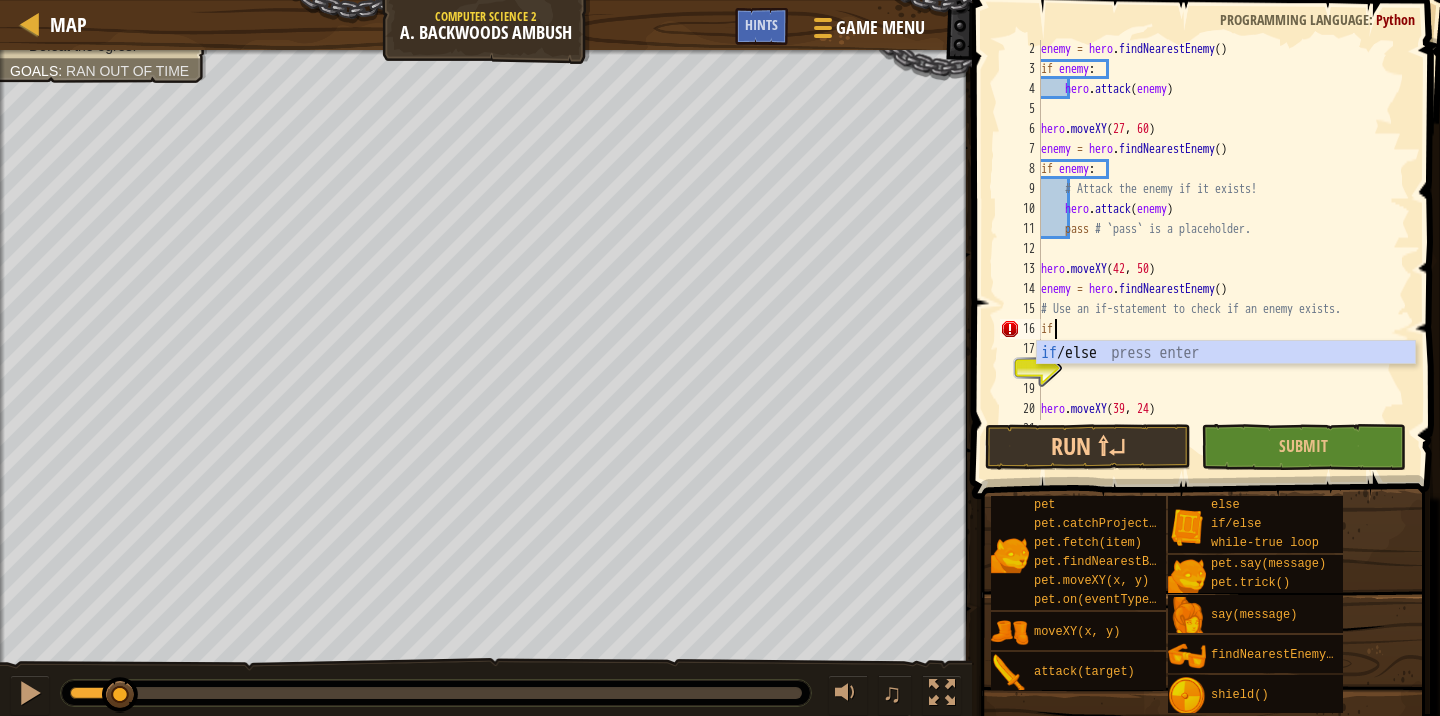 type on "if enemy:" 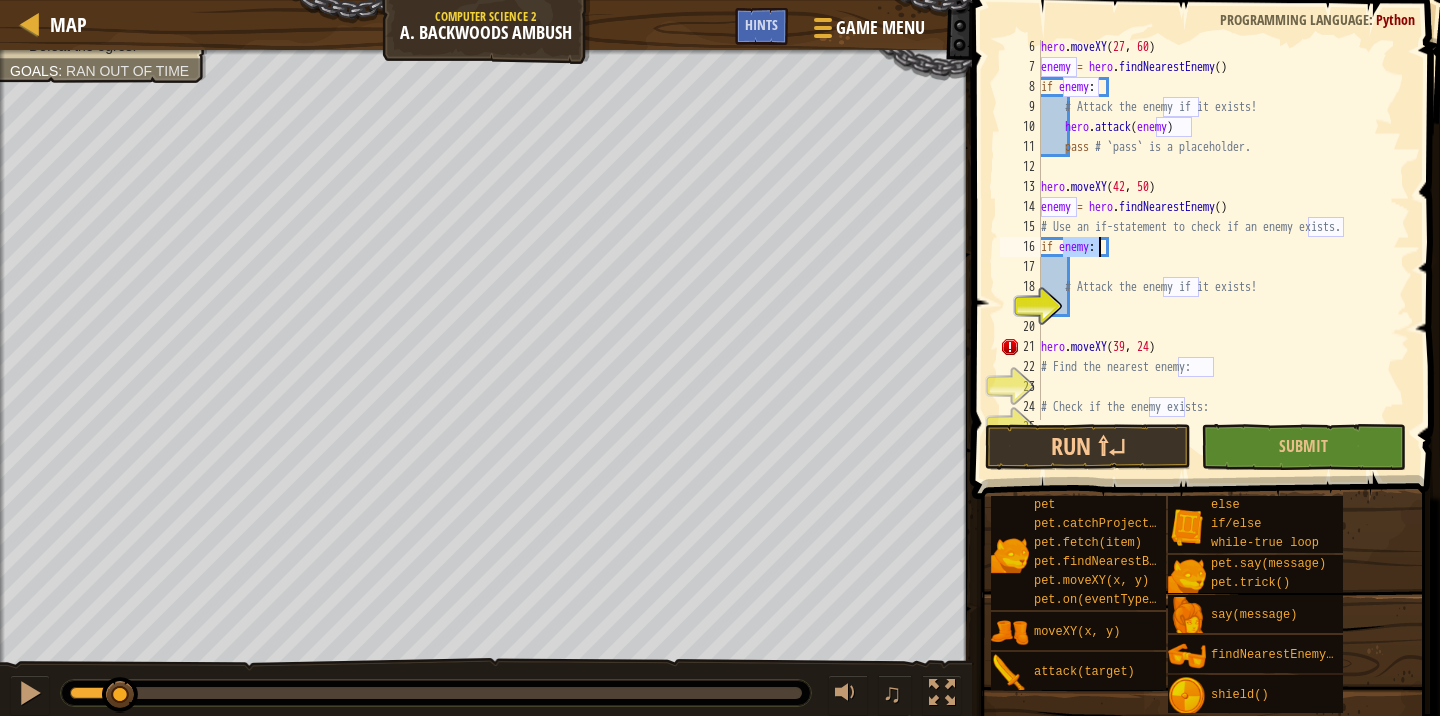 scroll, scrollTop: 81, scrollLeft: 0, axis: vertical 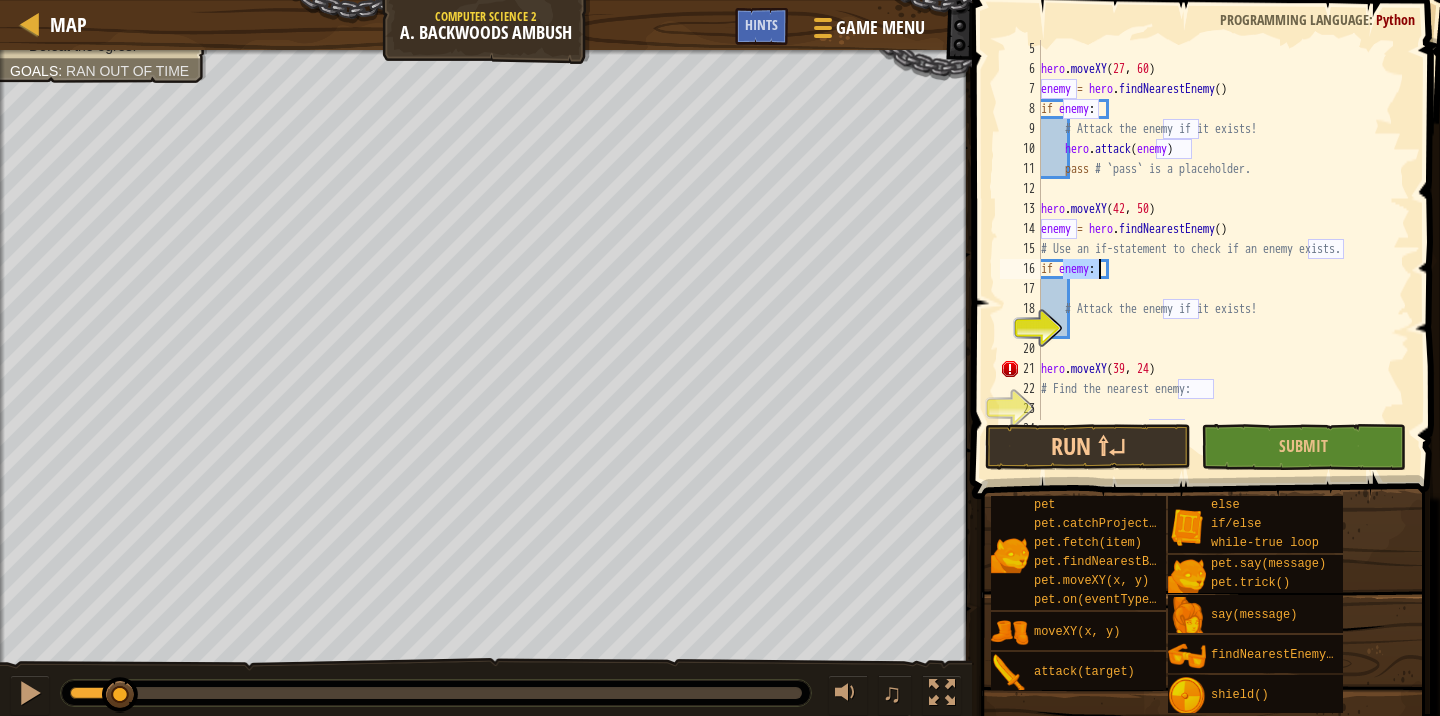 click on "hero . moveXY ( [NUMBER] ,   [NUMBER] ) enemy   =   hero . findNearestEnemy ( ) if   enemy :      # Attack the enemy if it exists!      hero . attack ( enemy )      pass   # `pass` is a placeholder. hero . moveXY ( [NUMBER] ,   [NUMBER] ) enemy   =   hero . findNearestEnemy ( ) # Use an if-statement to check if an enemy exists. if   enemy :           # Attack the enemy if it exists!      hero . moveXY ( [NUMBER] ,   [NUMBER] ) # Find the nearest enemy: # Check if the enemy exists:" at bounding box center (1223, 249) 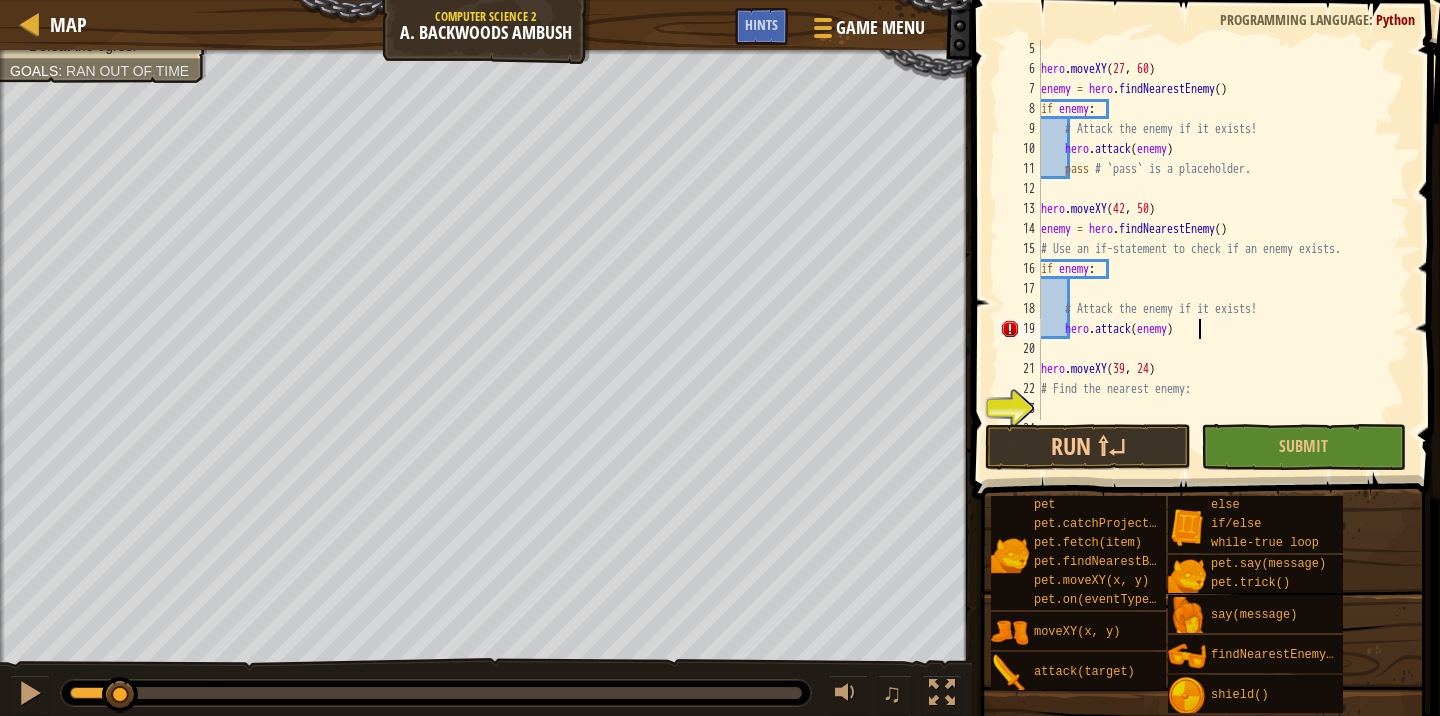 scroll, scrollTop: 9, scrollLeft: 12, axis: both 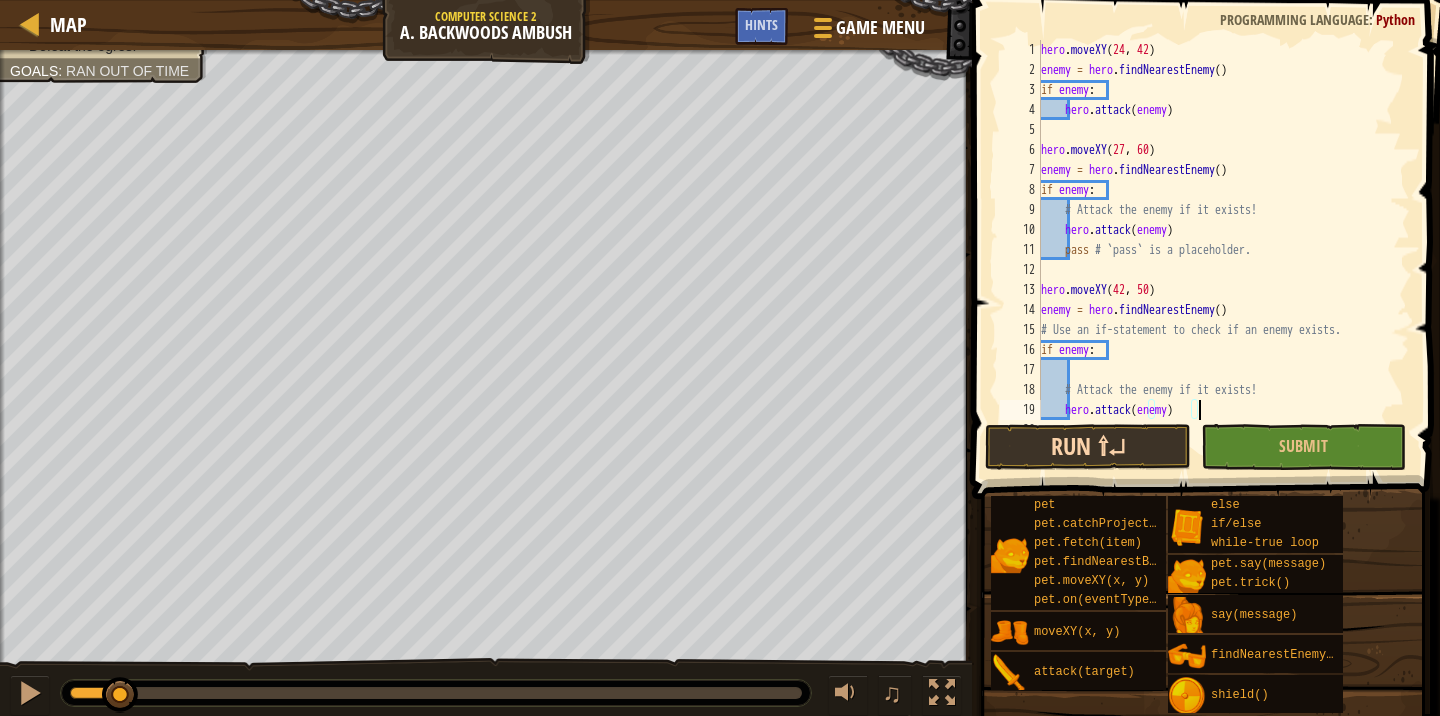 type on "hero.attack(enemy)" 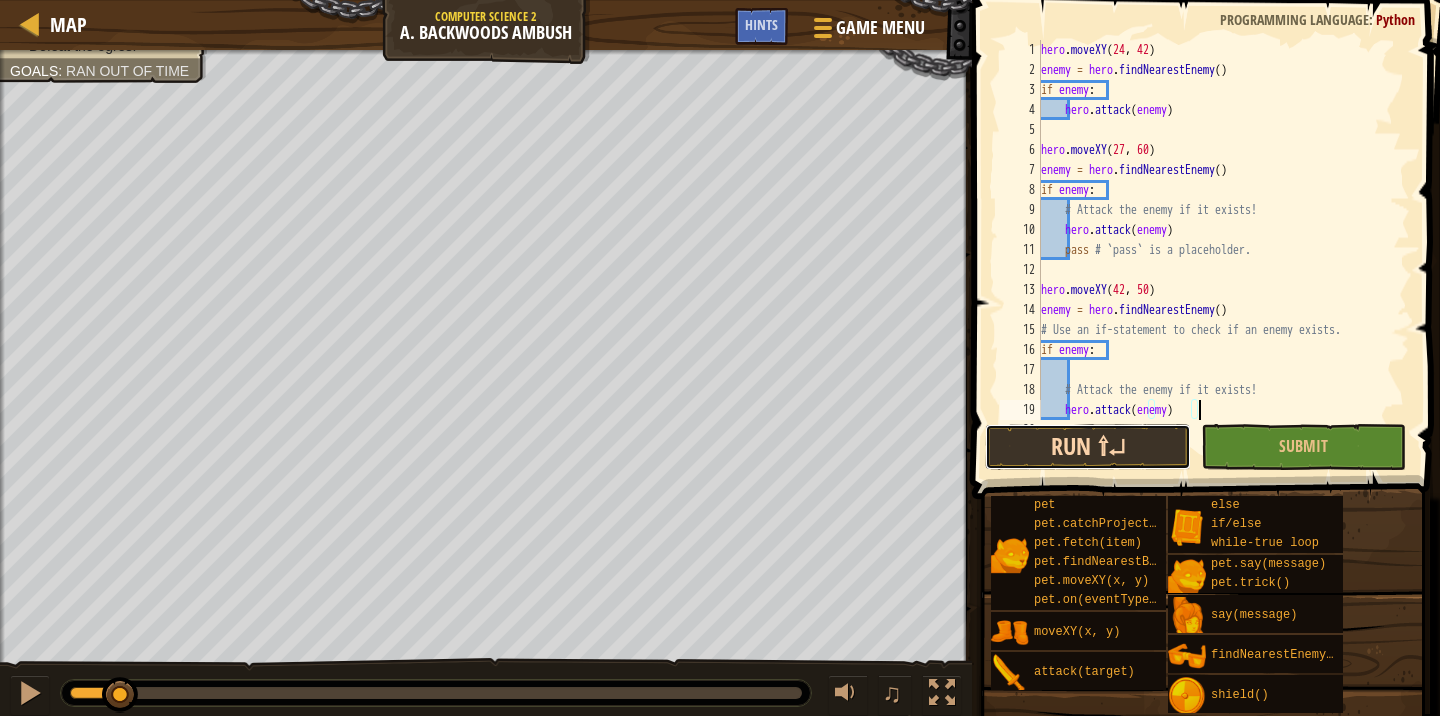 click on "Run ⇧↵" at bounding box center (1087, 447) 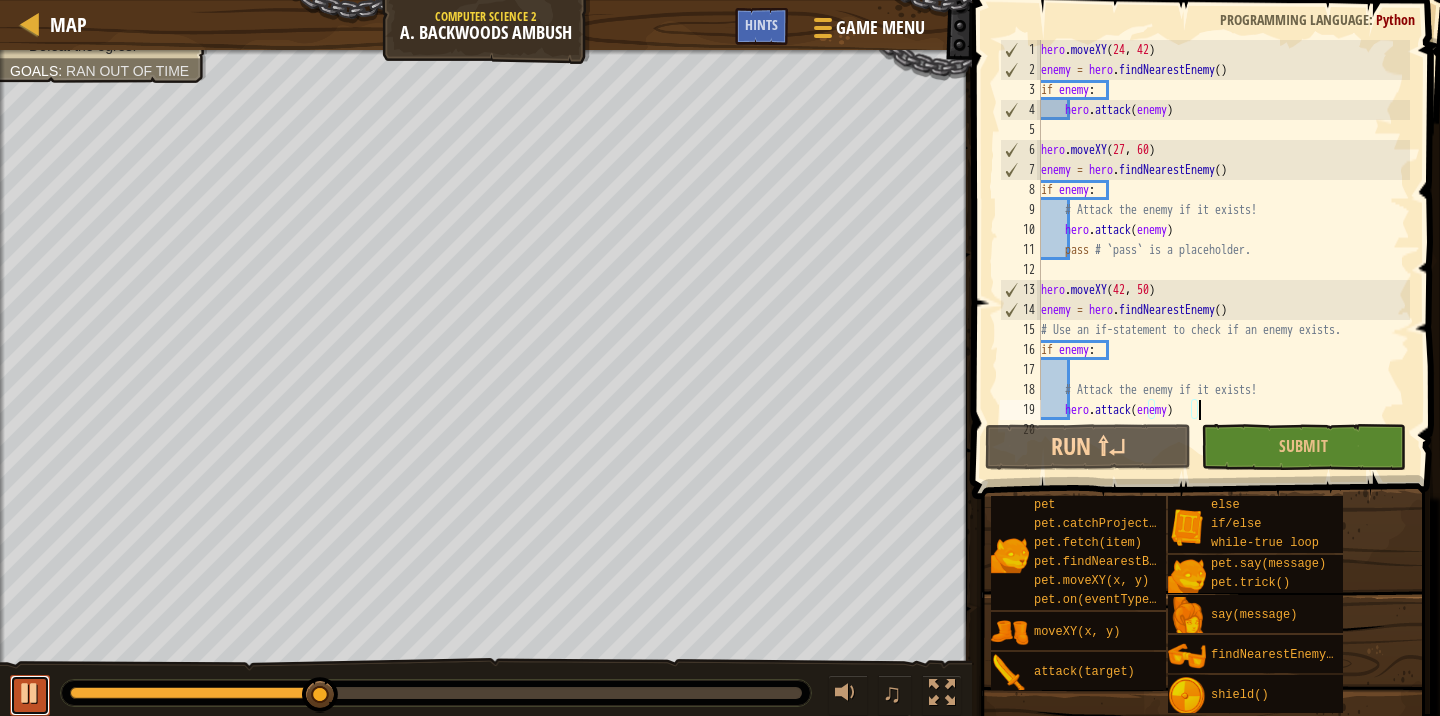 click at bounding box center [30, 693] 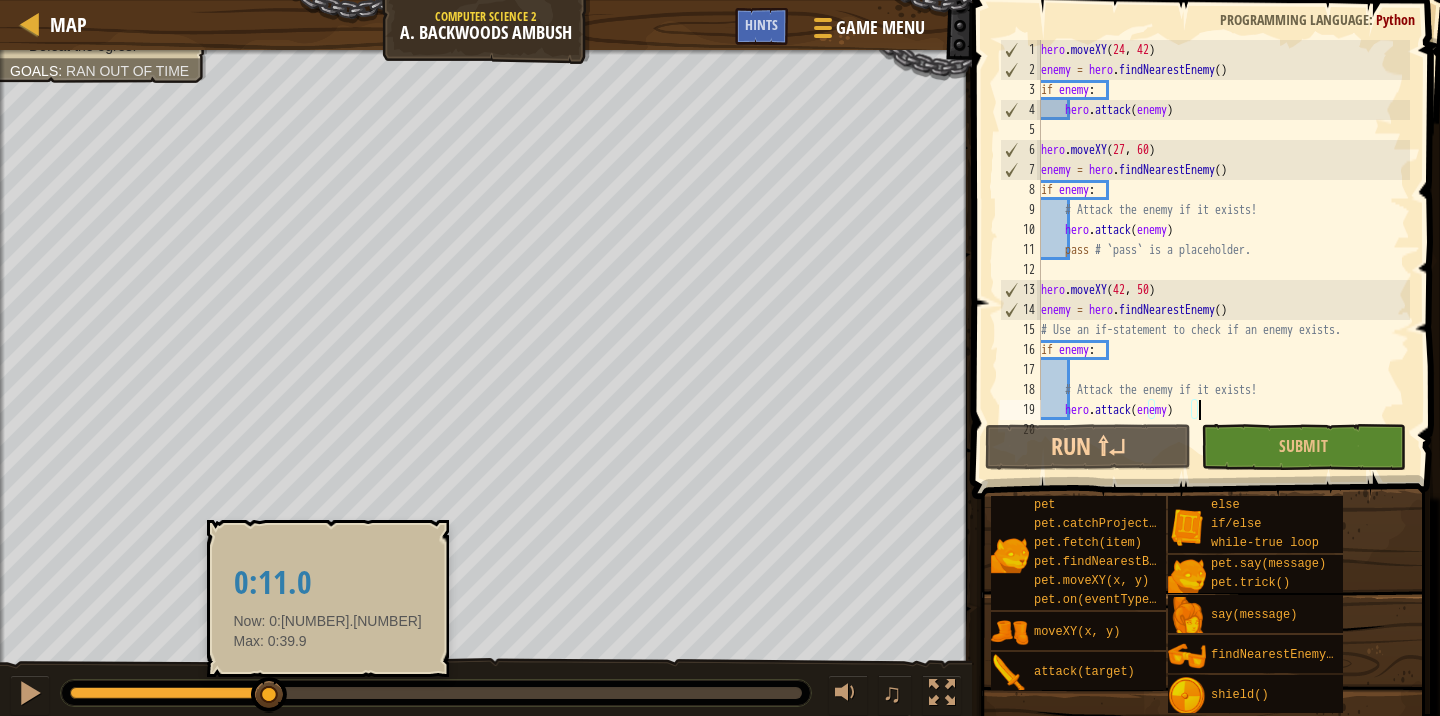 drag, startPoint x: 319, startPoint y: 695, endPoint x: 271, endPoint y: 704, distance: 48.83646 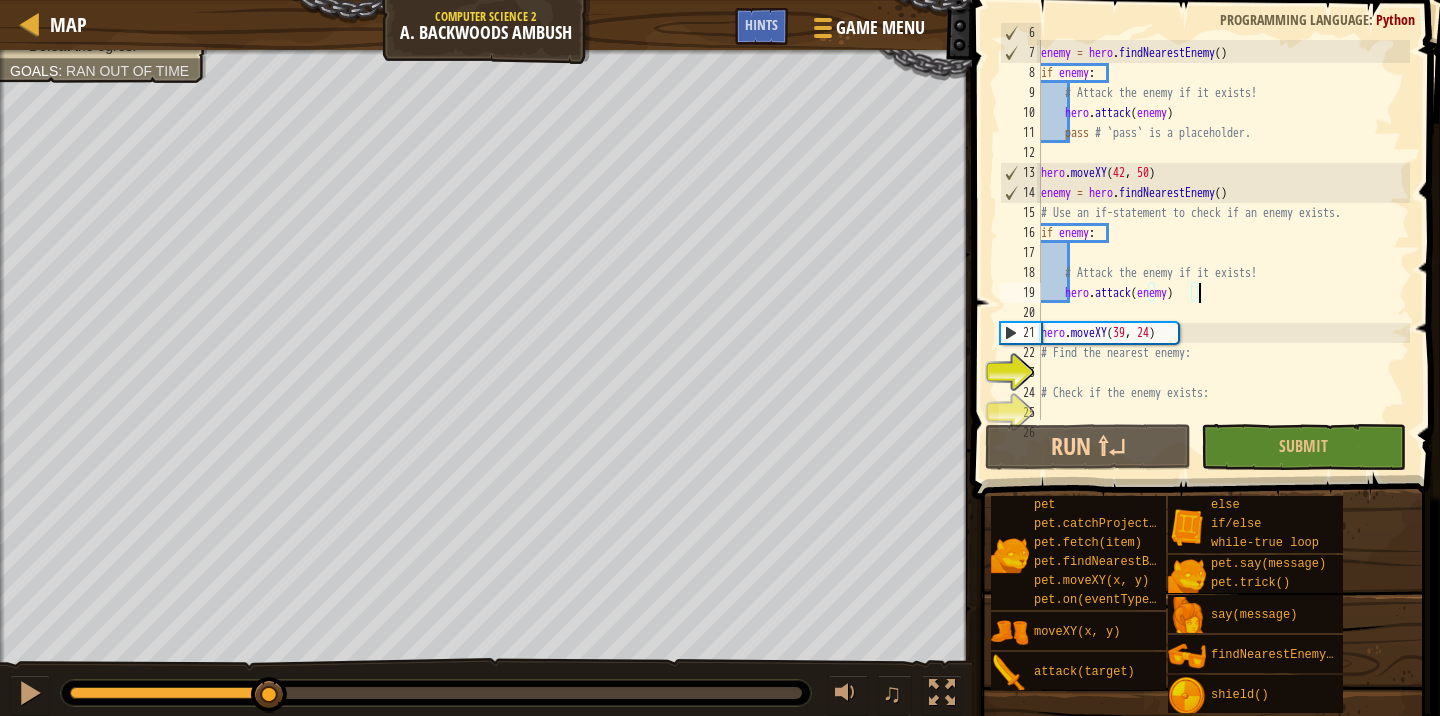 scroll, scrollTop: 160, scrollLeft: 0, axis: vertical 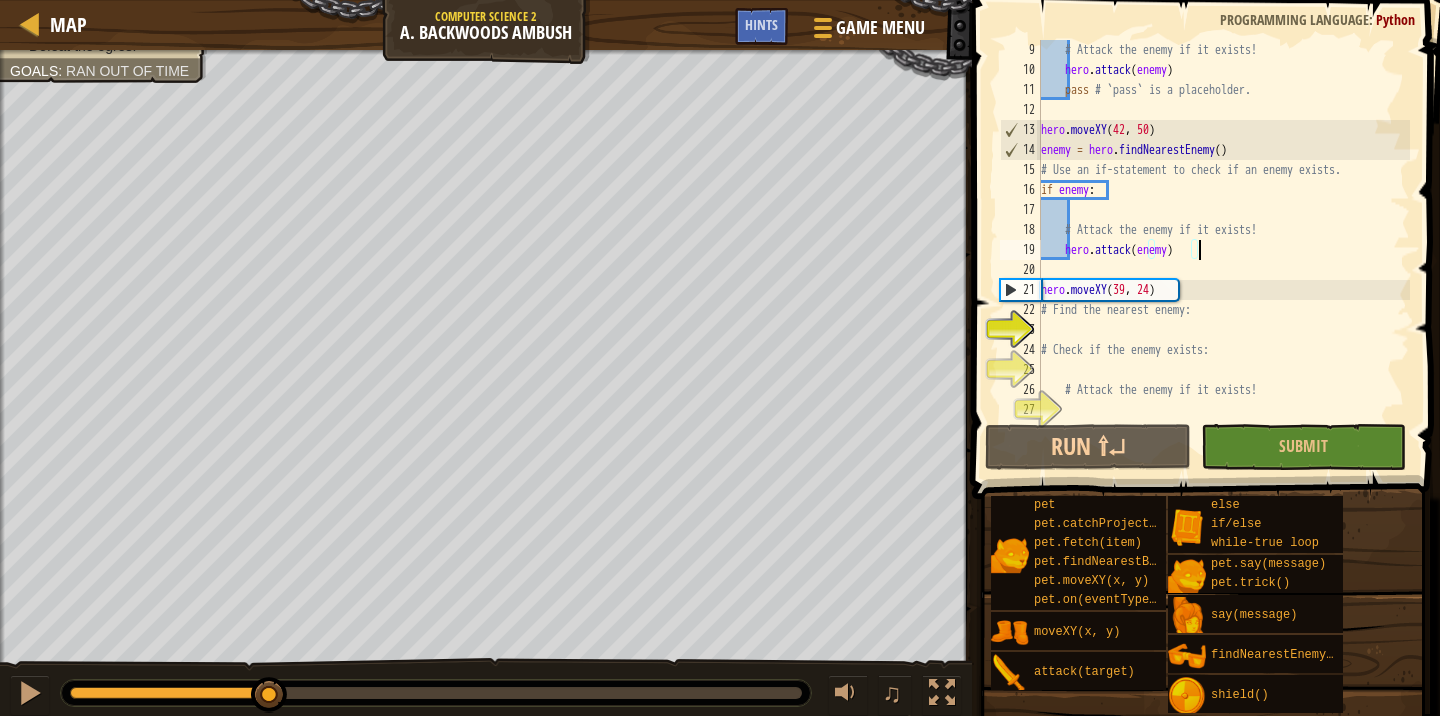 click on "# Attack the enemy if it exists!      hero . attack ( enemy )      pass   # `pass` is a placeholder. hero . moveXY ( 42 ,   50 ) enemy   =   hero . findNearestEnemy ( ) # Use an if-statement to check if an enemy exists. if   enemy :           # Attack the enemy if it exists!      hero . attack ( enemy ) hero . moveXY ( 39 ,   24 ) # Find the nearest enemy: # Check if the enemy exists:      # Attack the enemy if it exists!" at bounding box center (1223, 250) 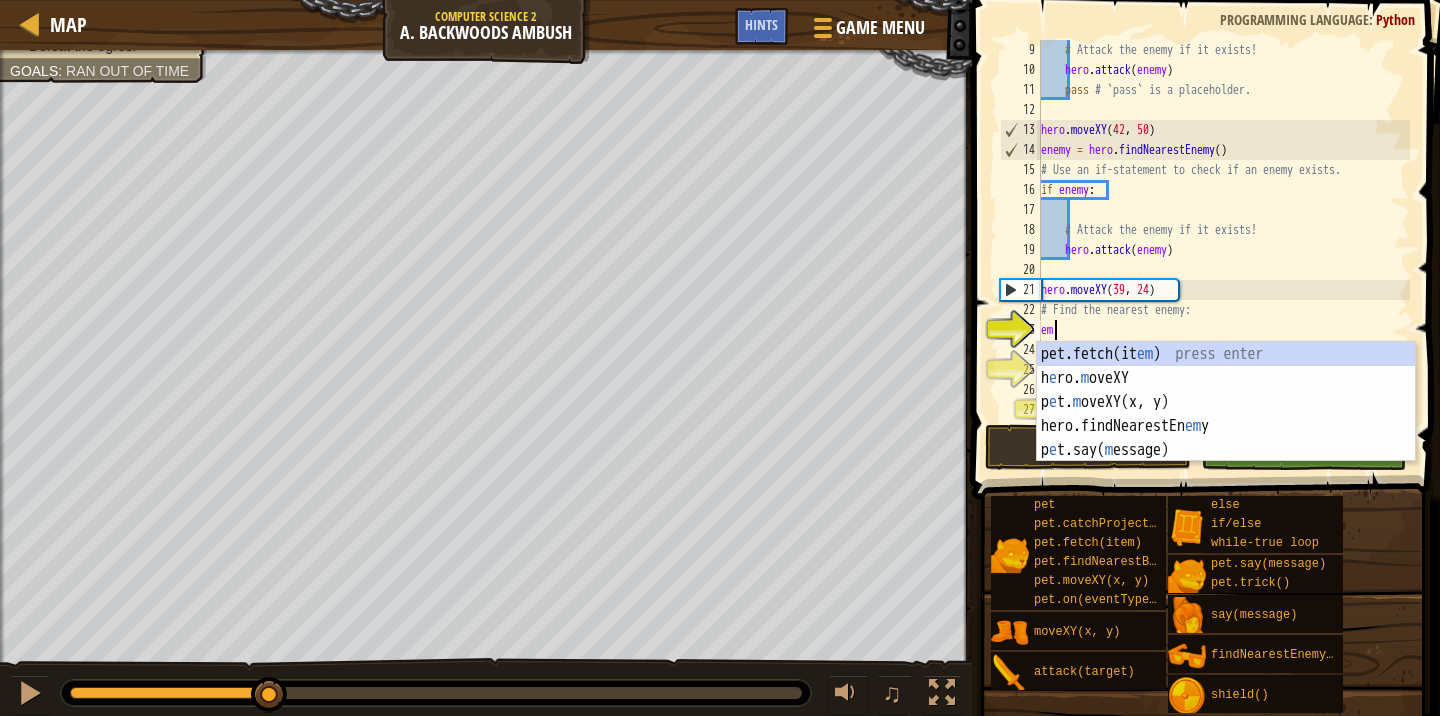scroll, scrollTop: 9, scrollLeft: 0, axis: vertical 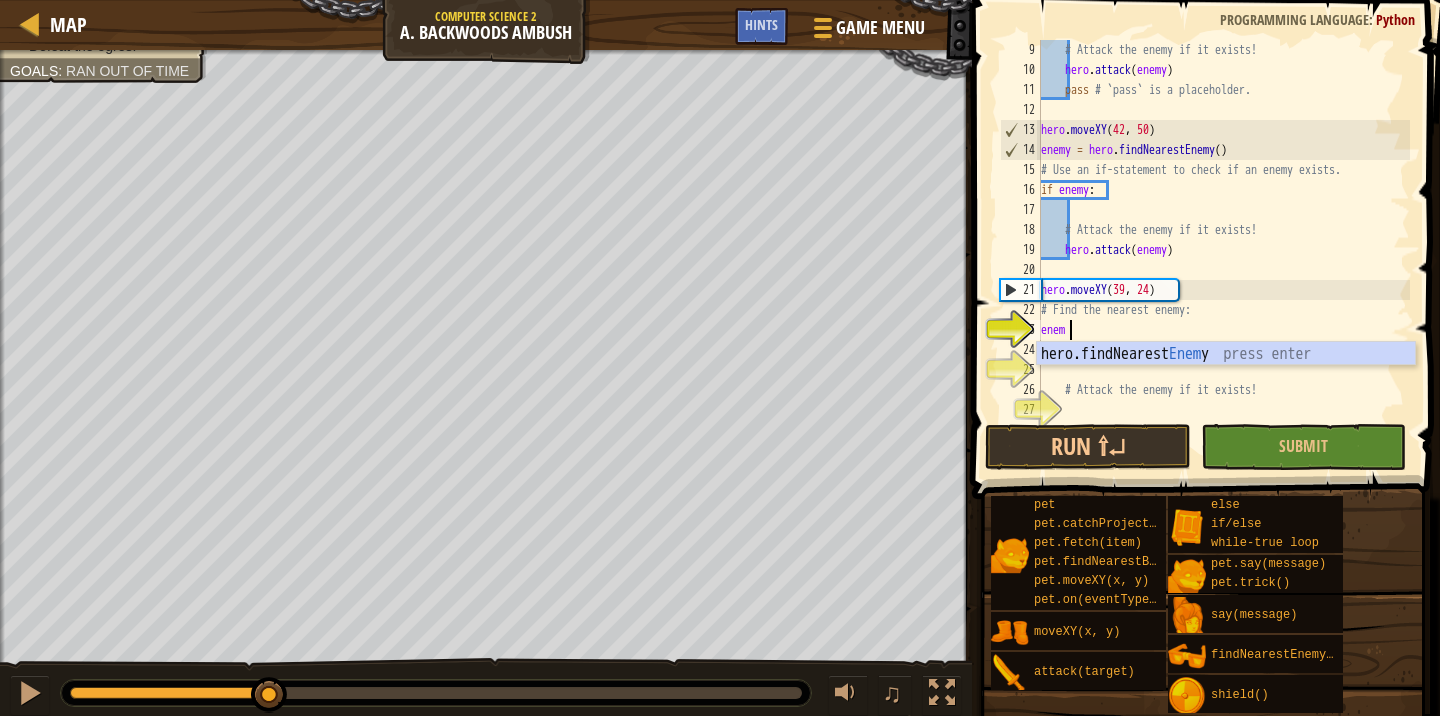 type on "enemy" 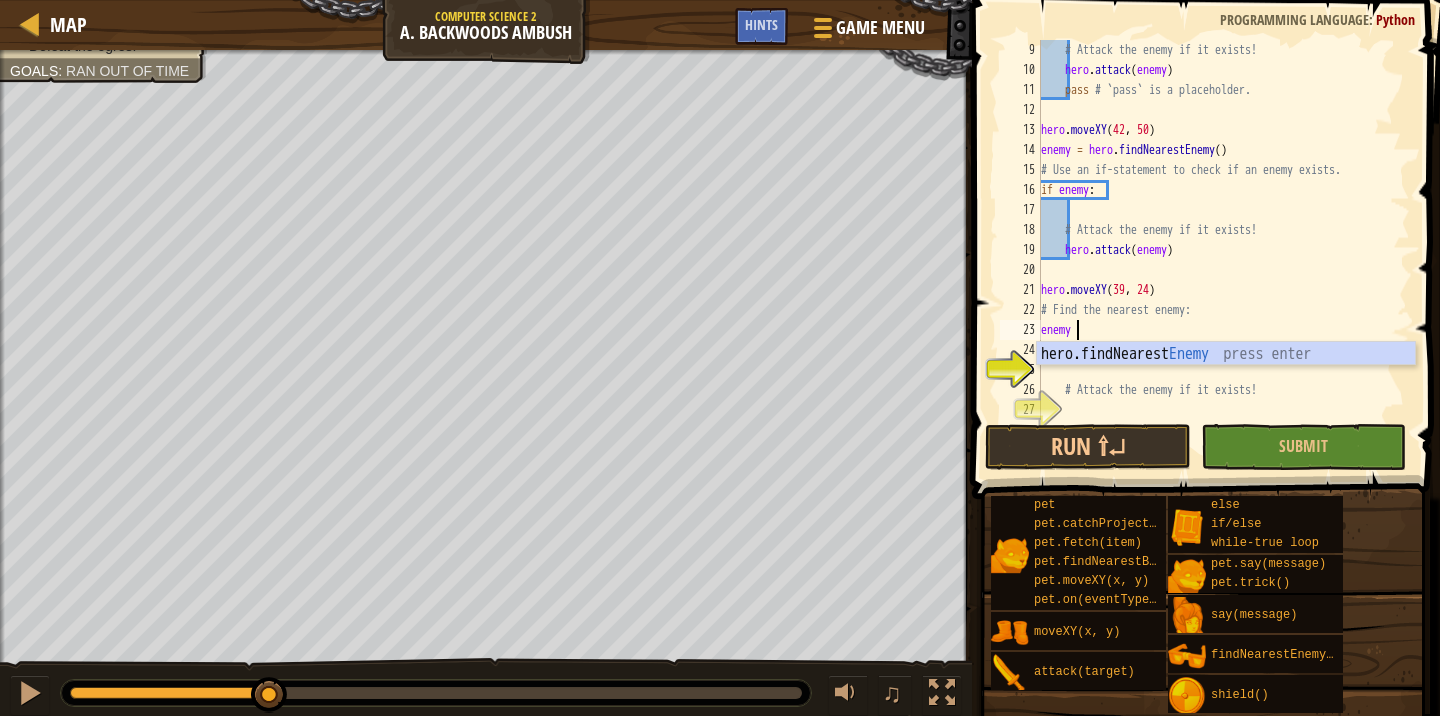 scroll, scrollTop: 9, scrollLeft: 0, axis: vertical 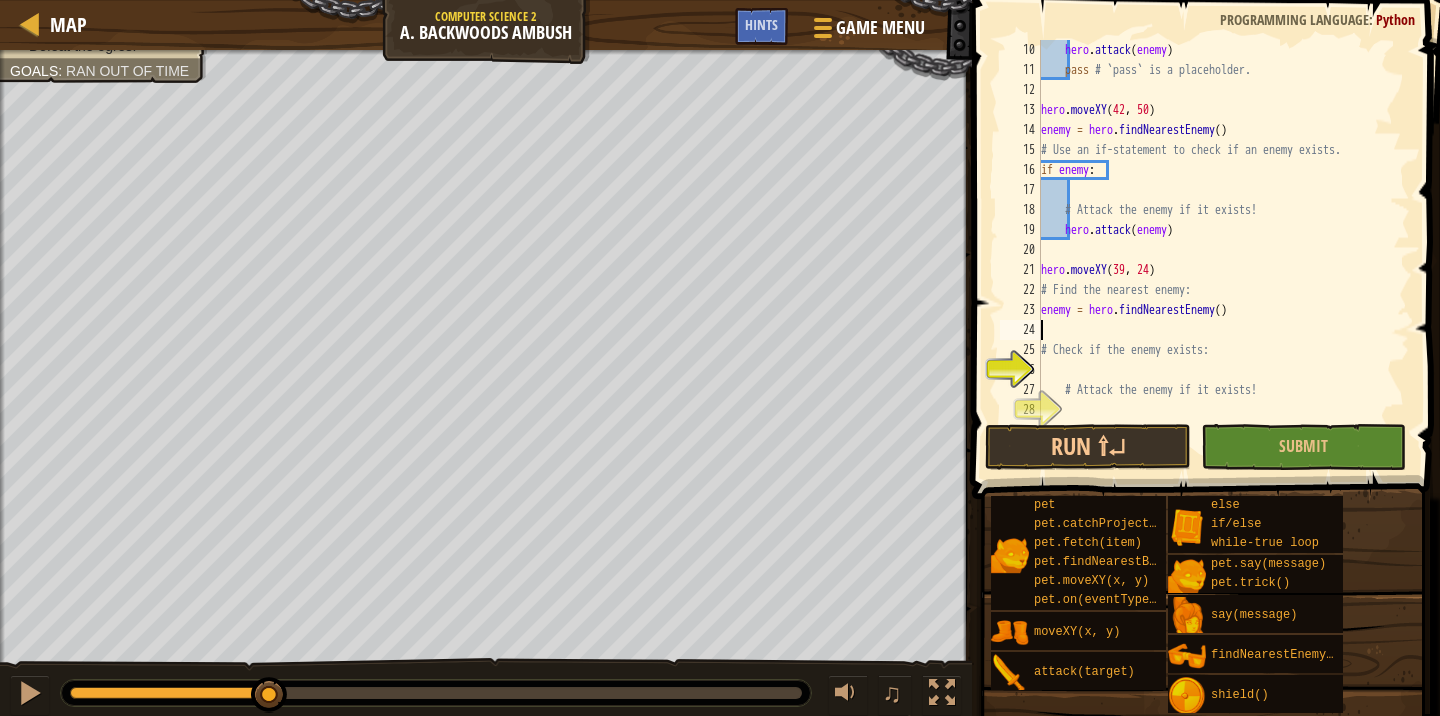 click on "hero . attack ( enemy )      pass   # `pass` is a placeholder. hero . moveXY ( [NUMBER] ,   [NUMBER] ) enemy   =   hero . findNearestEnemy ( ) # Use an if-statement to check if an enemy exists. if   enemy :           # Attack the enemy if it exists!      hero . attack ( enemy ) hero . moveXY ( [NUMBER] ,   [NUMBER] ) # Find the nearest enemy: enemy   =   hero . findNearestEnemy ( ) # Check if the enemy exists:      # Attack the enemy if it exists!" at bounding box center [1223, 250] 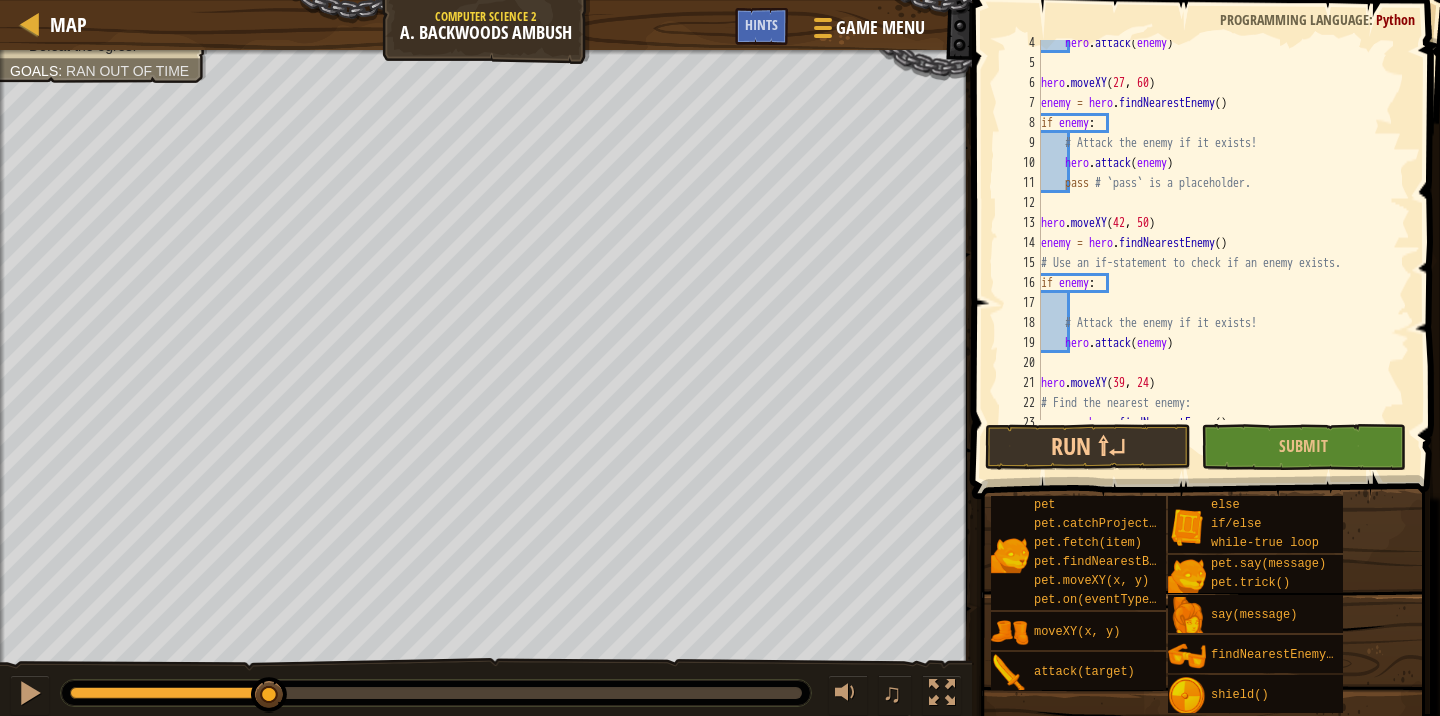 scroll, scrollTop: 180, scrollLeft: 0, axis: vertical 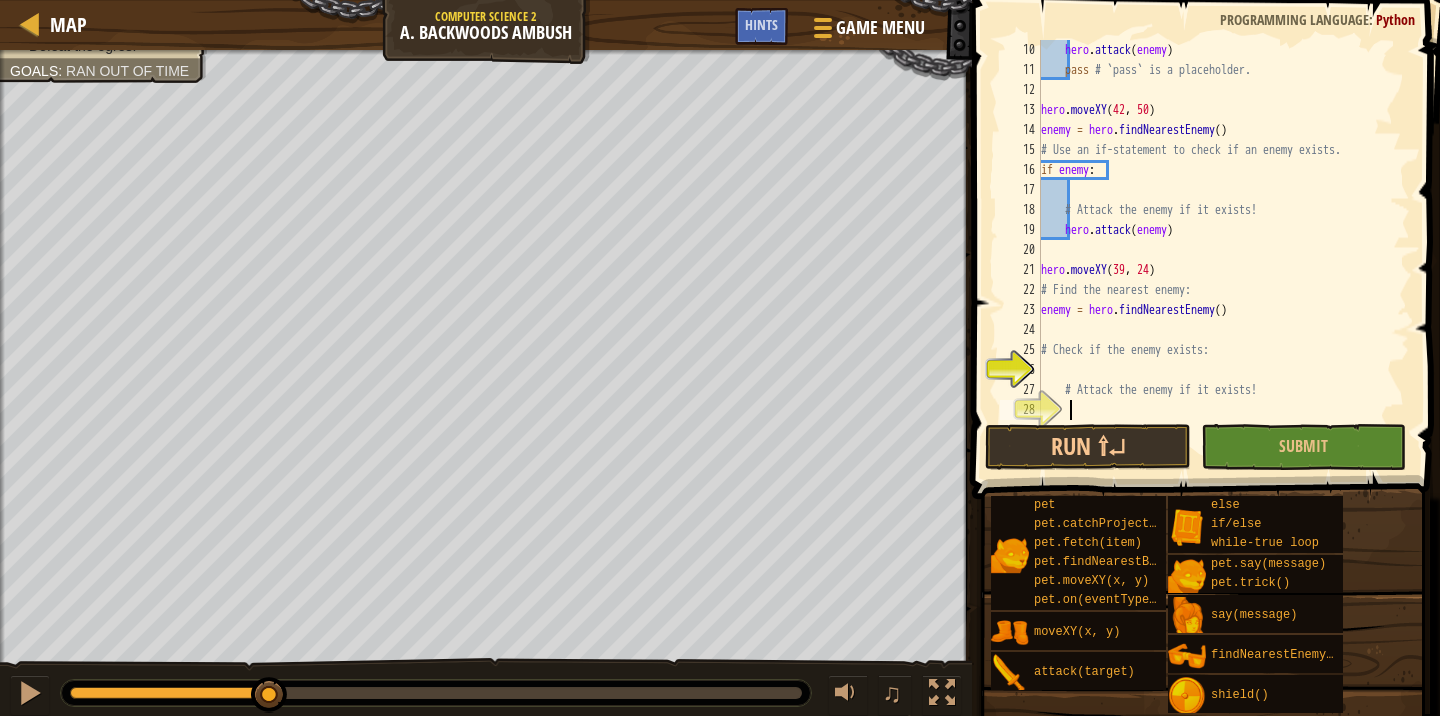 click on "hero . attack ( enemy )      pass   # `pass` is a placeholder. hero . moveXY ( [NUMBER] ,   [NUMBER] ) enemy   =   hero . findNearestEnemy ( ) # Use an if-statement to check if an enemy exists. if   enemy :           # Attack the enemy if it exists!      hero . attack ( enemy ) hero . moveXY ( [NUMBER] ,   [NUMBER] ) # Find the nearest enemy: enemy   =   hero . findNearestEnemy ( ) # Check if the enemy exists:      # Attack the enemy if it exists!" at bounding box center (1223, 250) 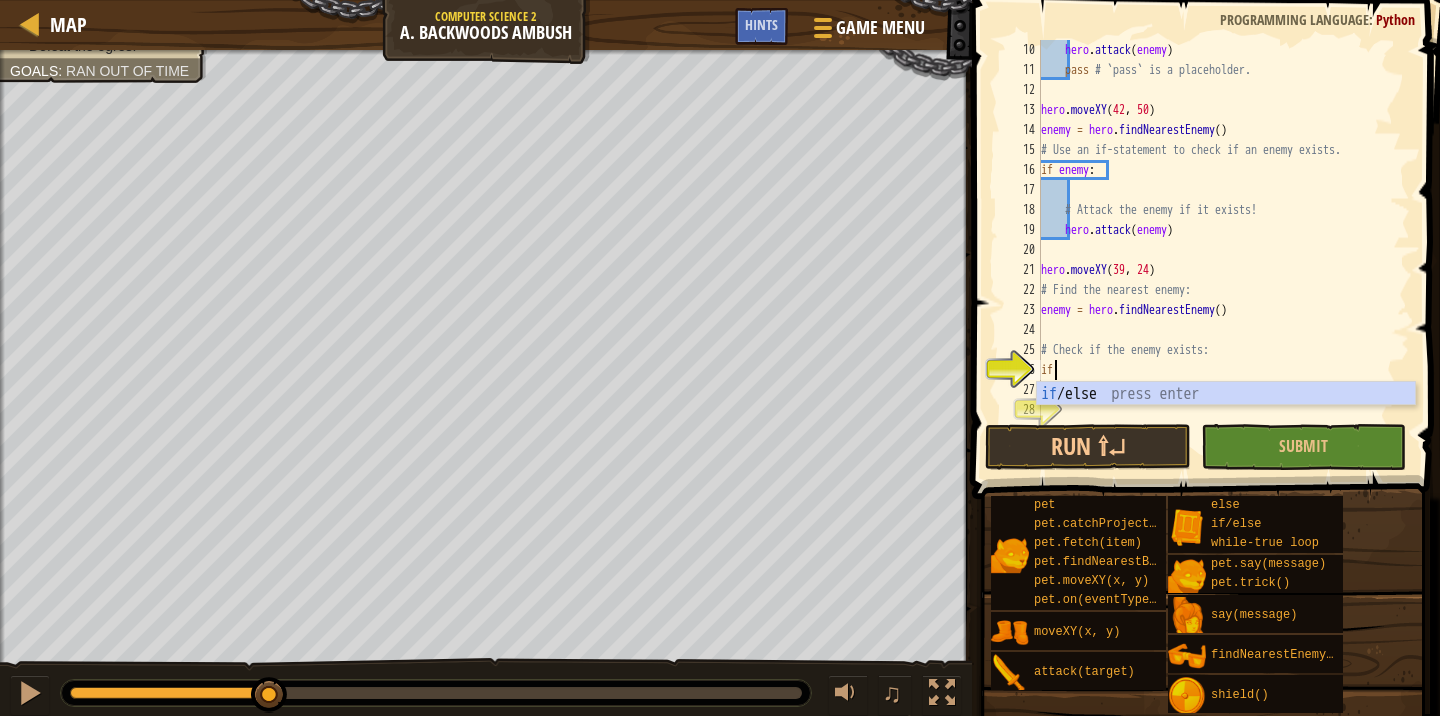 type on "if enemy:" 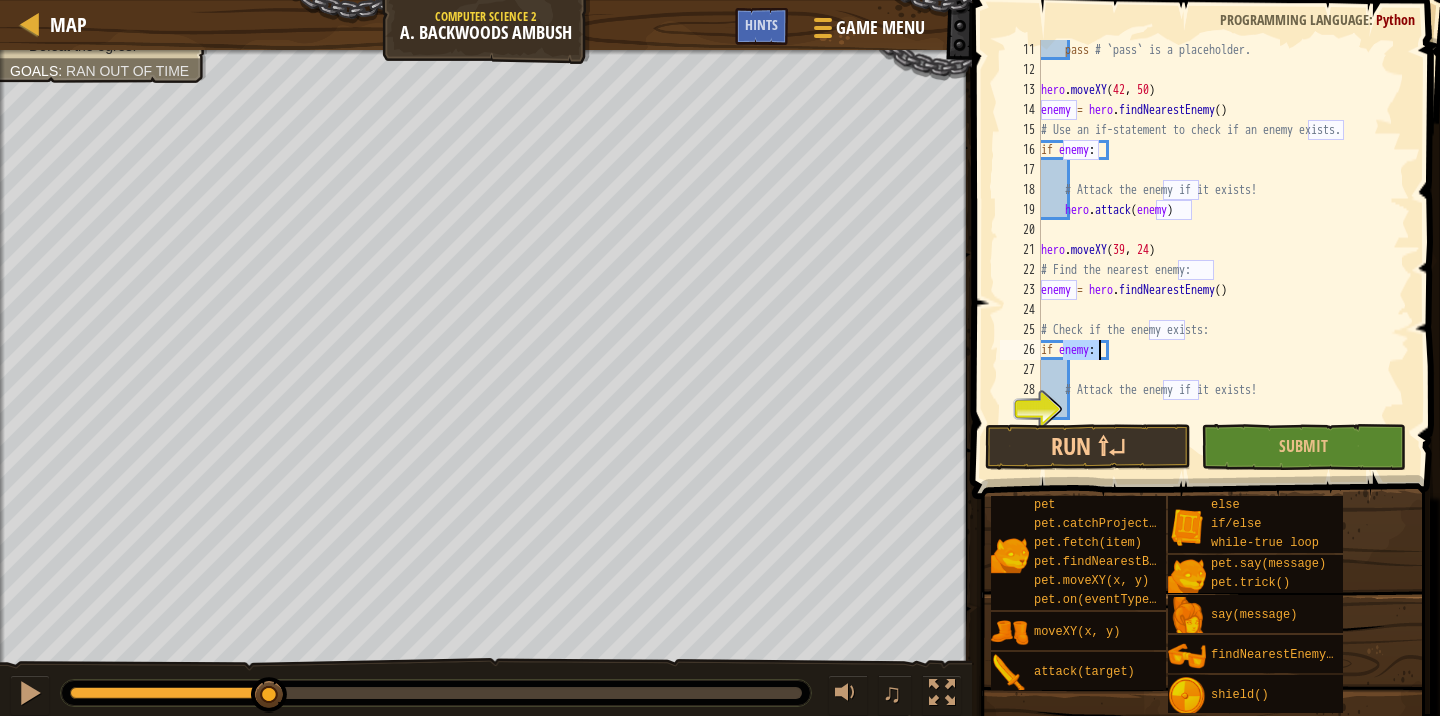 scroll, scrollTop: 200, scrollLeft: 0, axis: vertical 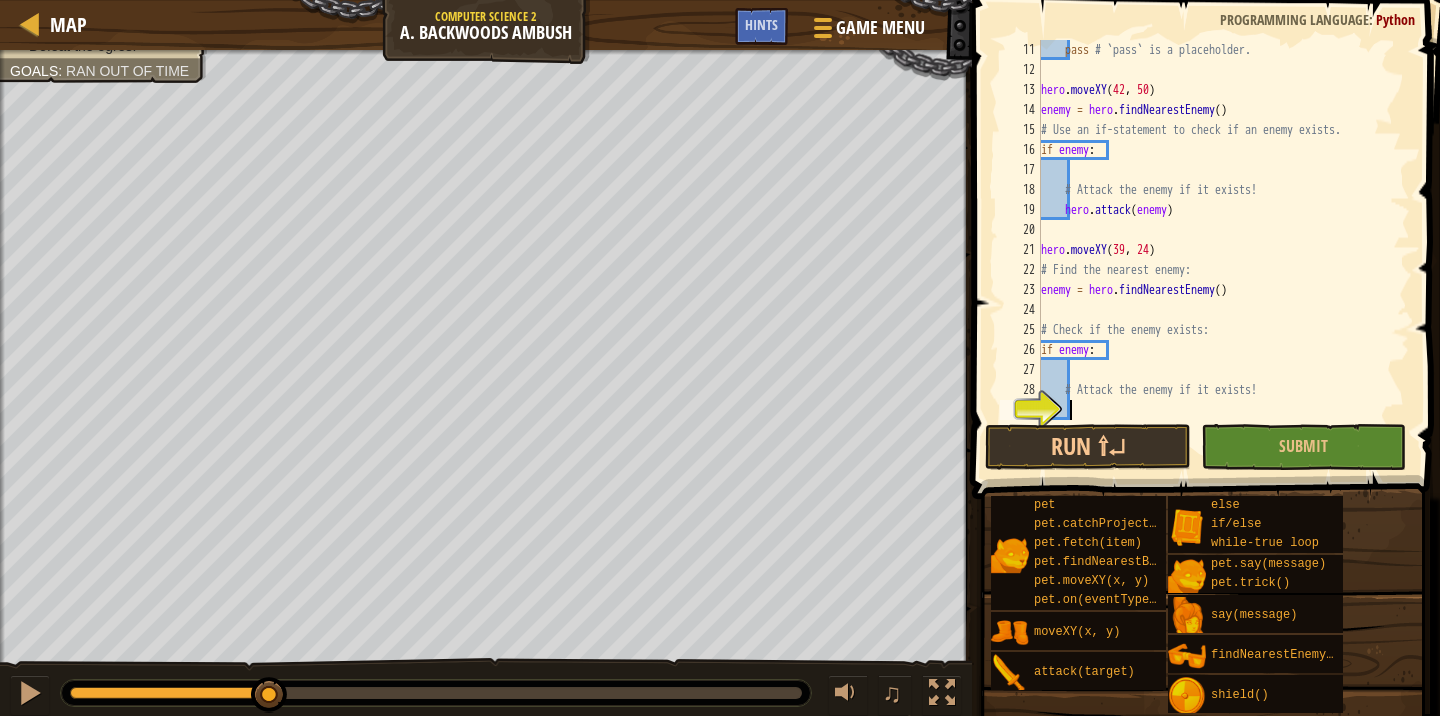 click on "pass   # `pass` is a placeholder. hero . moveXY ( [NUMBER] ,   [NUMBER] ) enemy   =   hero . findNearestEnemy ( ) # Use an if-statement to check if an enemy exists. if   enemy :           # Attack the enemy if it exists!      hero . attack ( enemy ) hero . moveXY ( [NUMBER] ,   [NUMBER] ) # Find the nearest enemy: enemy   =   hero . findNearestEnemy ( ) # Check if the enemy exists: if   enemy :           # Attack the enemy if it exists!" at bounding box center [1223, 250] 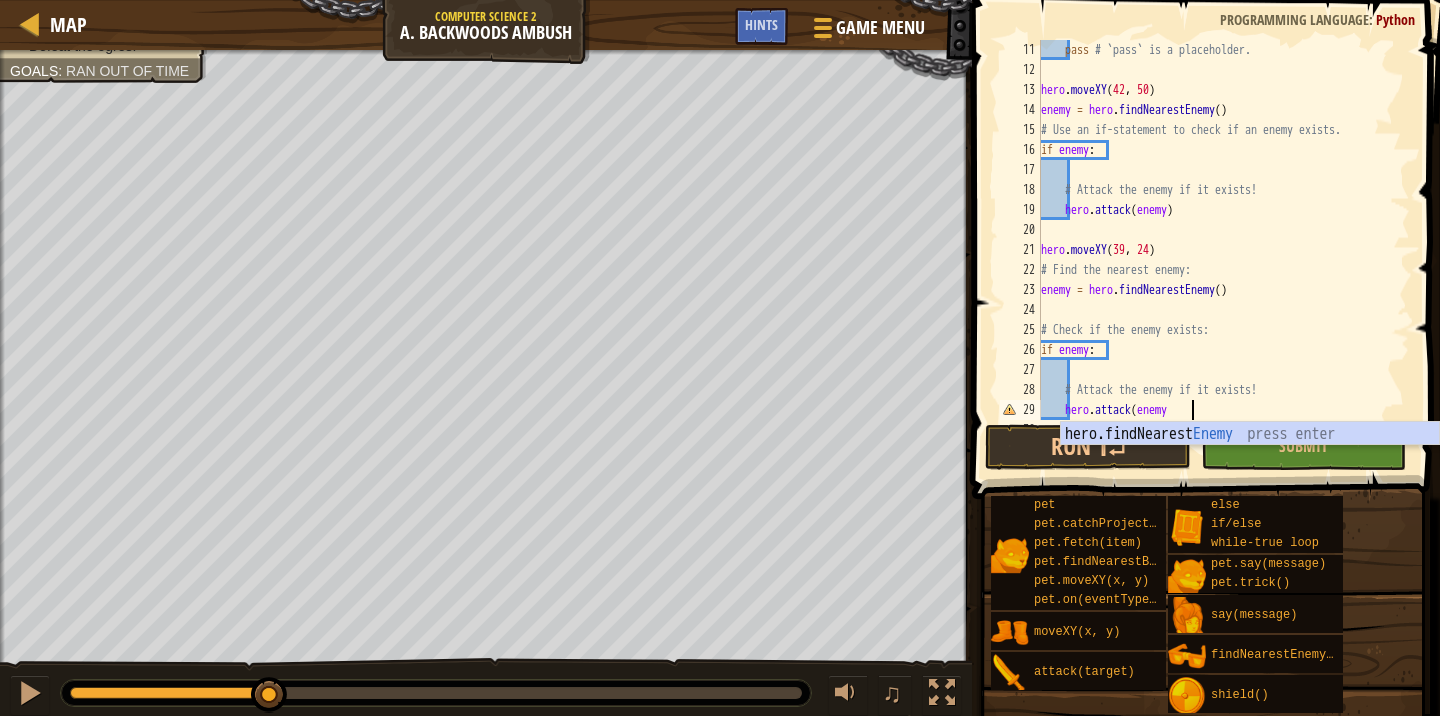 scroll, scrollTop: 9, scrollLeft: 12, axis: both 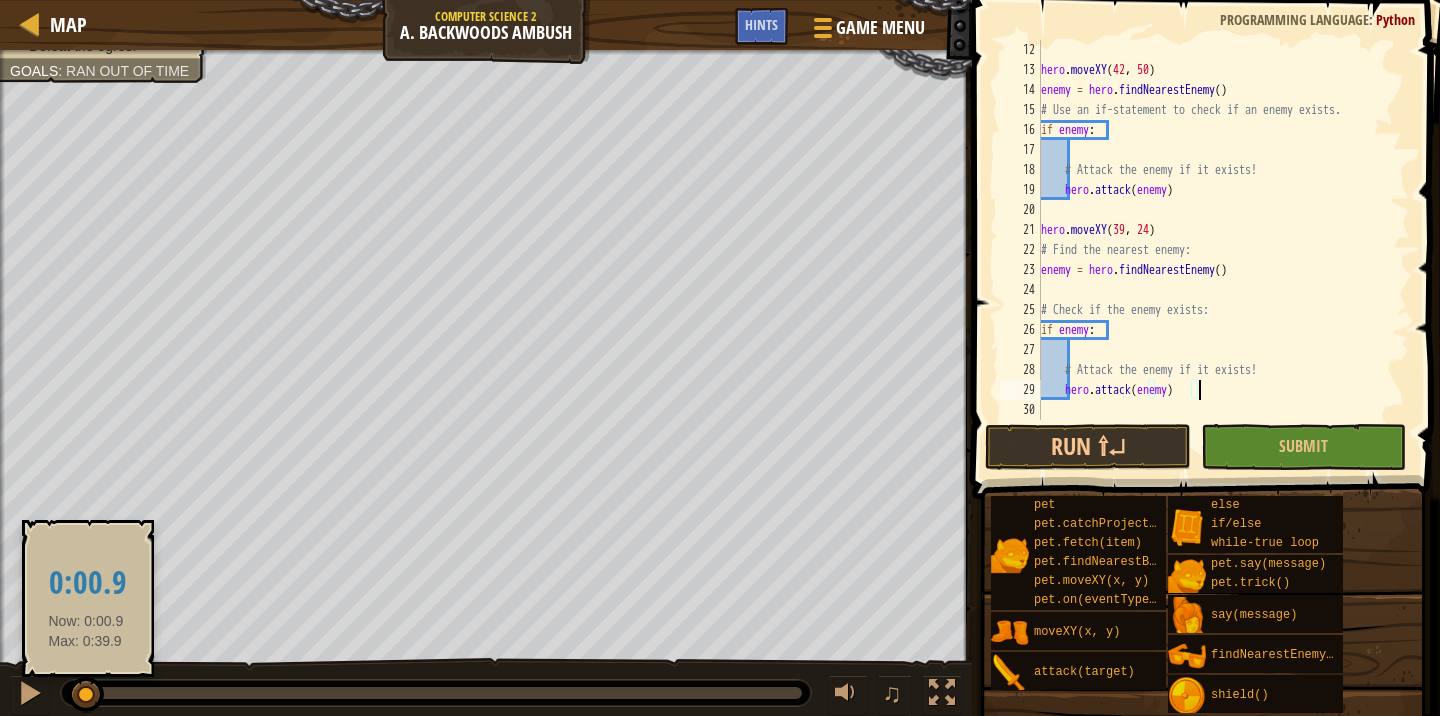 drag, startPoint x: 86, startPoint y: 691, endPoint x: 0, endPoint y: 690, distance: 86.00581 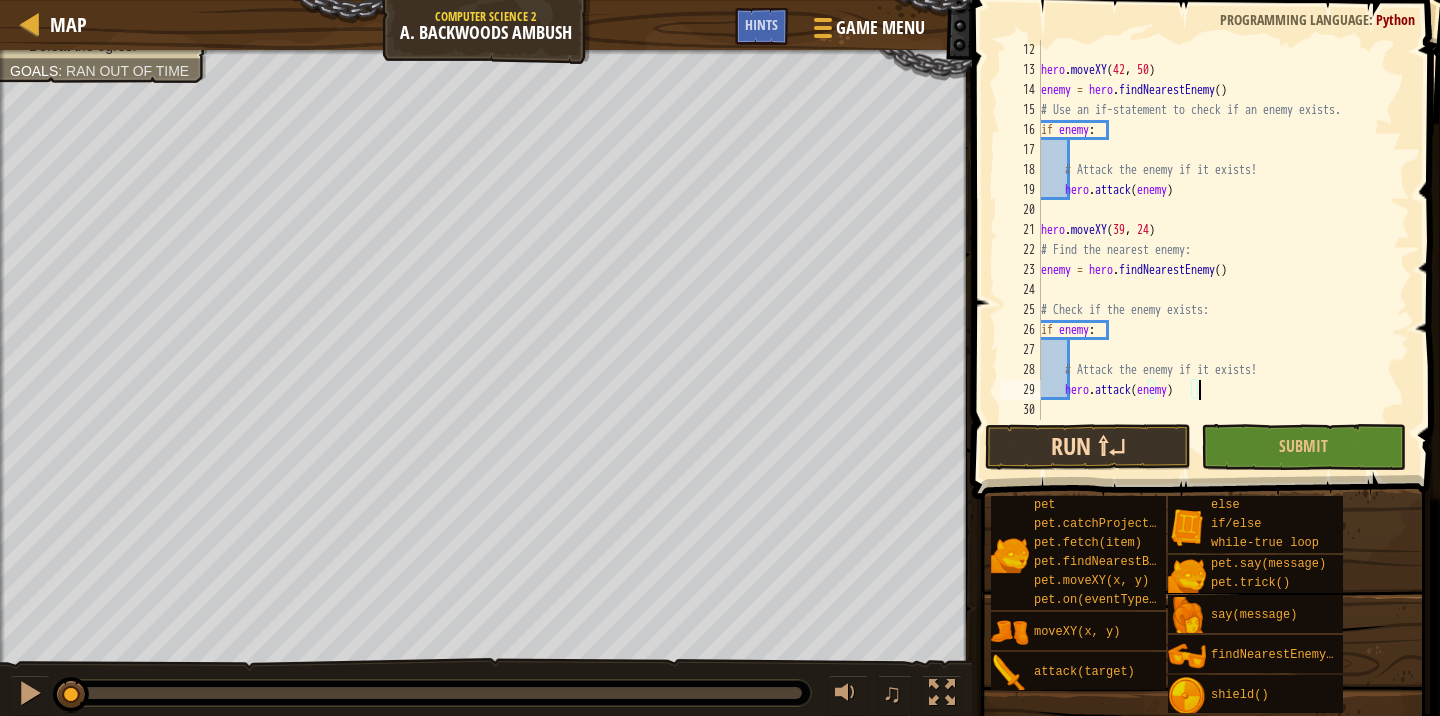type on "hero.attack(enemy)" 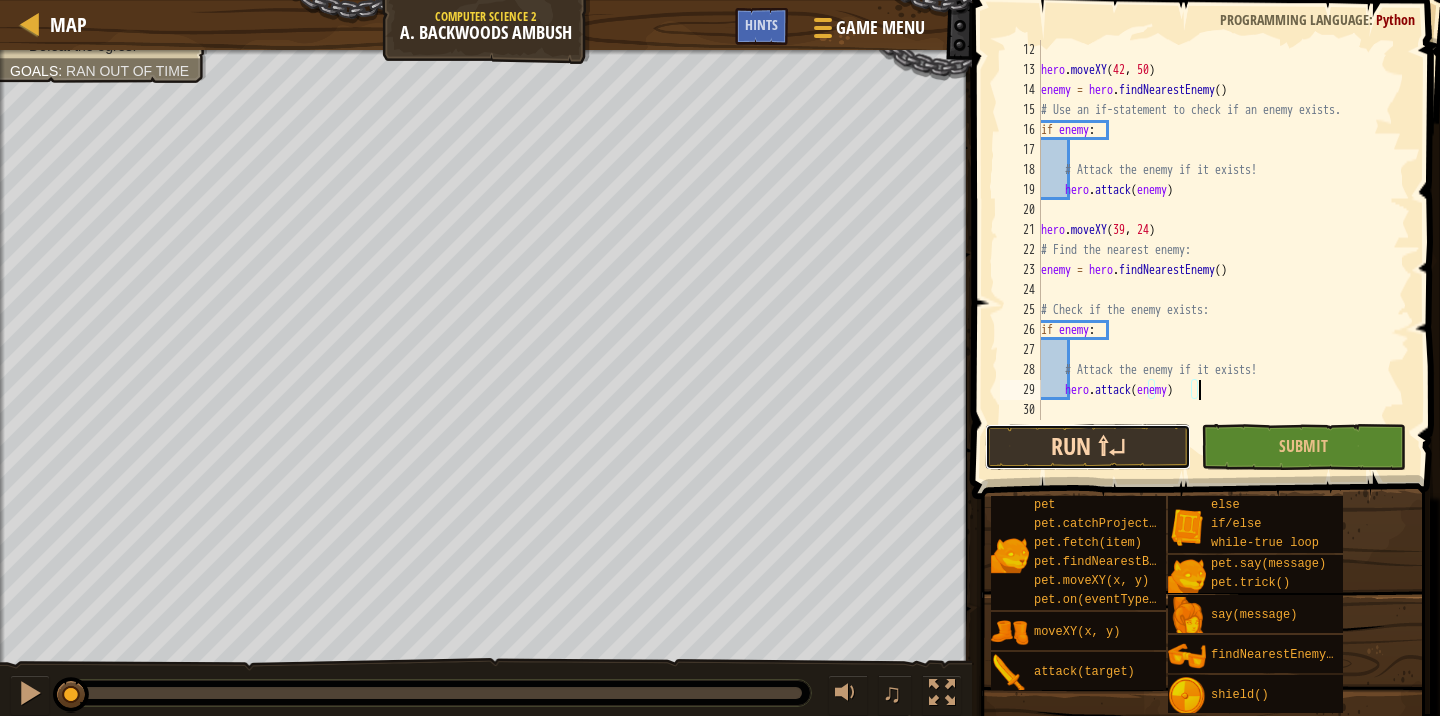 click on "Run ⇧↵" at bounding box center [1087, 447] 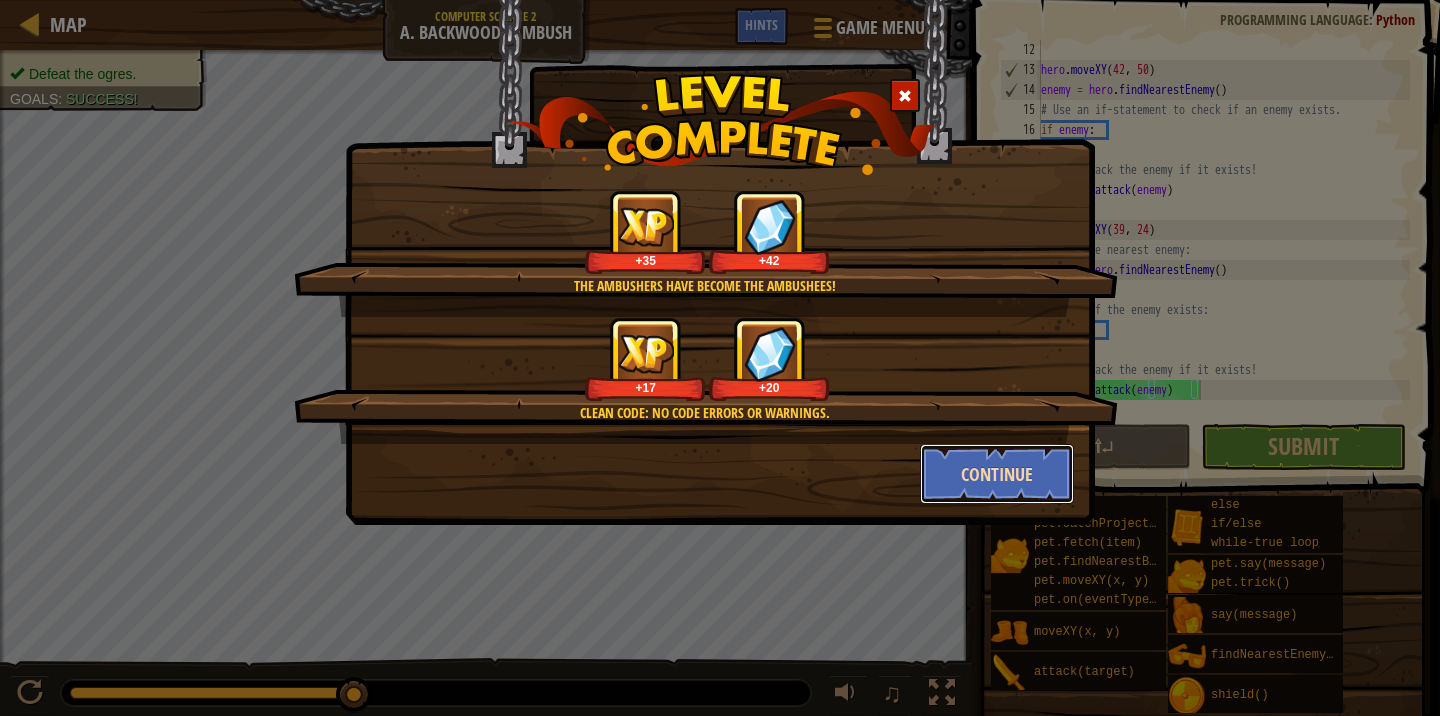 click on "Continue" at bounding box center [997, 474] 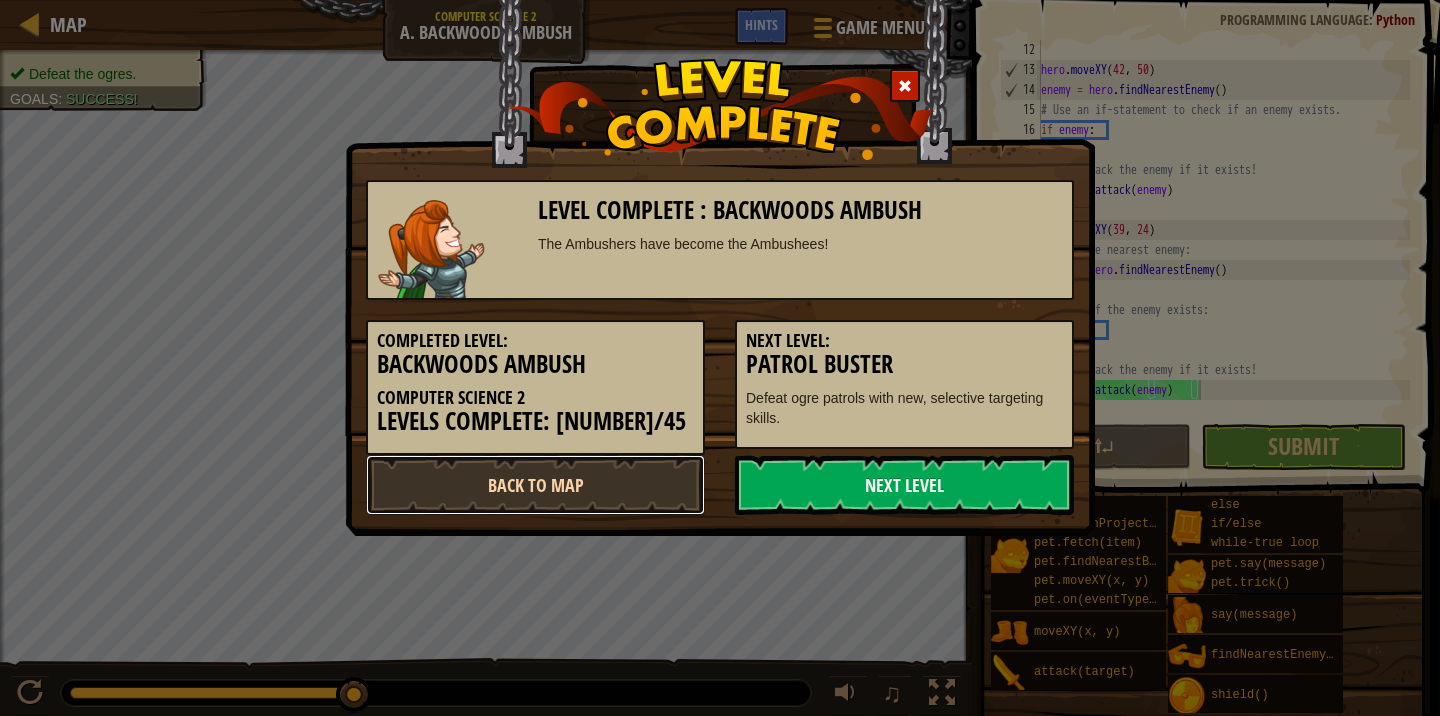 click on "Back to Map" at bounding box center [535, 485] 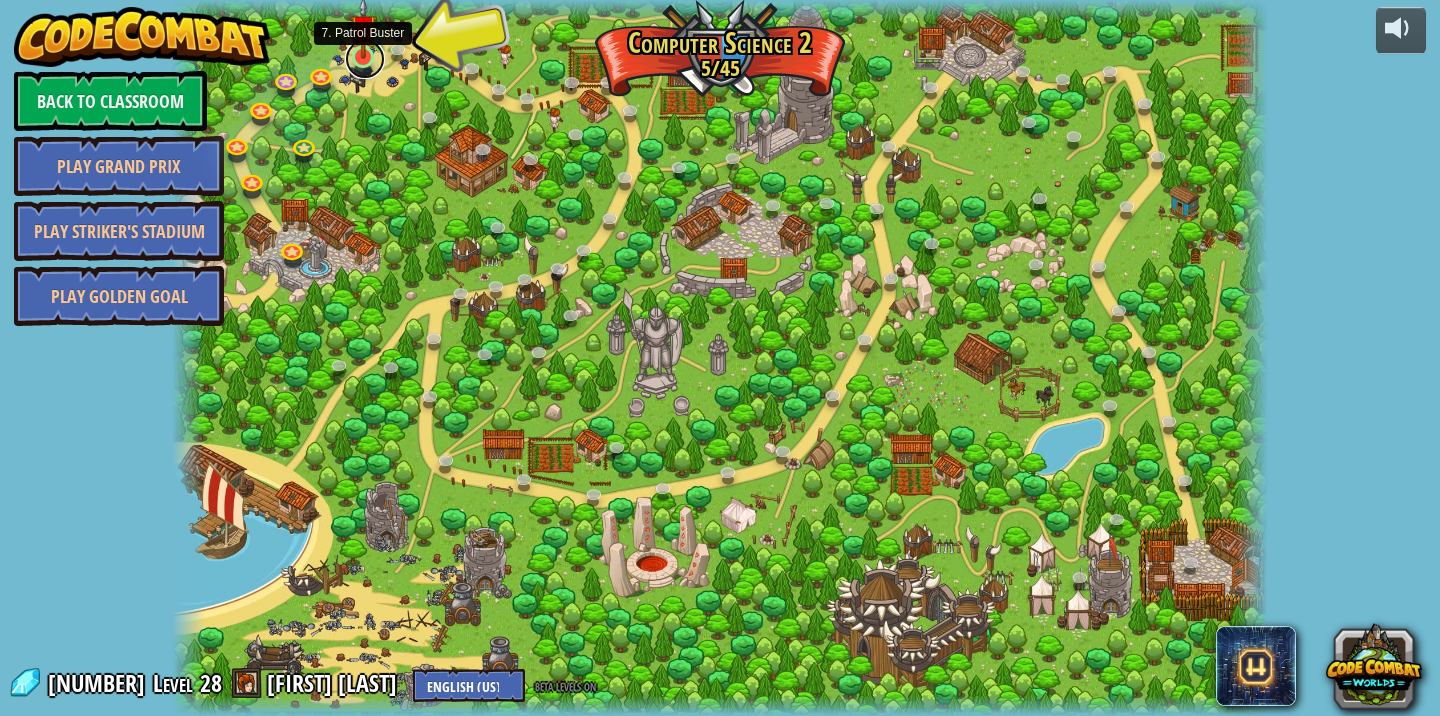 click at bounding box center [365, 59] 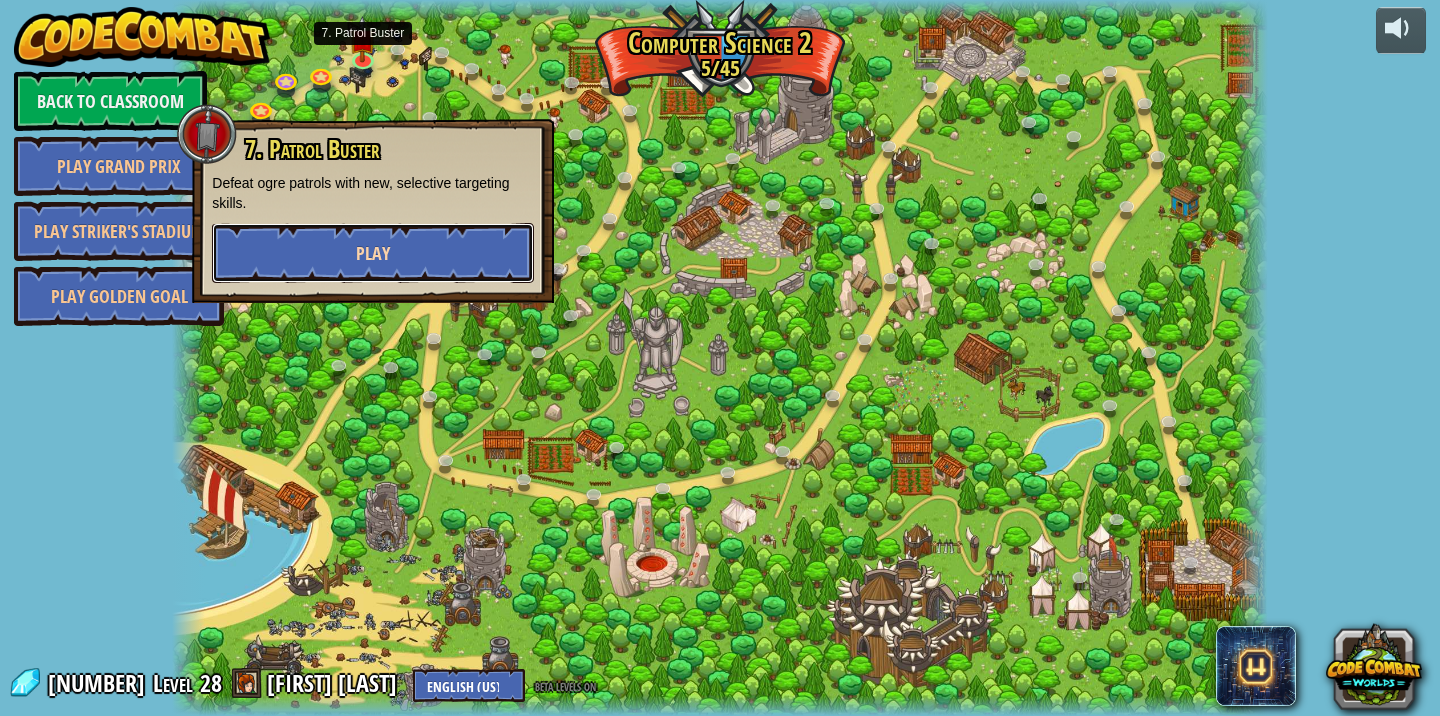 click on "Play" at bounding box center (373, 253) 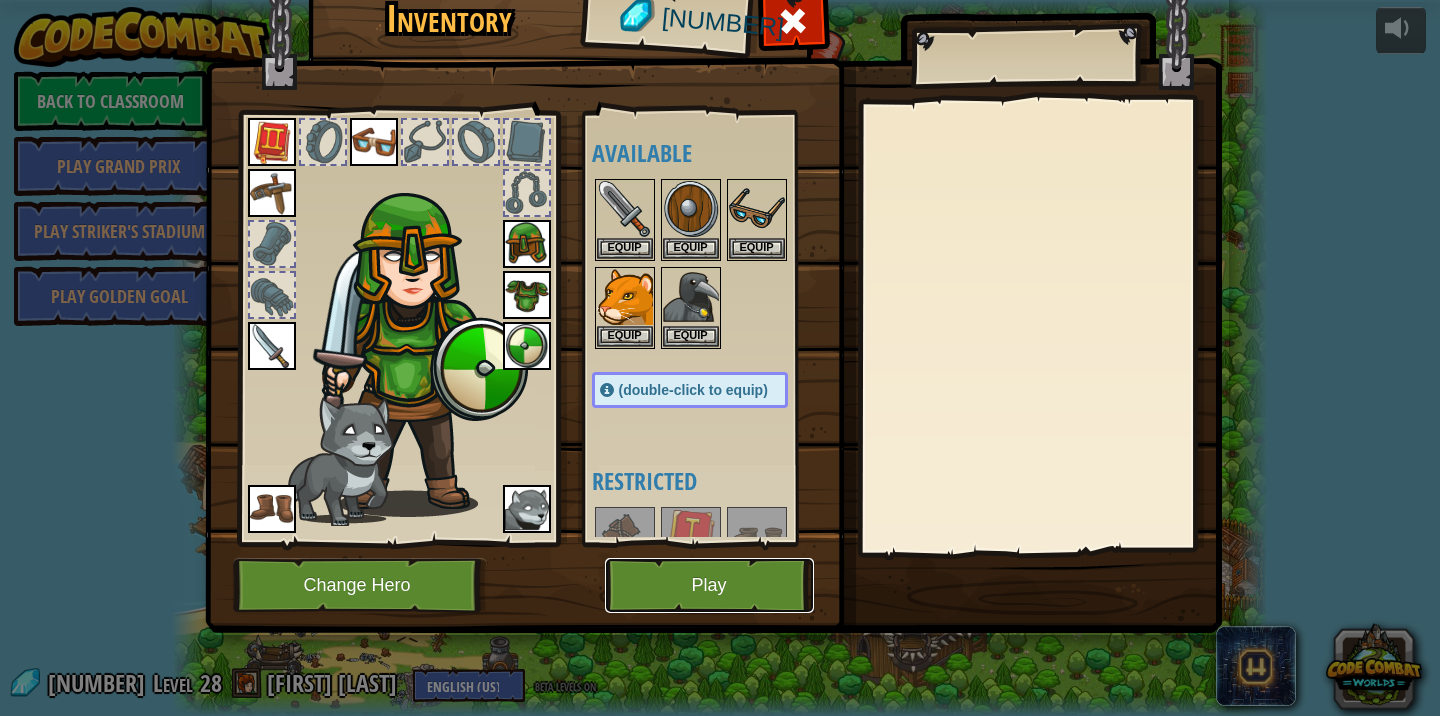 click on "Play" at bounding box center (709, 585) 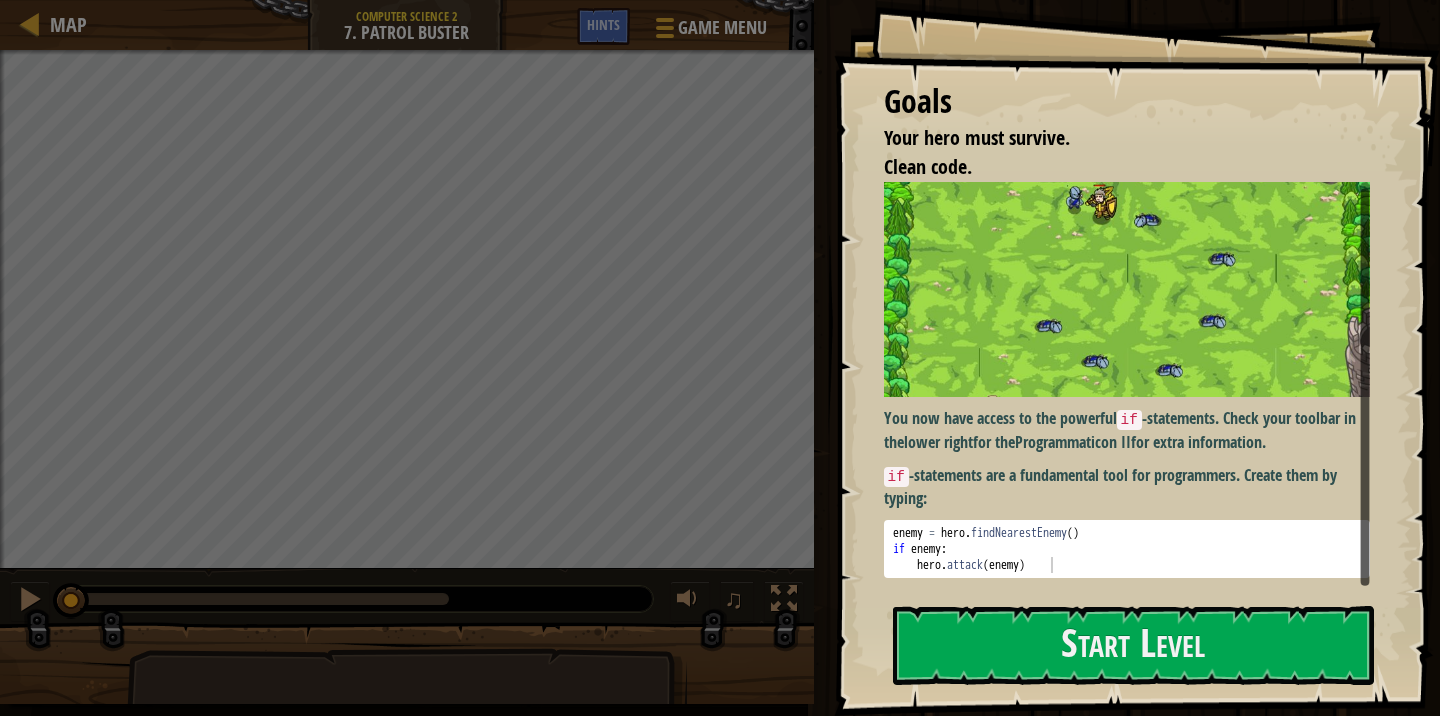 scroll, scrollTop: 0, scrollLeft: 0, axis: both 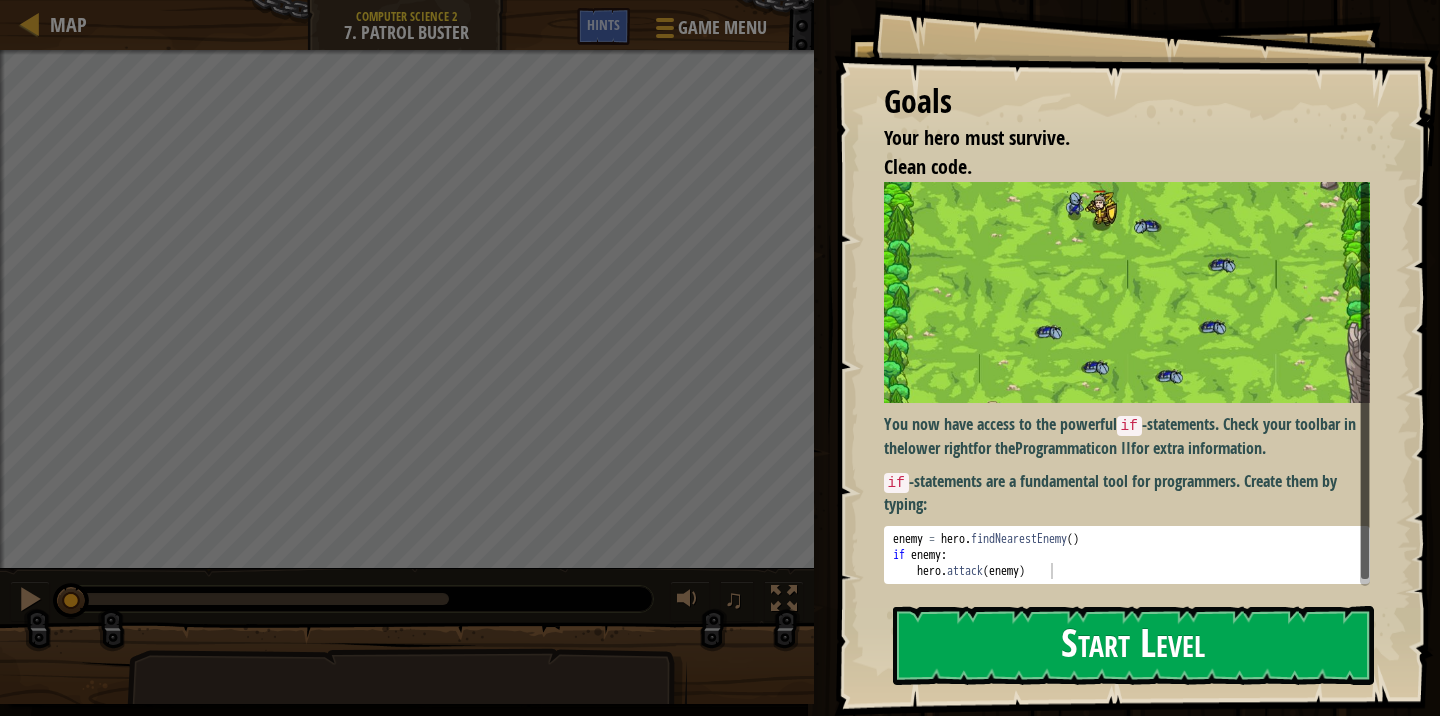 click on "Start Level" at bounding box center (1133, 645) 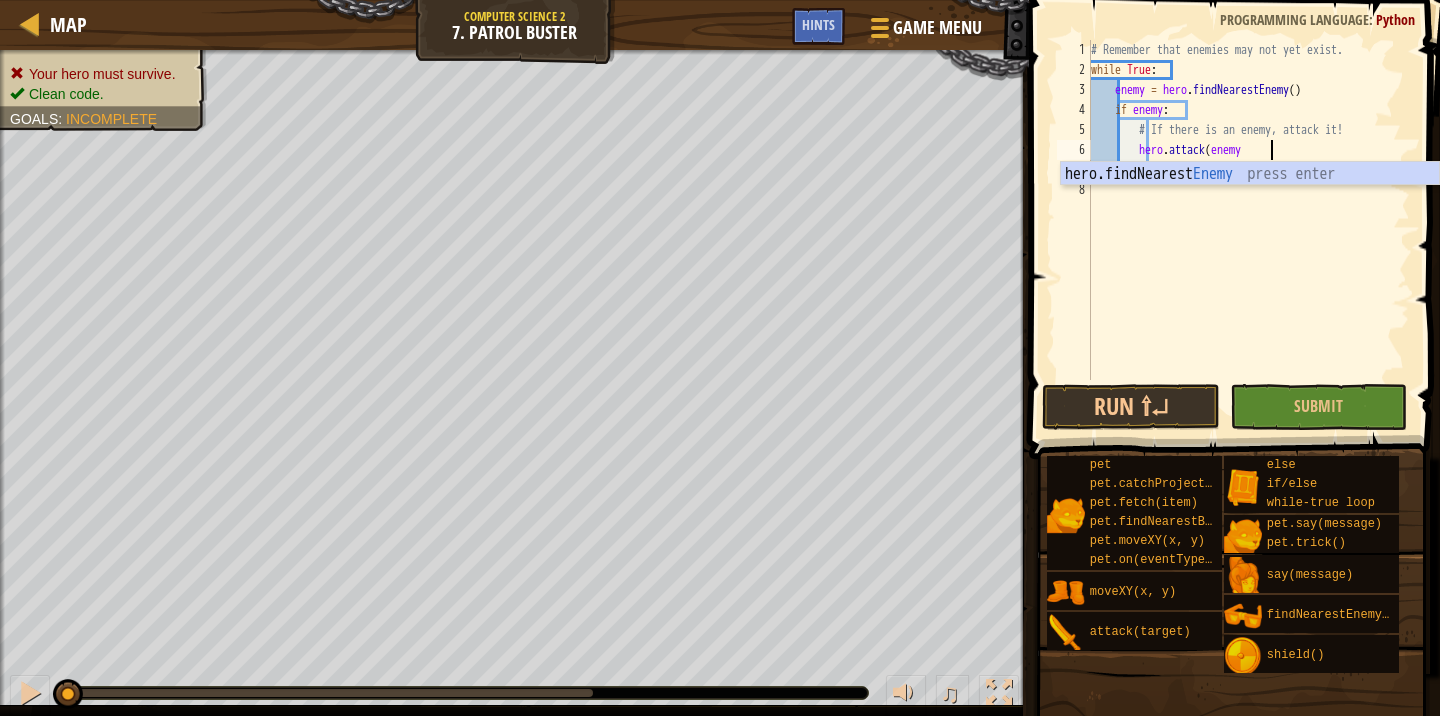 scroll, scrollTop: 9, scrollLeft: 14, axis: both 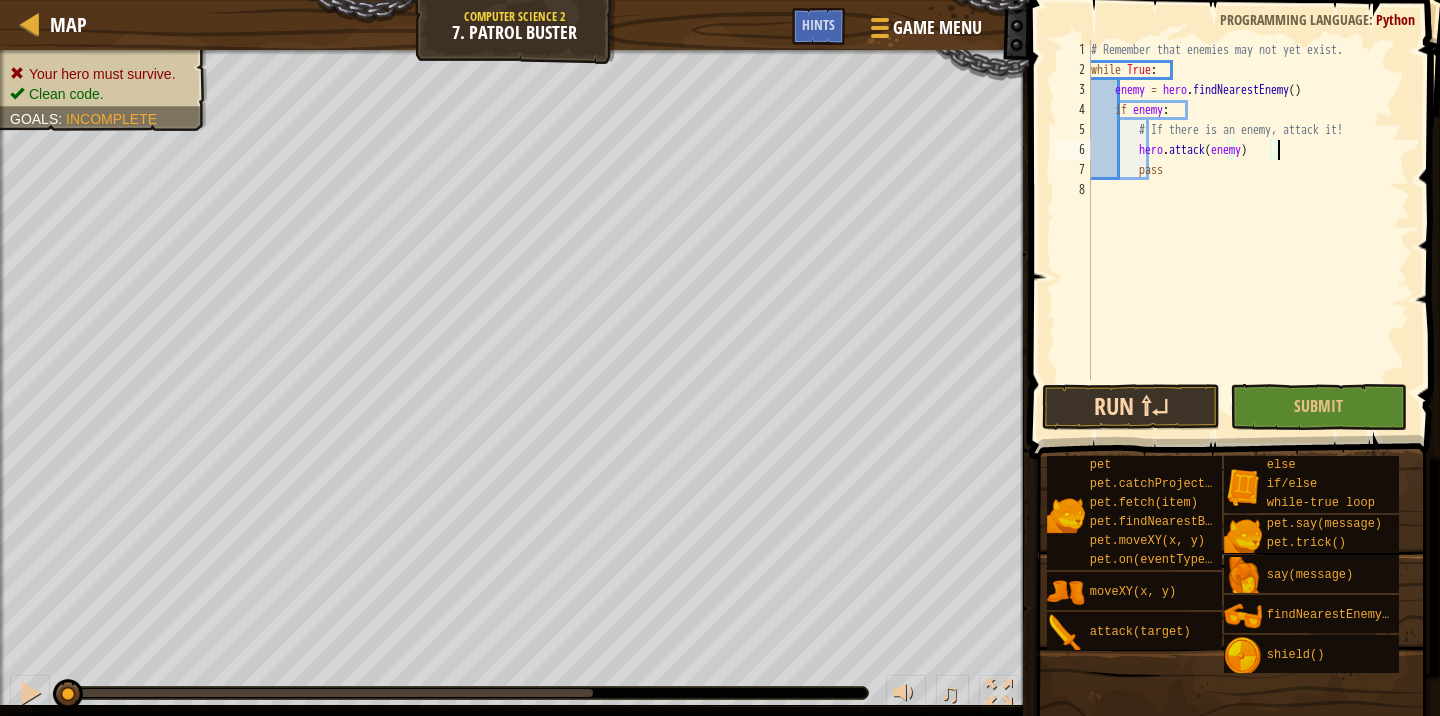 type on "hero.attack(enemy)" 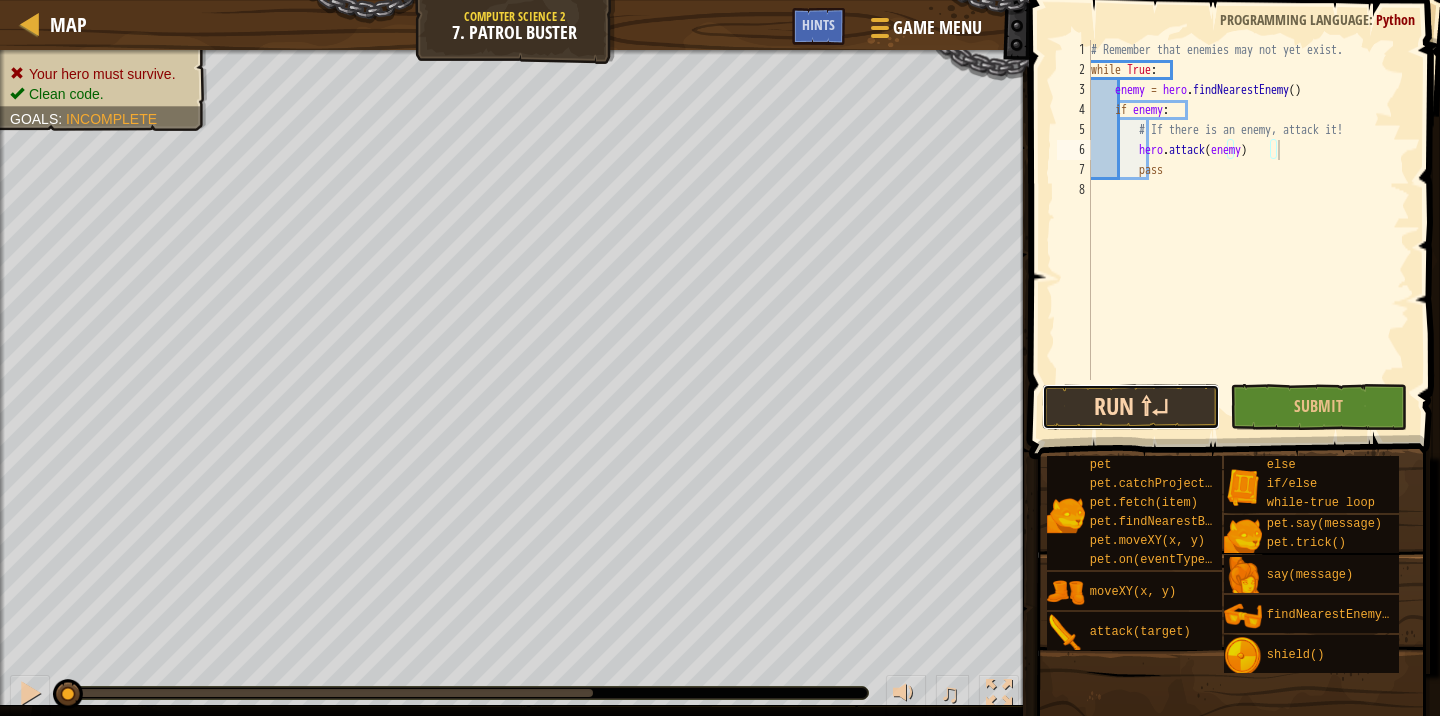 click on "Run ⇧↵" at bounding box center [1131, 407] 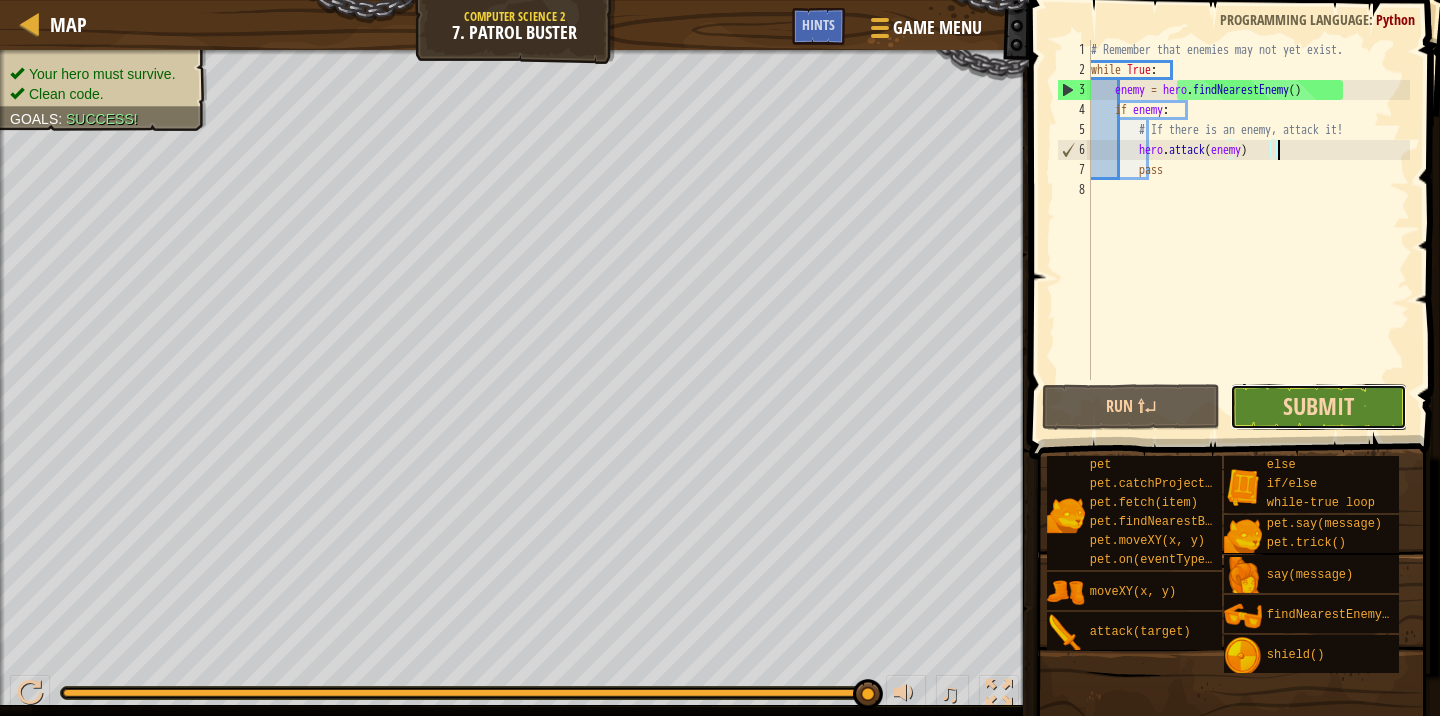 click on "Submit" at bounding box center [1318, 406] 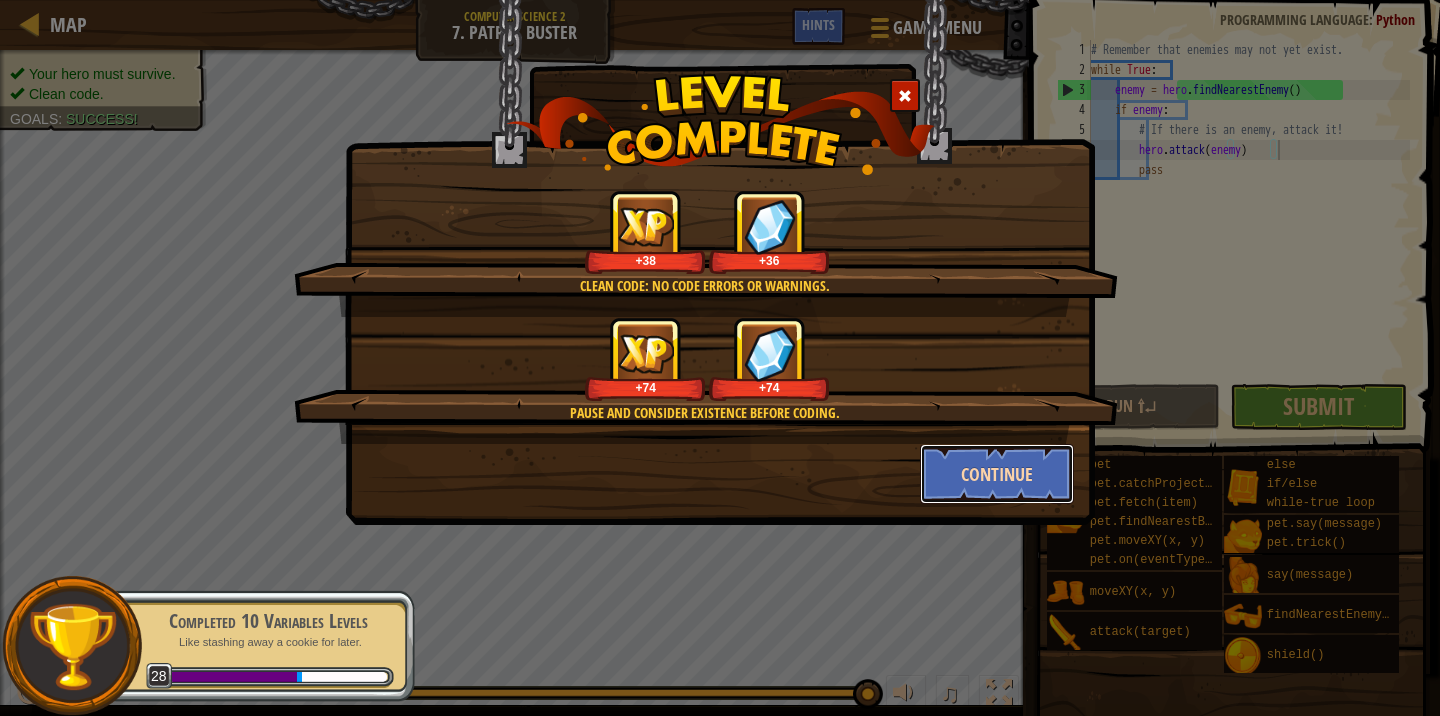 click on "Continue" at bounding box center (997, 474) 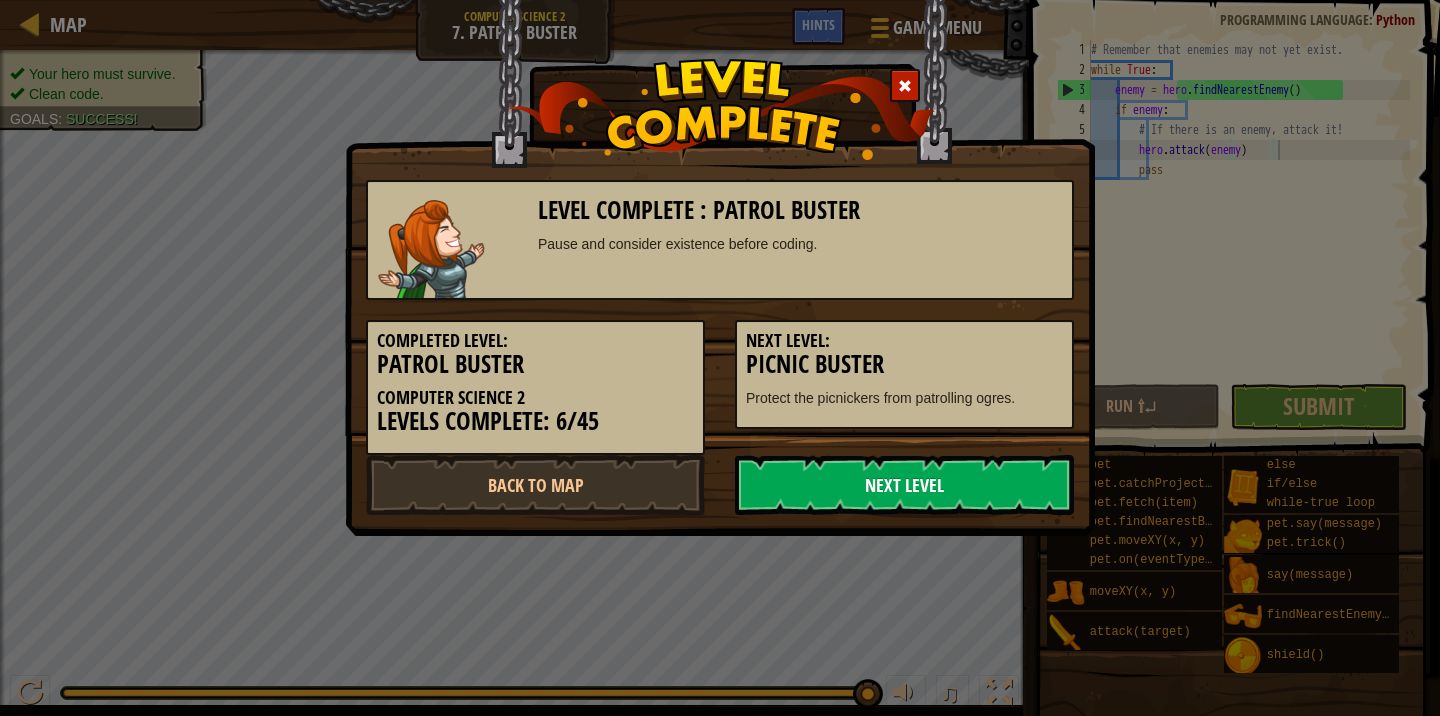 click on "Next Level" at bounding box center [904, 485] 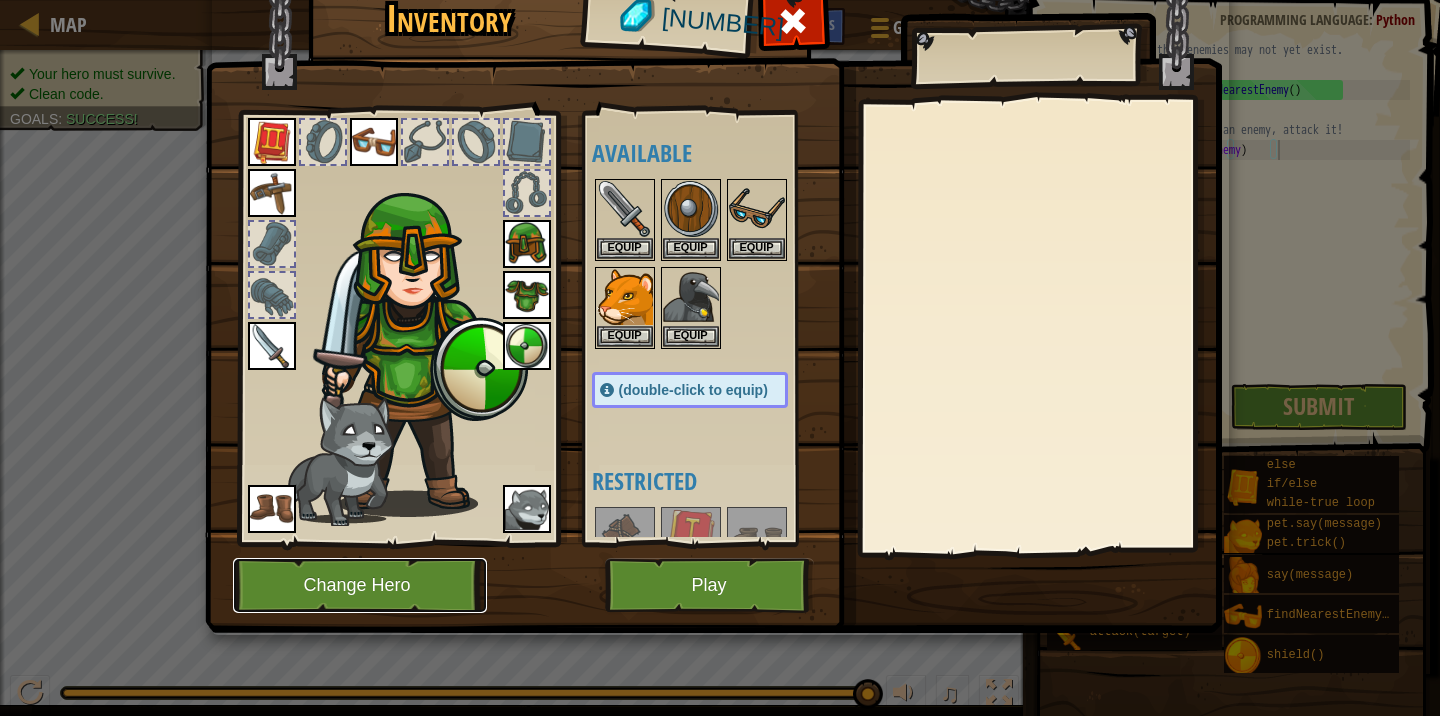 click on "Change Hero" at bounding box center [360, 585] 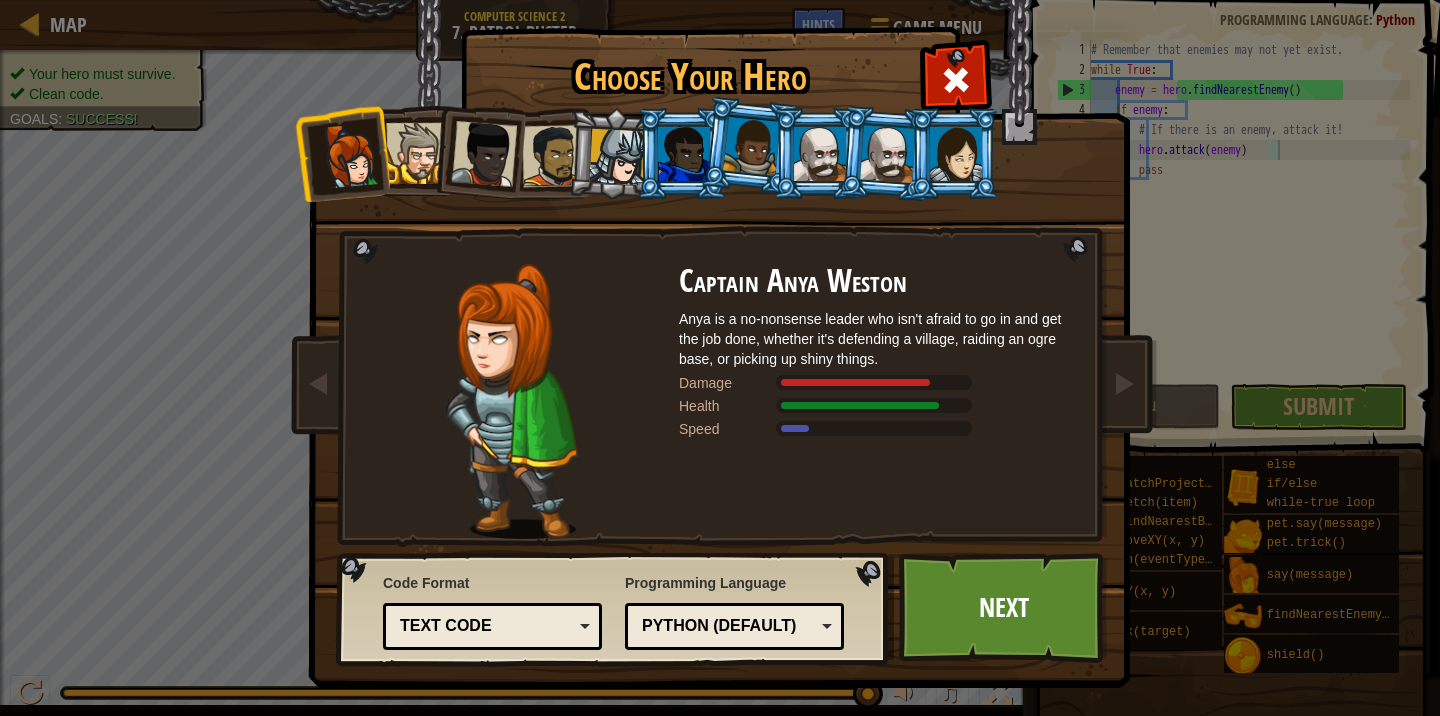 click at bounding box center [416, 153] 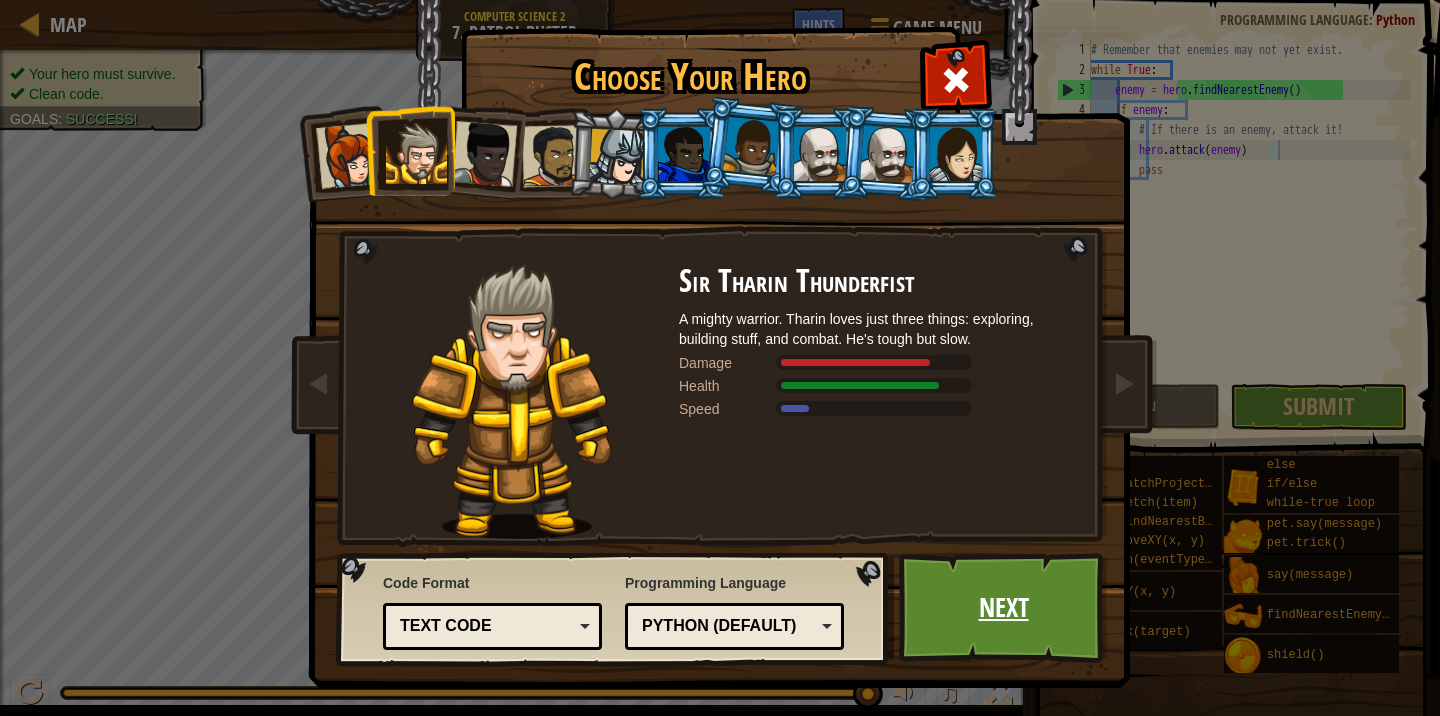 click on "Next" at bounding box center (1003, 608) 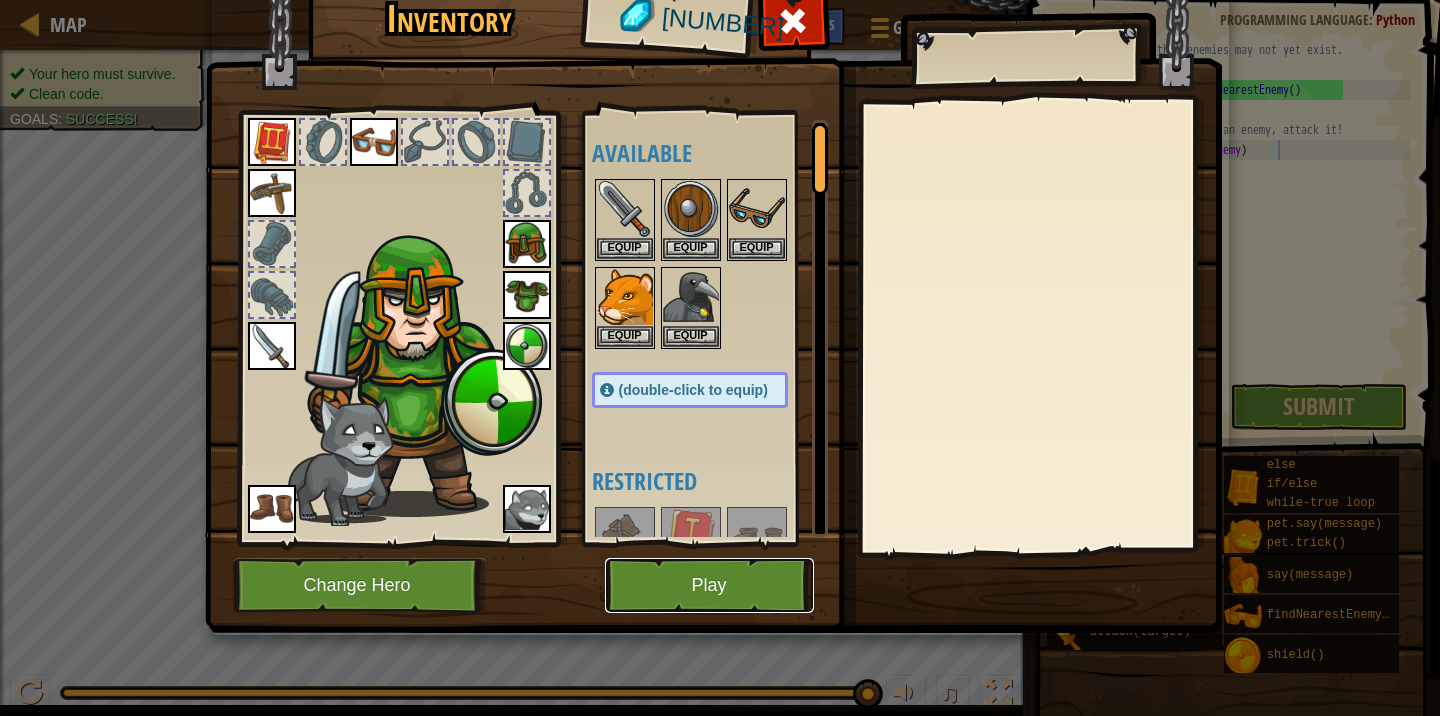click on "Play" at bounding box center (709, 585) 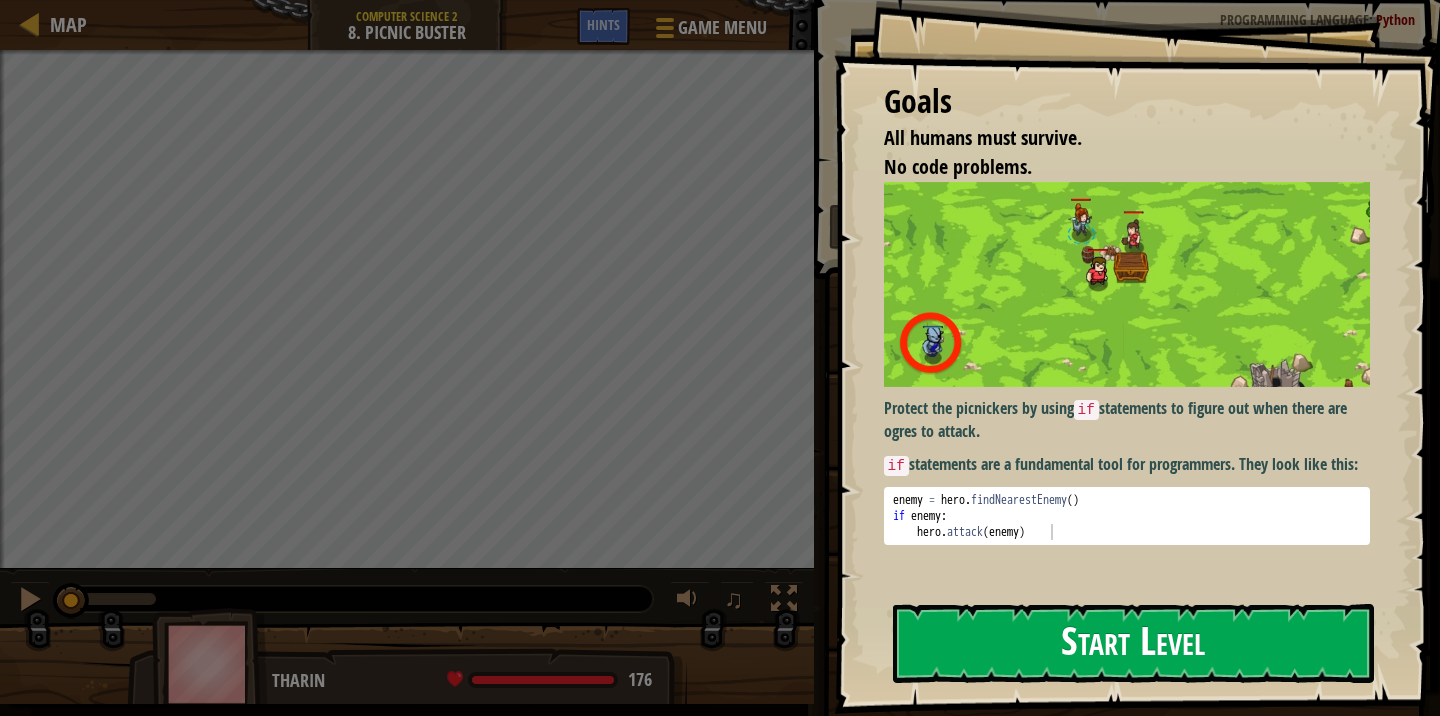 click on "Start Level" at bounding box center (1133, 643) 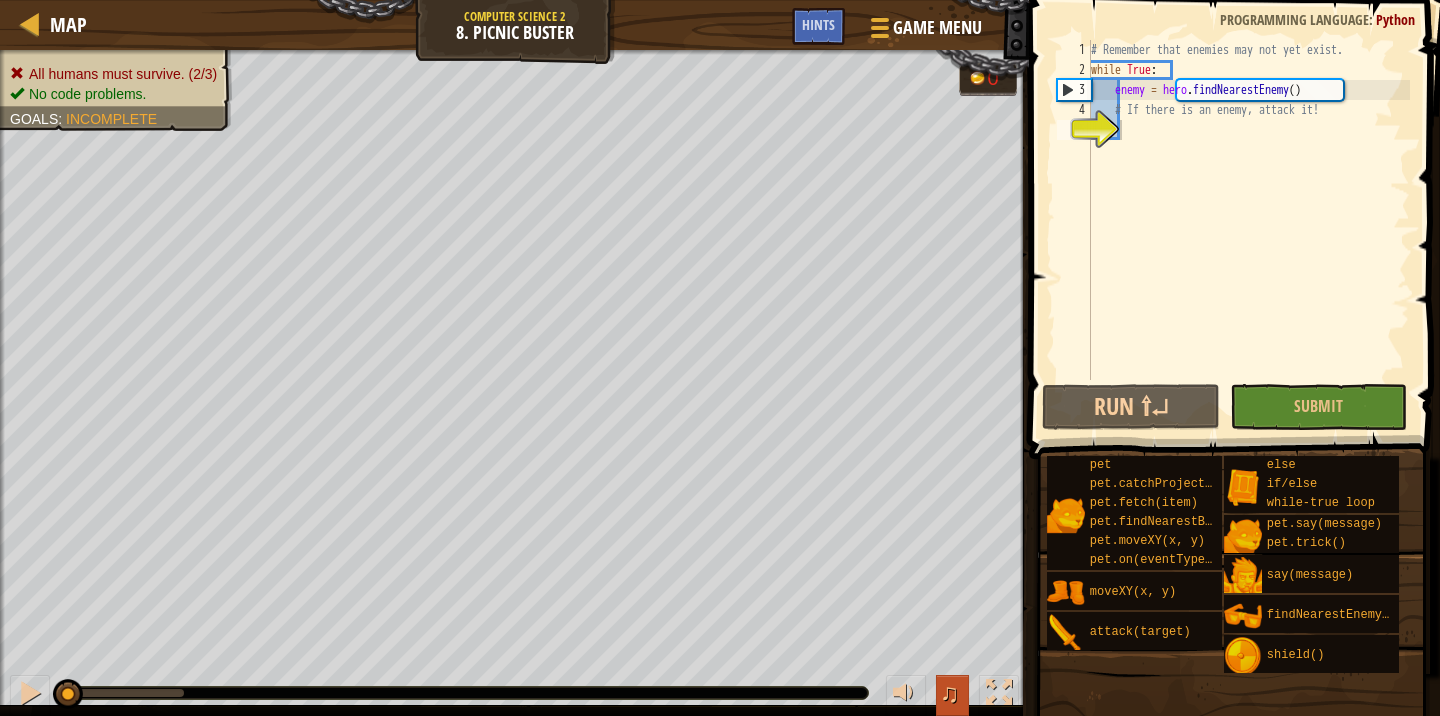 click on "♫" at bounding box center [950, 693] 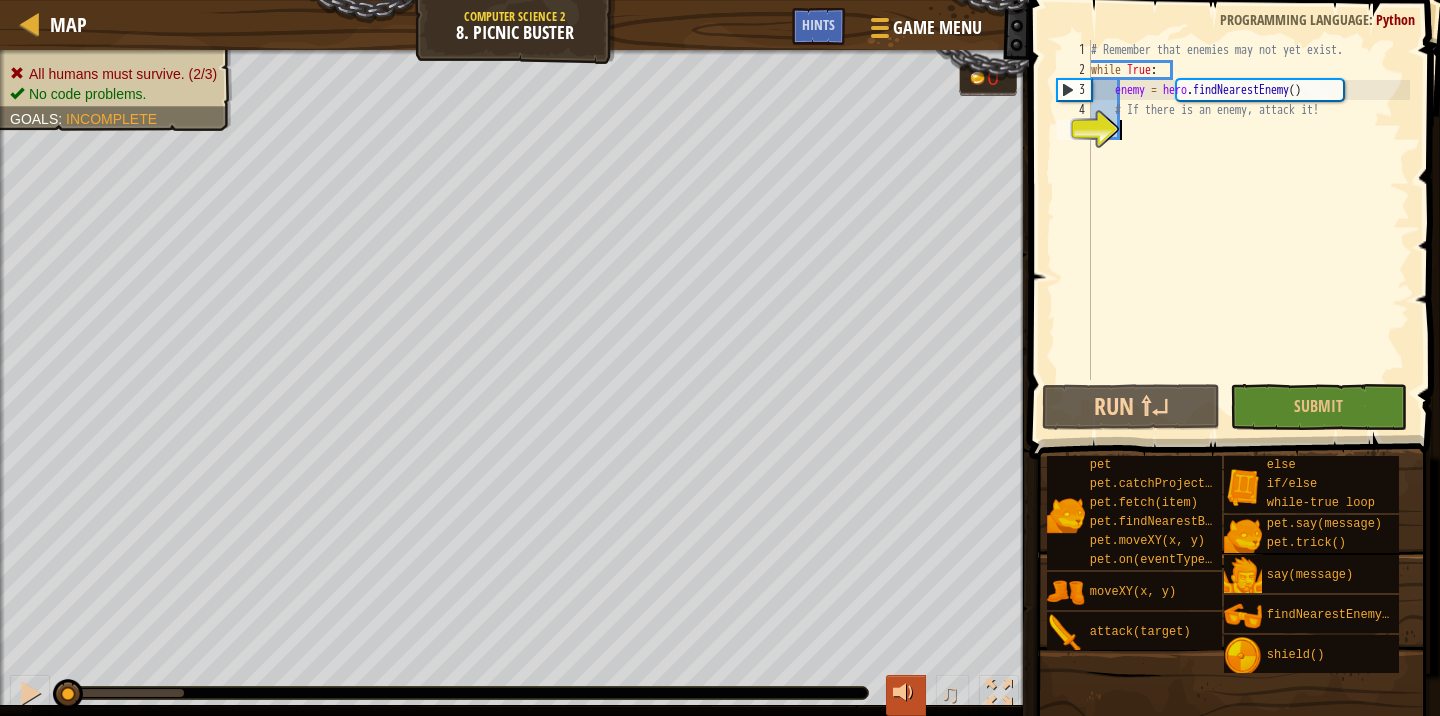 click at bounding box center [906, 693] 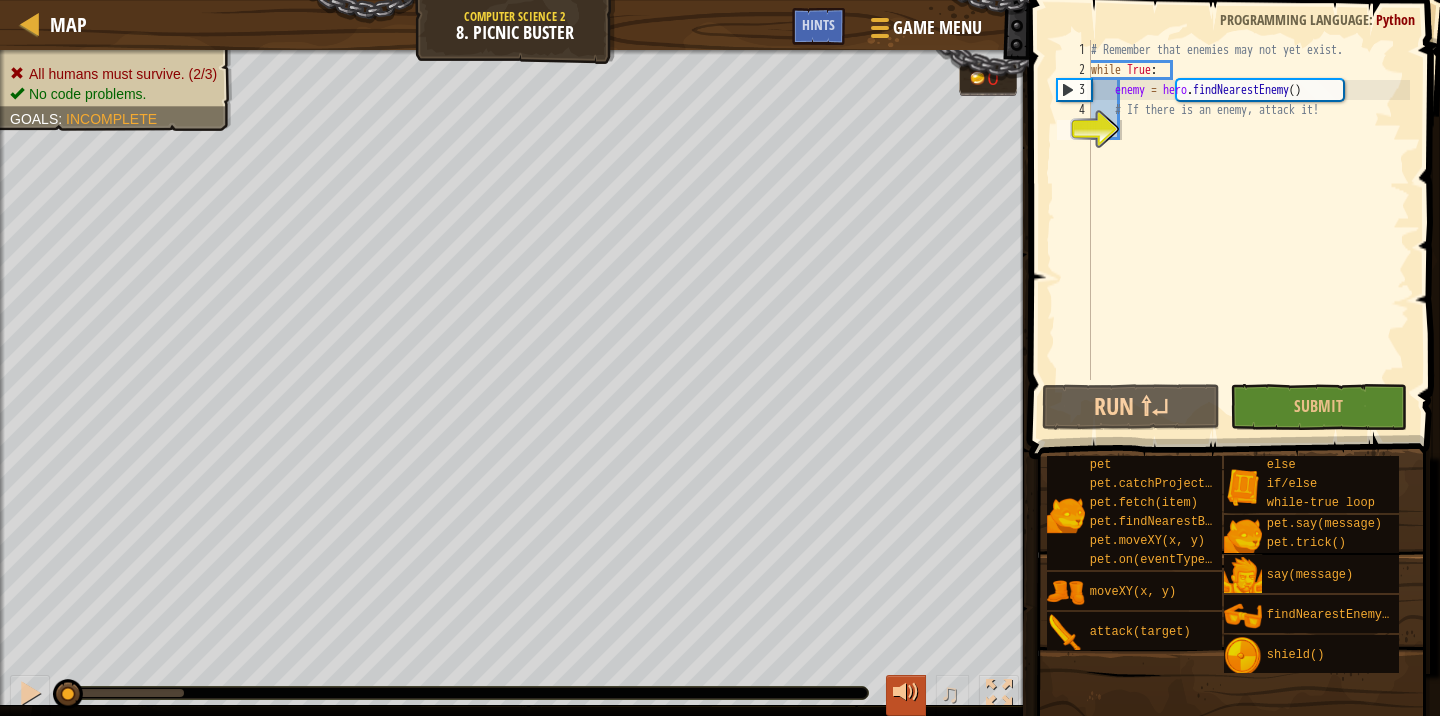 click at bounding box center (906, 693) 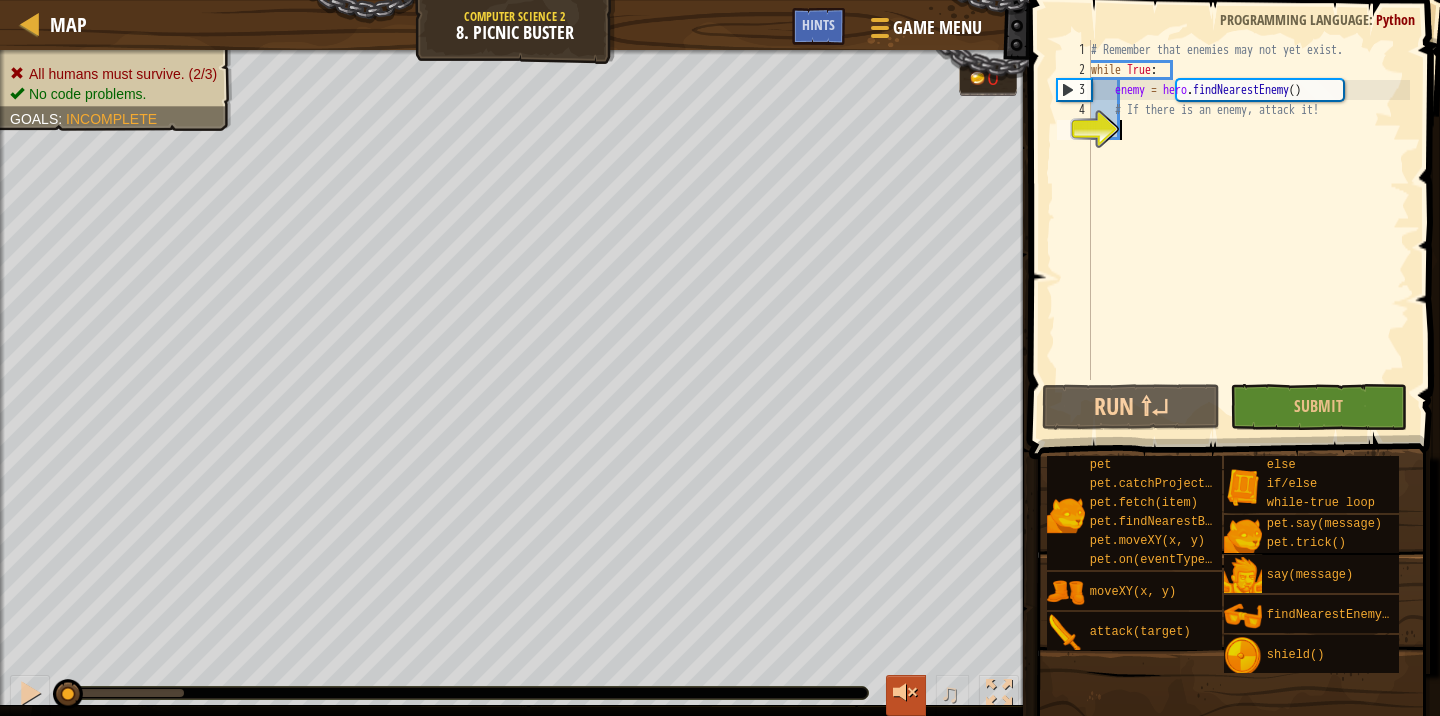 click at bounding box center [906, 693] 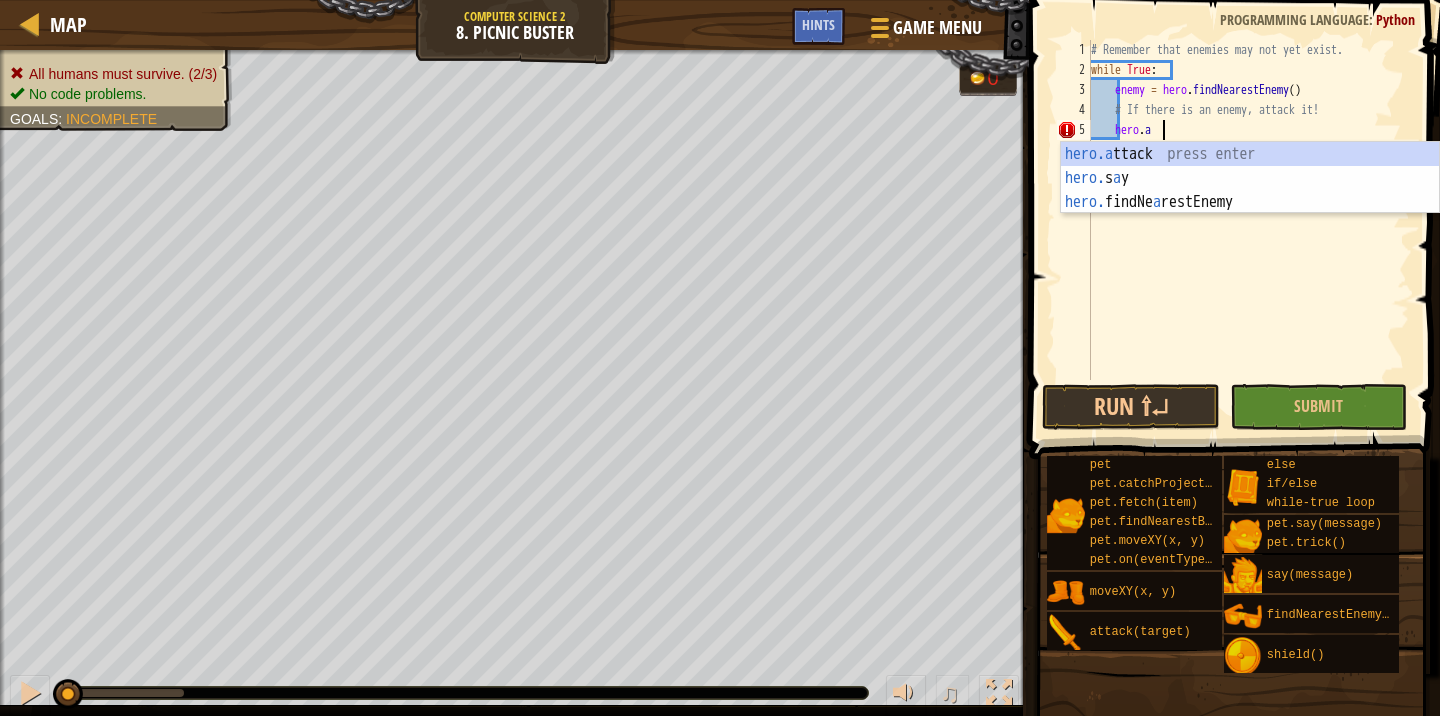 scroll, scrollTop: 9, scrollLeft: 5, axis: both 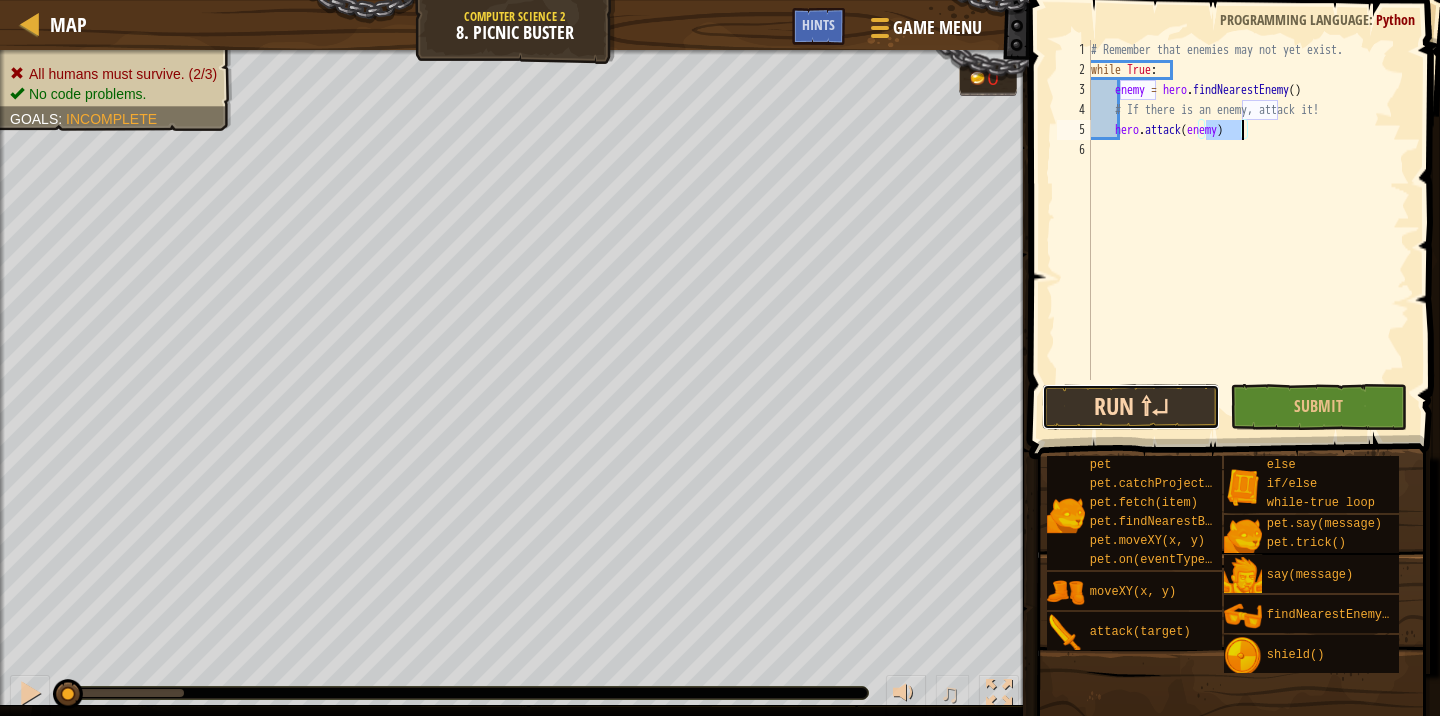 click on "Run ⇧↵" at bounding box center (1131, 407) 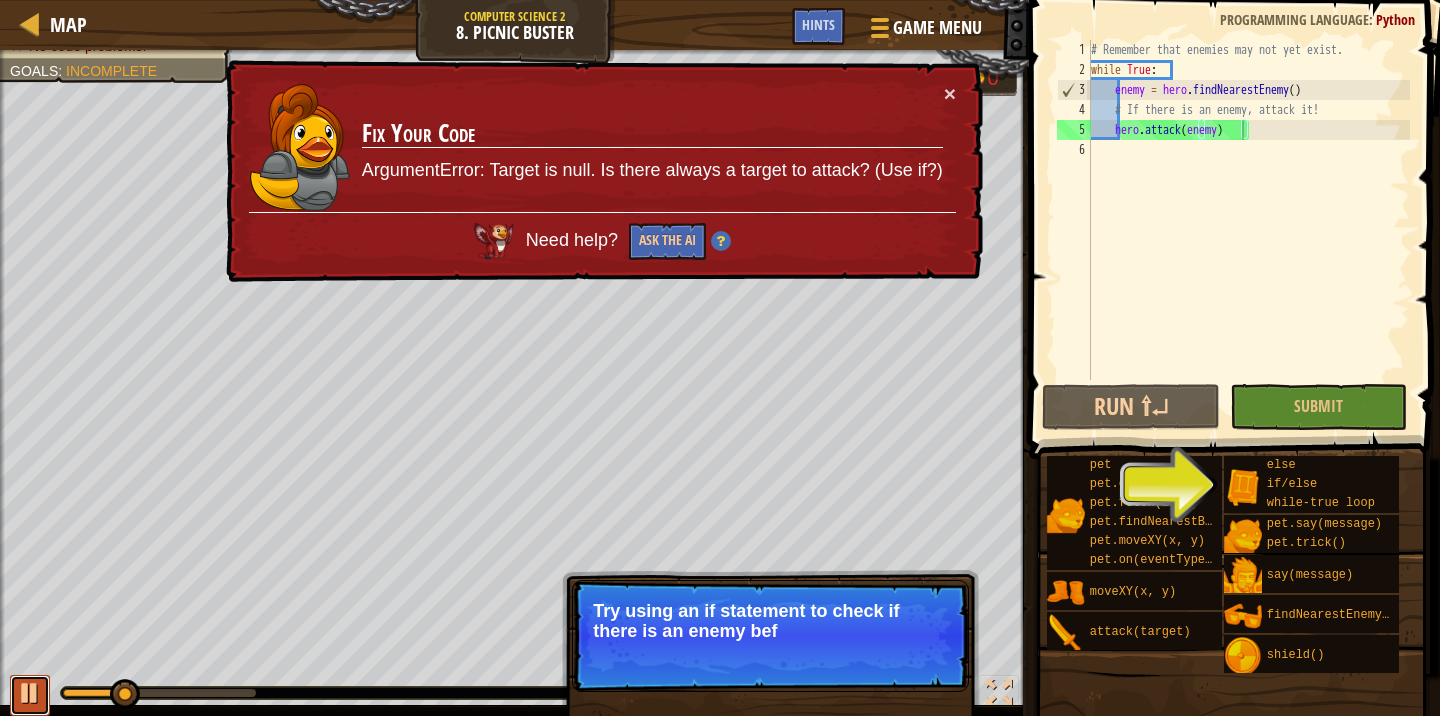 click at bounding box center [30, 693] 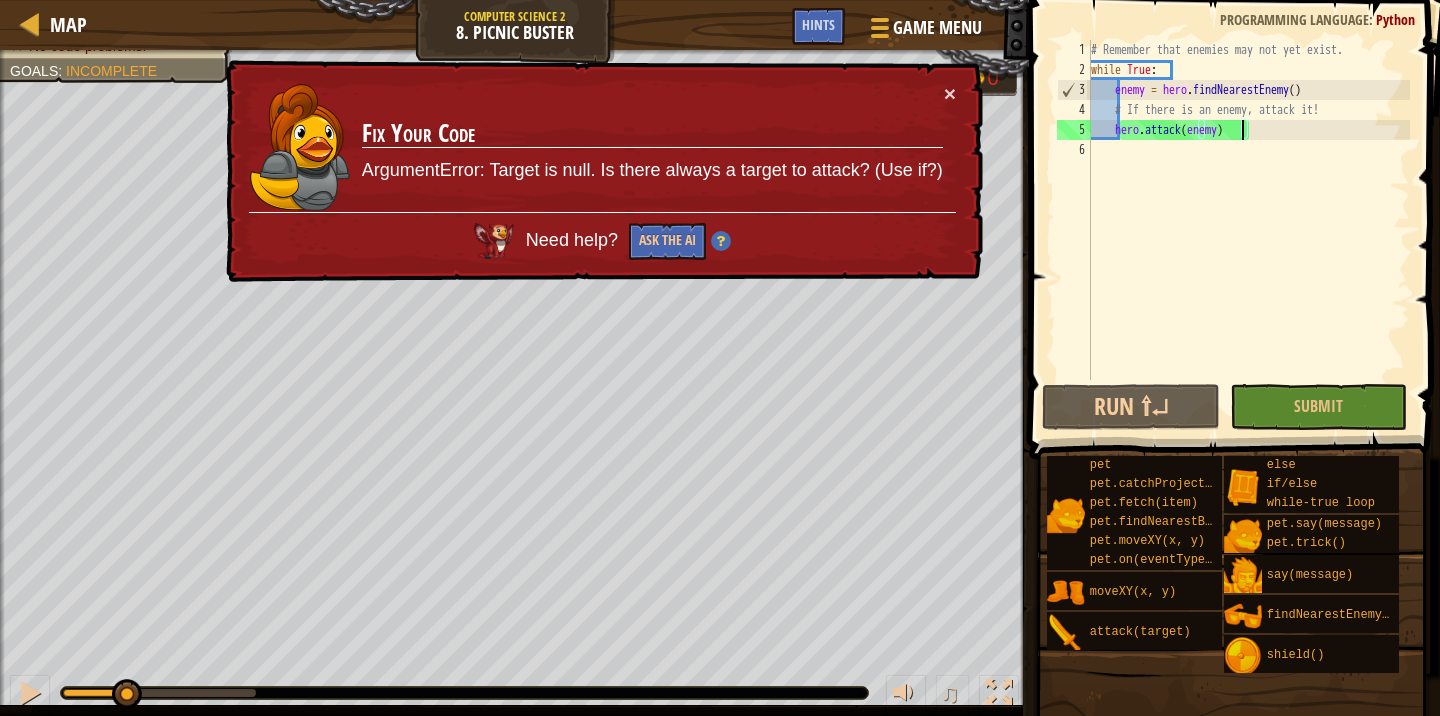 click on "# Remember that enemies may not yet exist. while   True :      enemy   =   hero . findNearestEnemy ( )      # If there is an enemy, attack it!      hero . attack ( enemy )" at bounding box center [1248, 230] 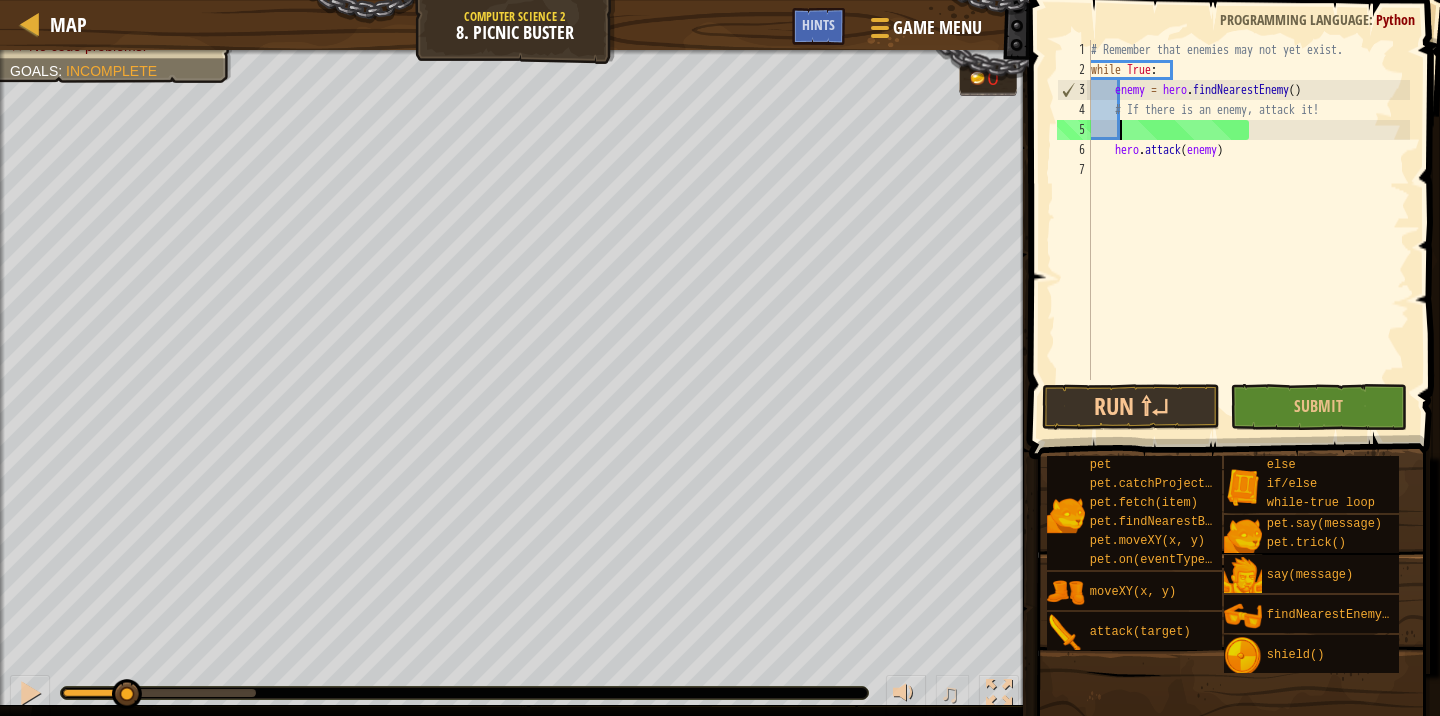 scroll, scrollTop: 9, scrollLeft: 2, axis: both 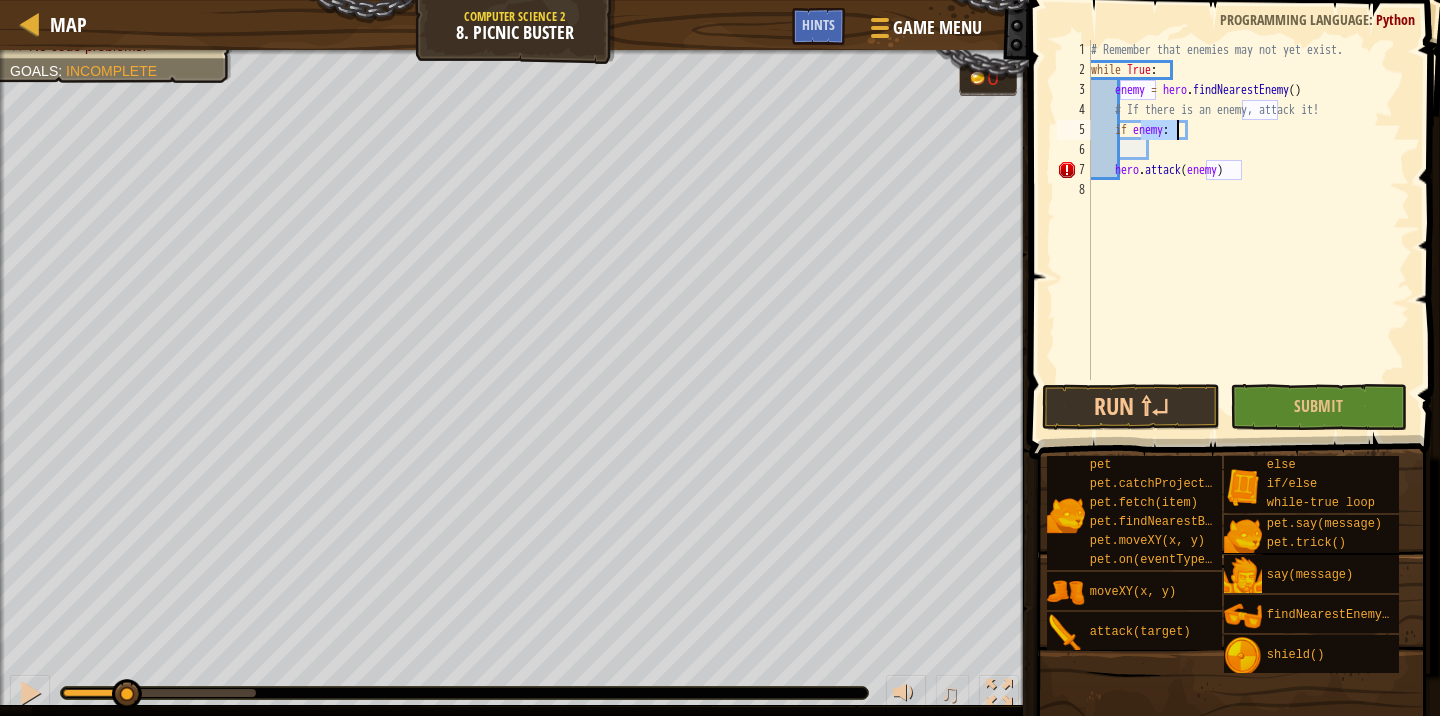 click on "# Remember that enemies may not yet exist. while   True :      enemy   =   hero . findNearestEnemy ( )      # If there is an enemy, attack it!      if   enemy :               hero . attack ( enemy )" at bounding box center (1248, 230) 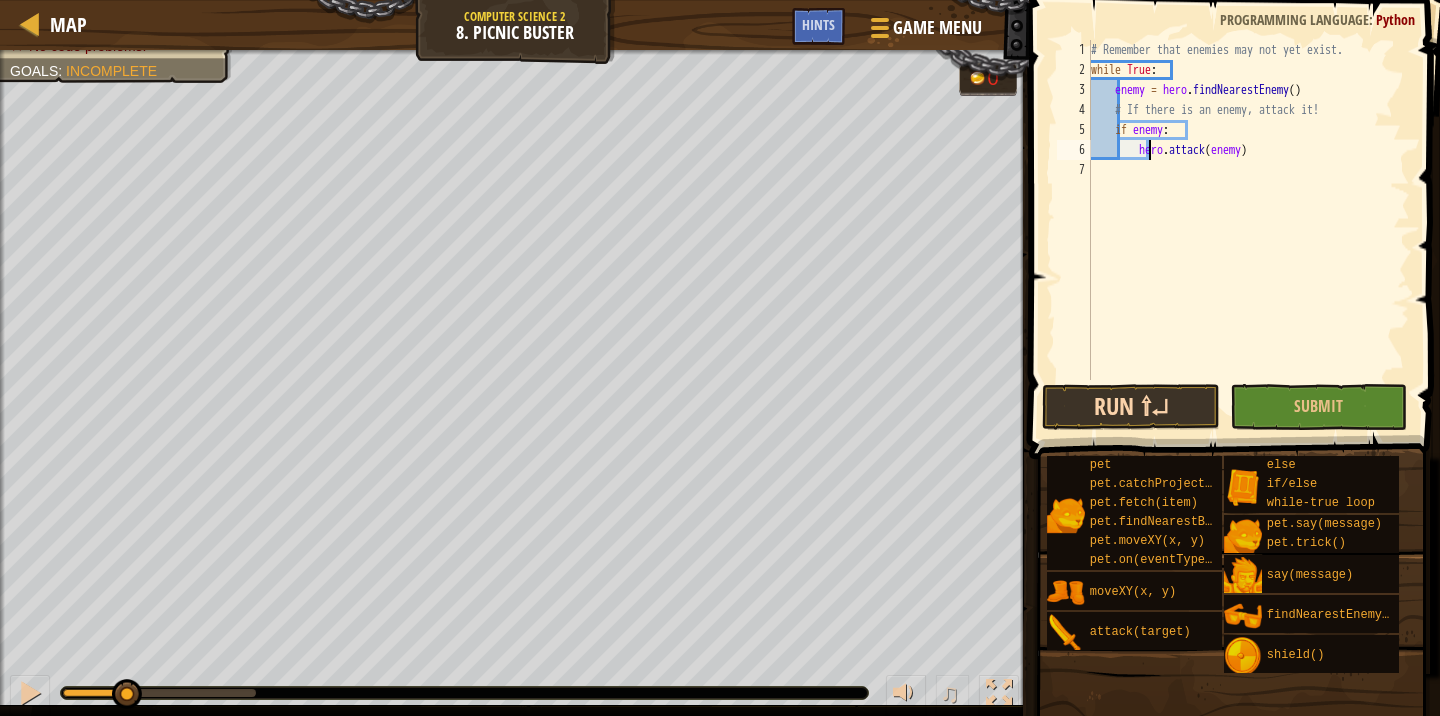 type on "hero.attack(enemy)" 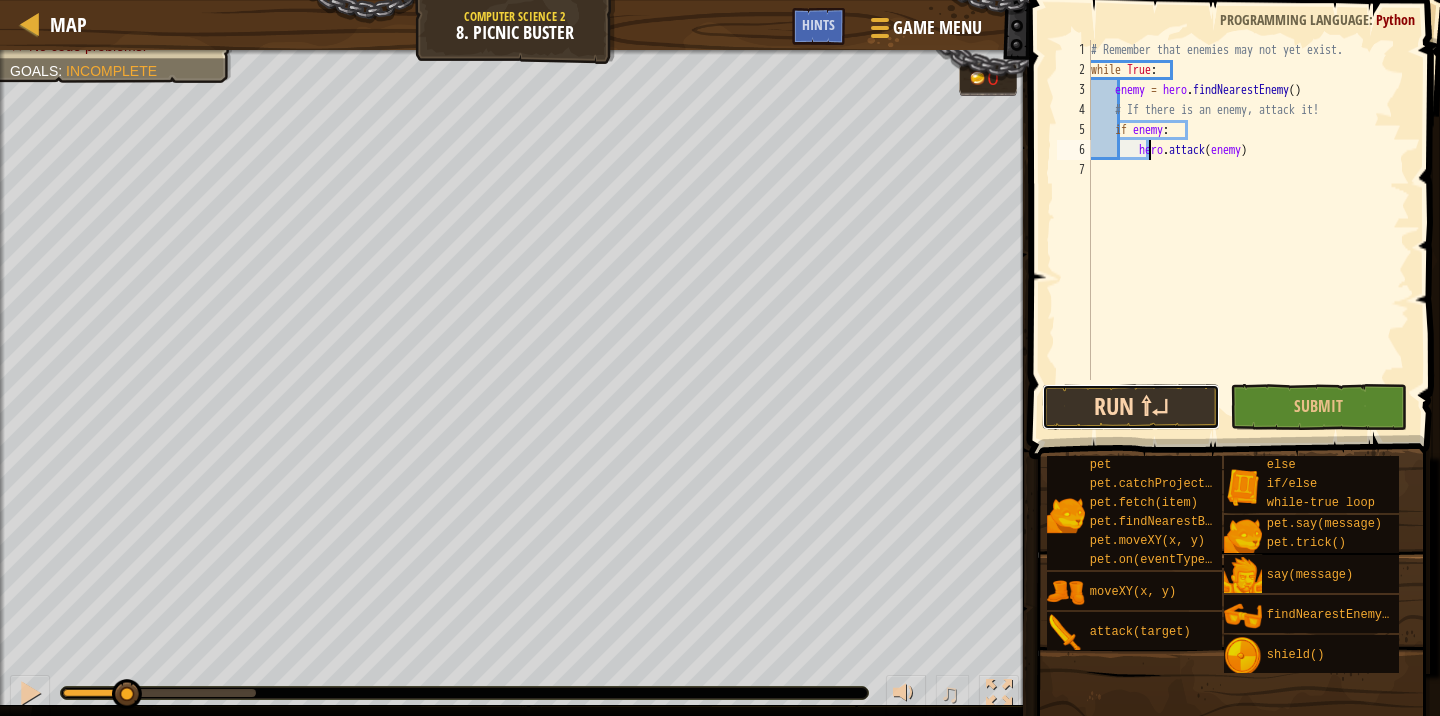 click on "Run ⇧↵" at bounding box center [1131, 407] 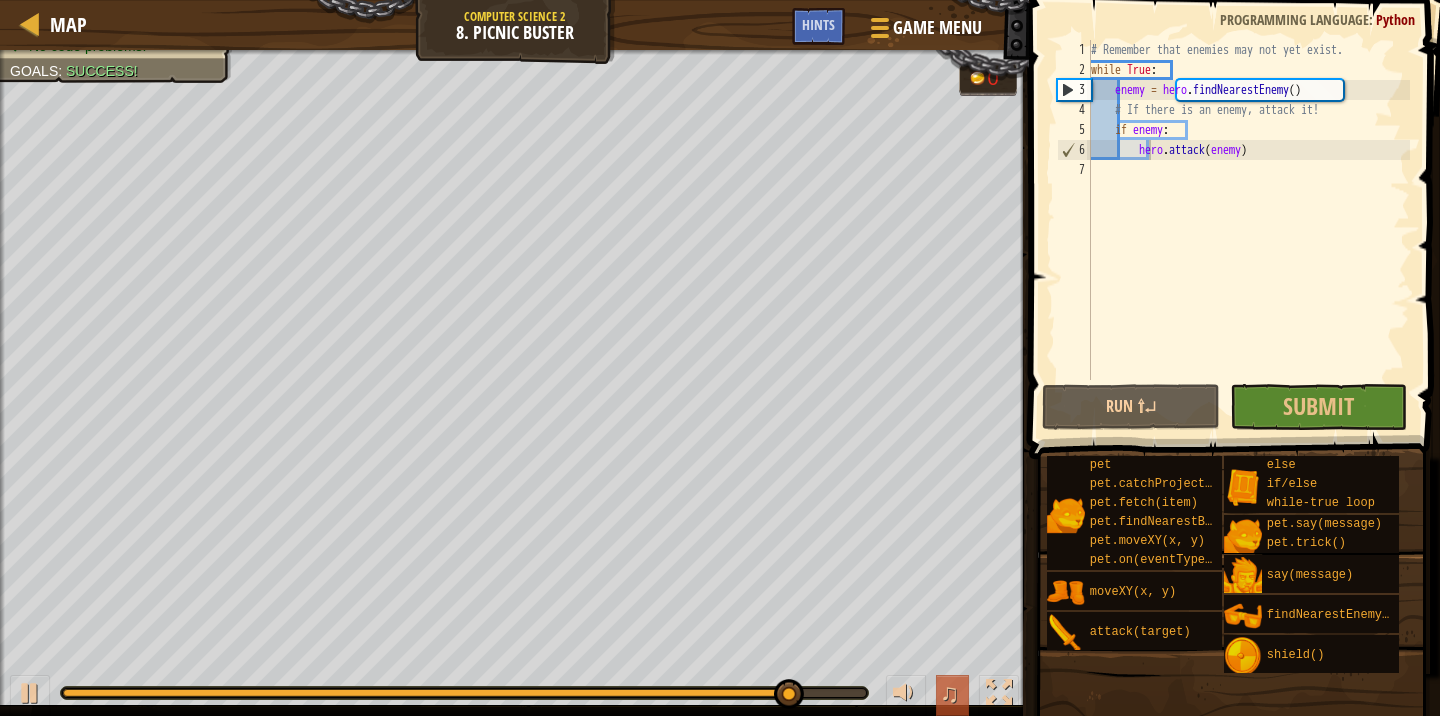 click on "♫" at bounding box center (950, 693) 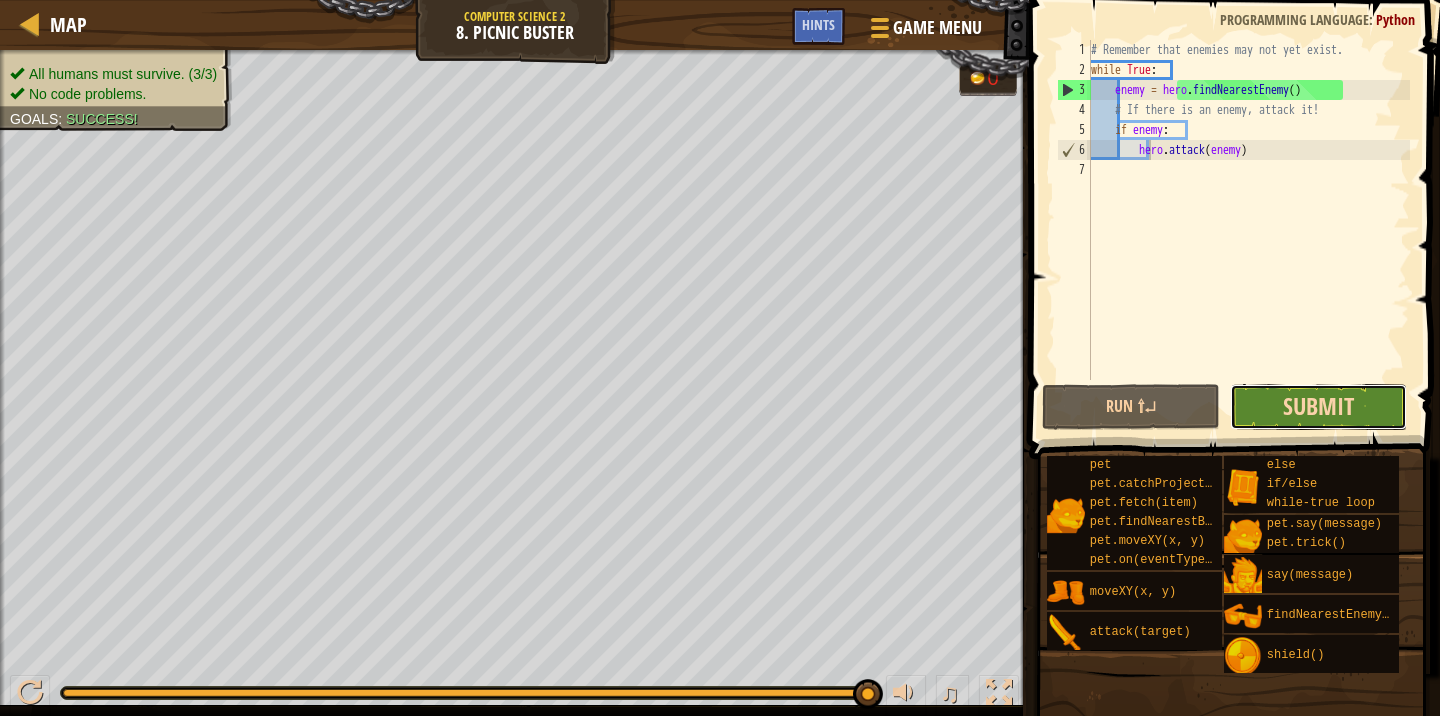 click on "Submit" at bounding box center (1318, 406) 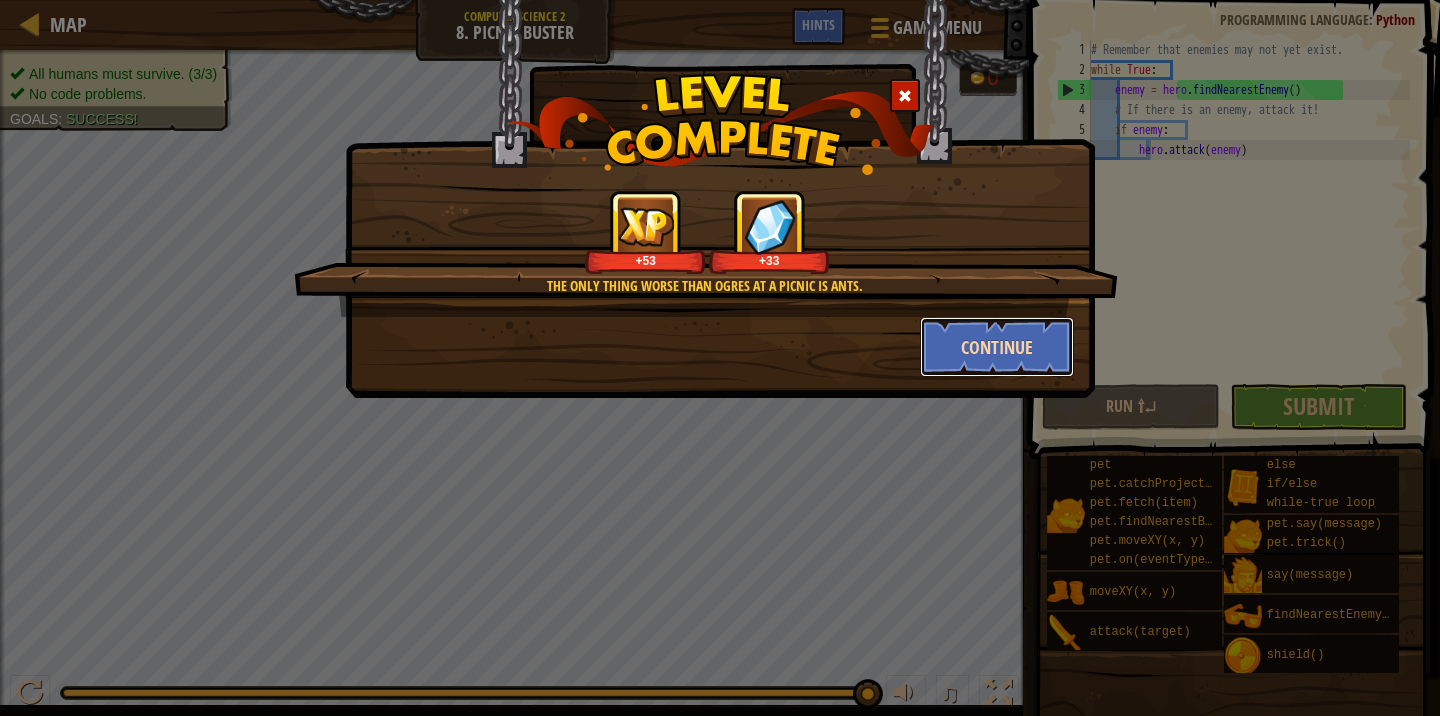 click on "Continue" at bounding box center (997, 347) 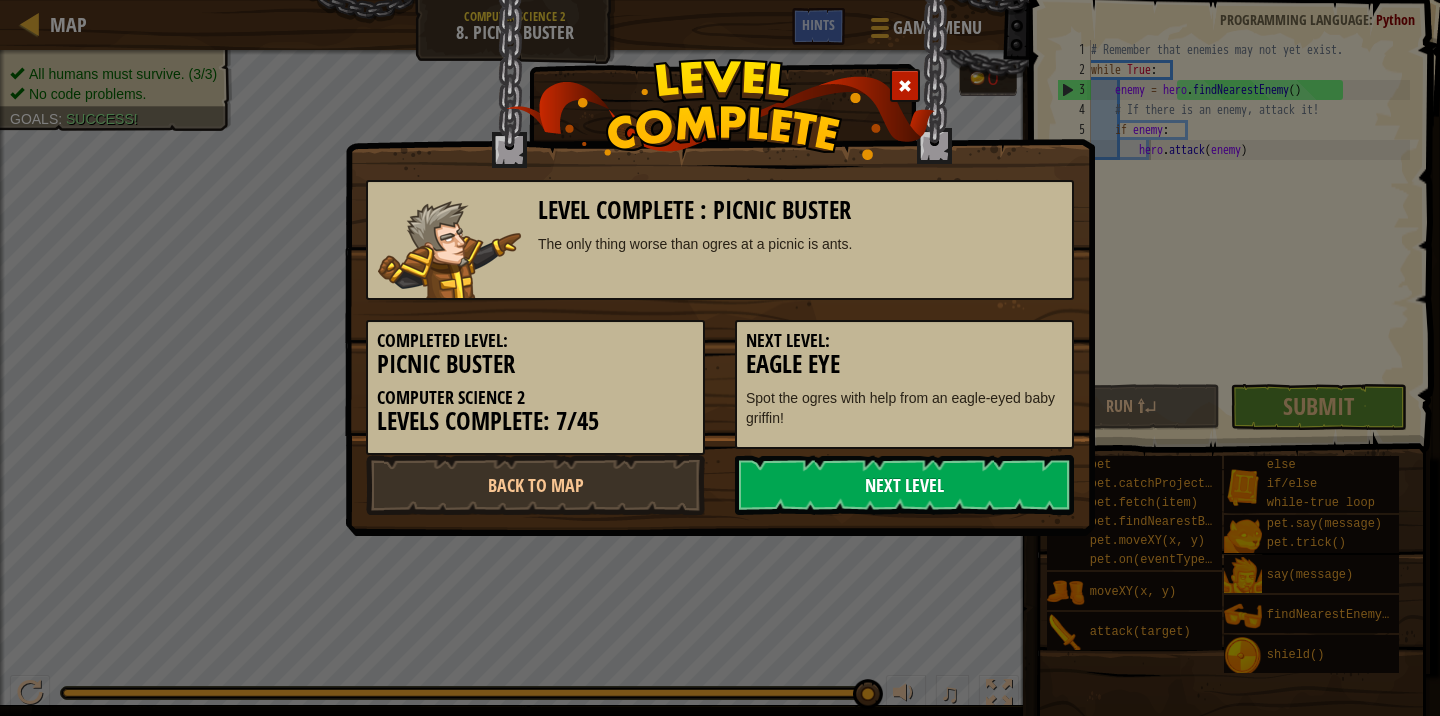 click on "Next Level" at bounding box center [904, 485] 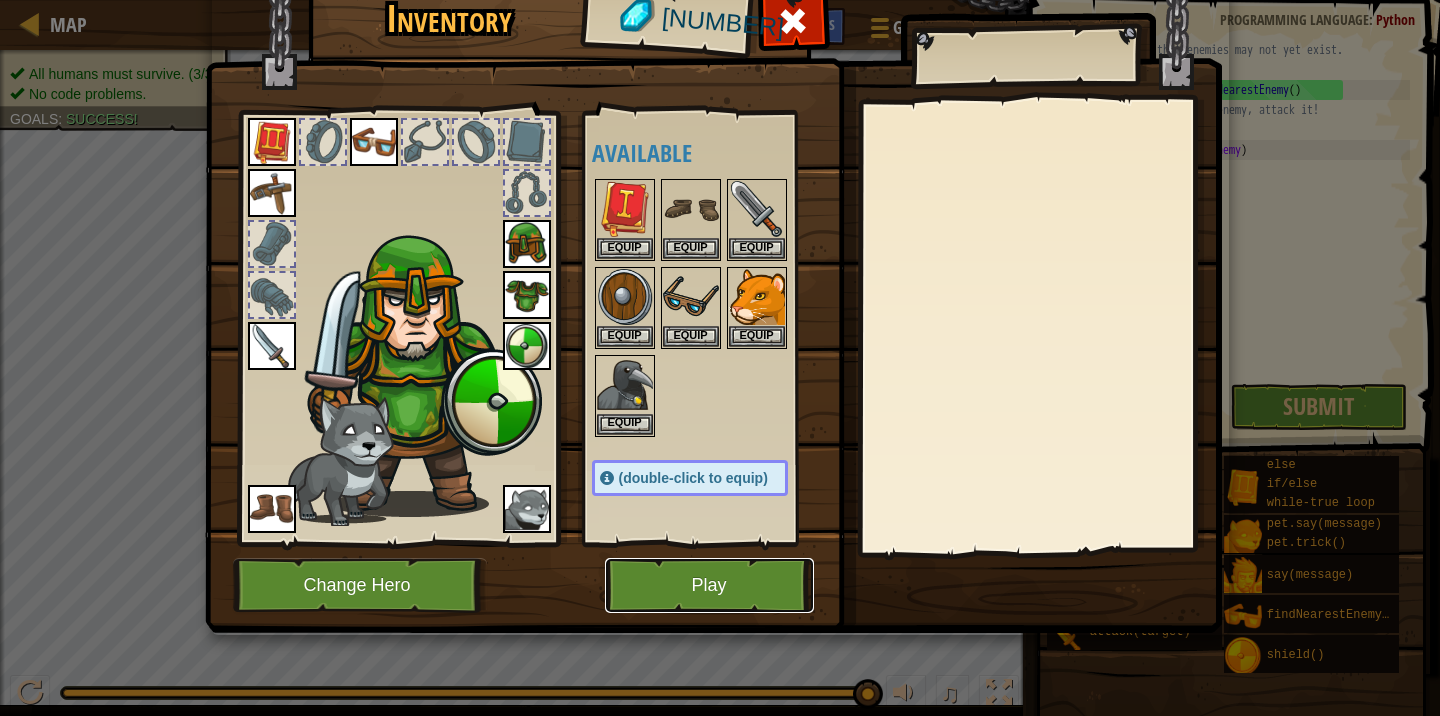 click on "Play" at bounding box center (709, 585) 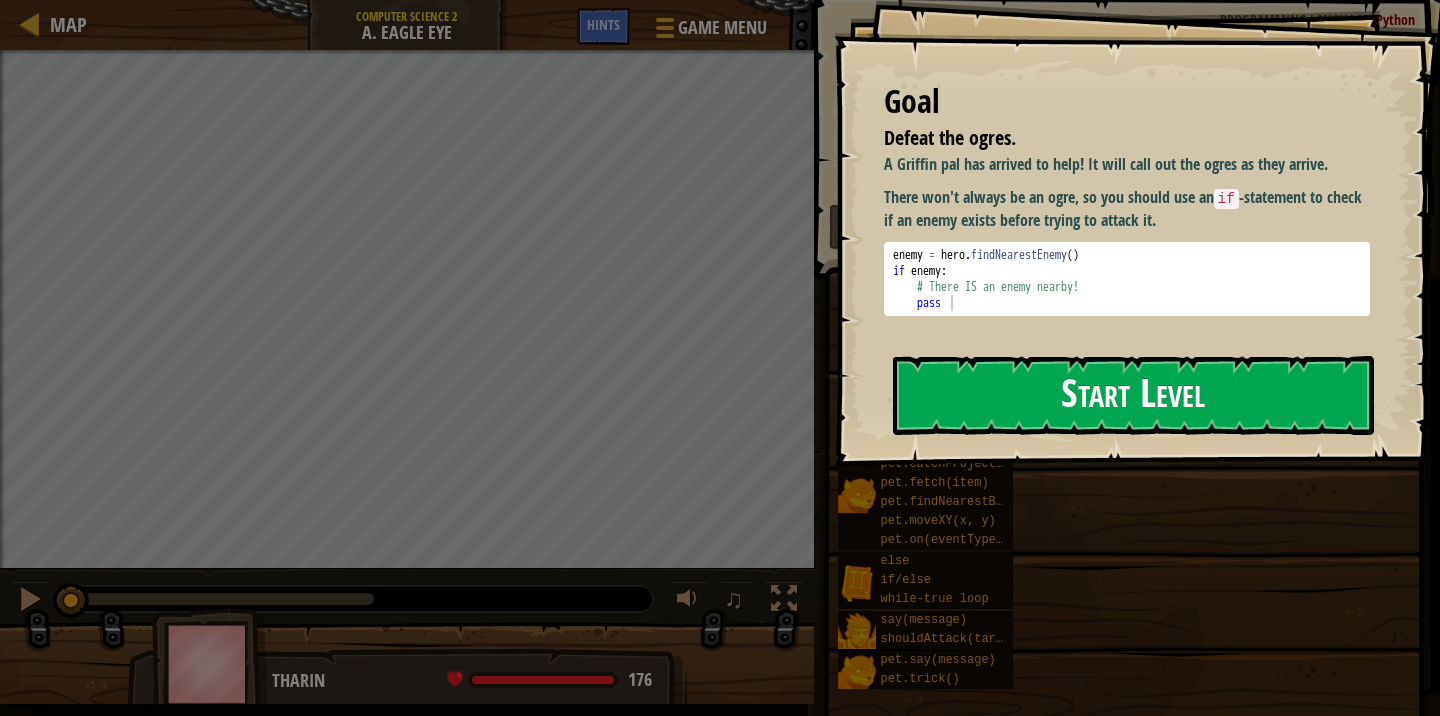 click on "Start Level" at bounding box center [1133, 395] 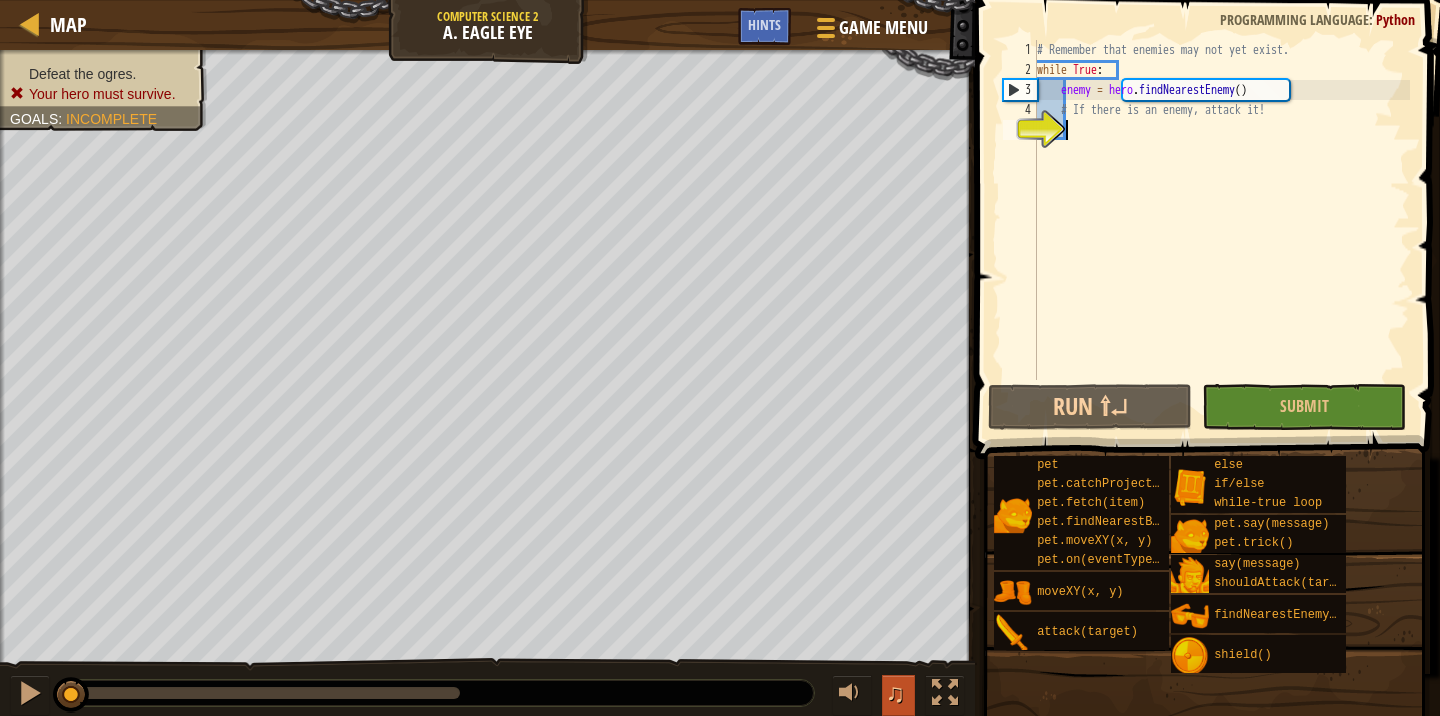 click on "♫" at bounding box center (899, 695) 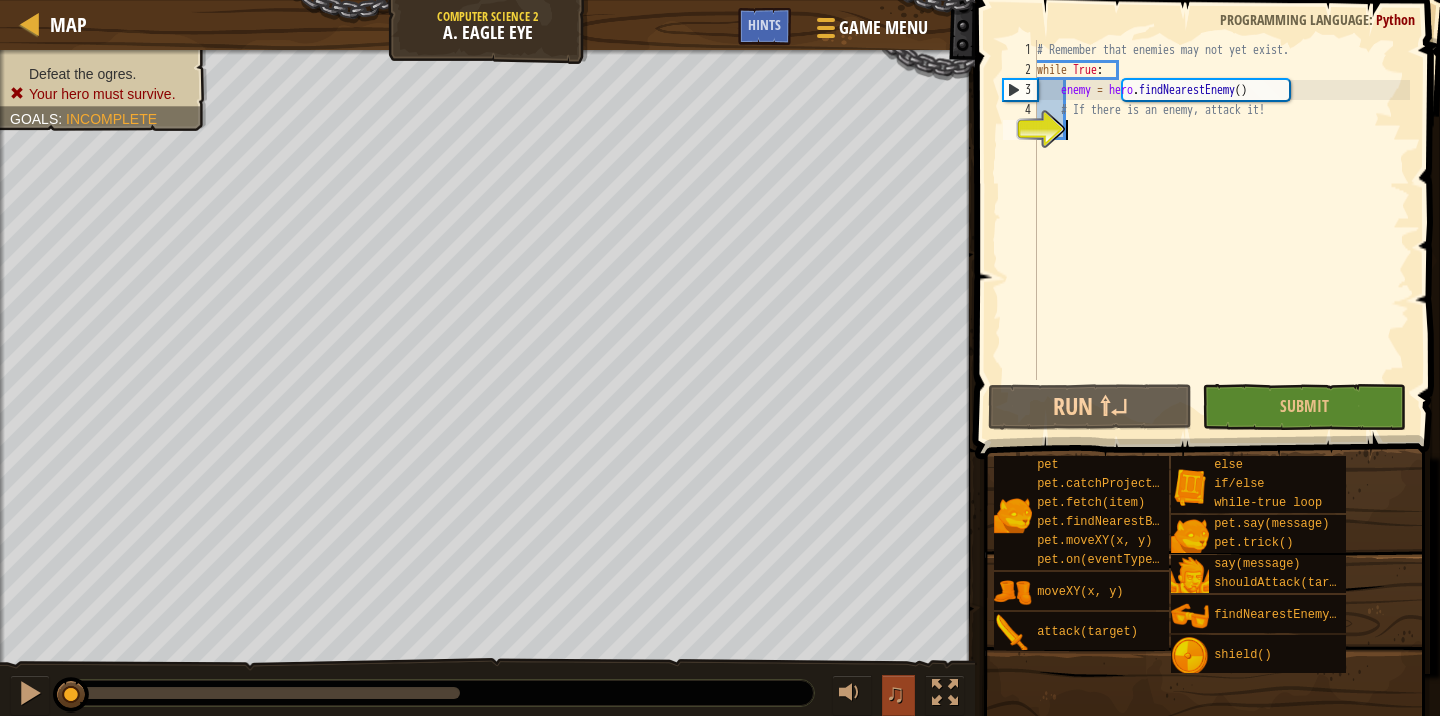 click on "♫" at bounding box center [896, 693] 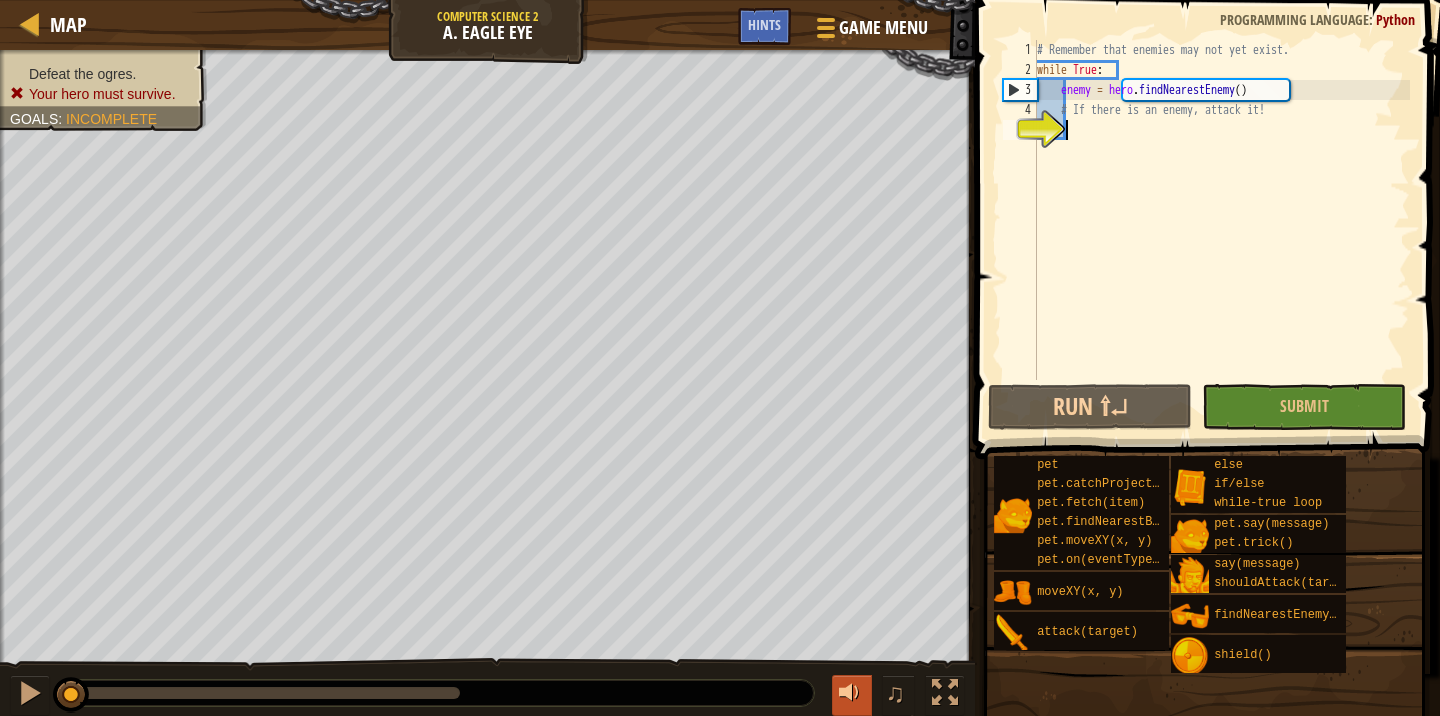 click at bounding box center [852, 693] 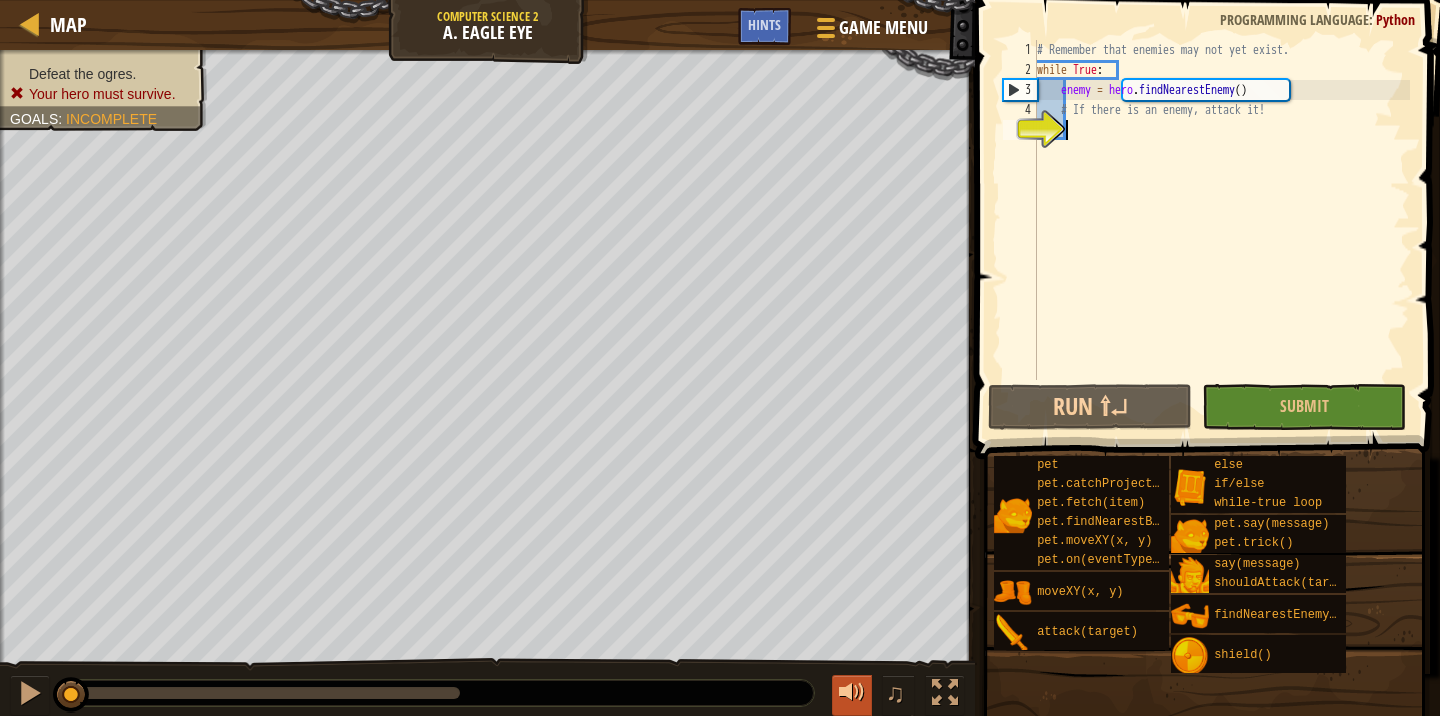 click at bounding box center (852, 693) 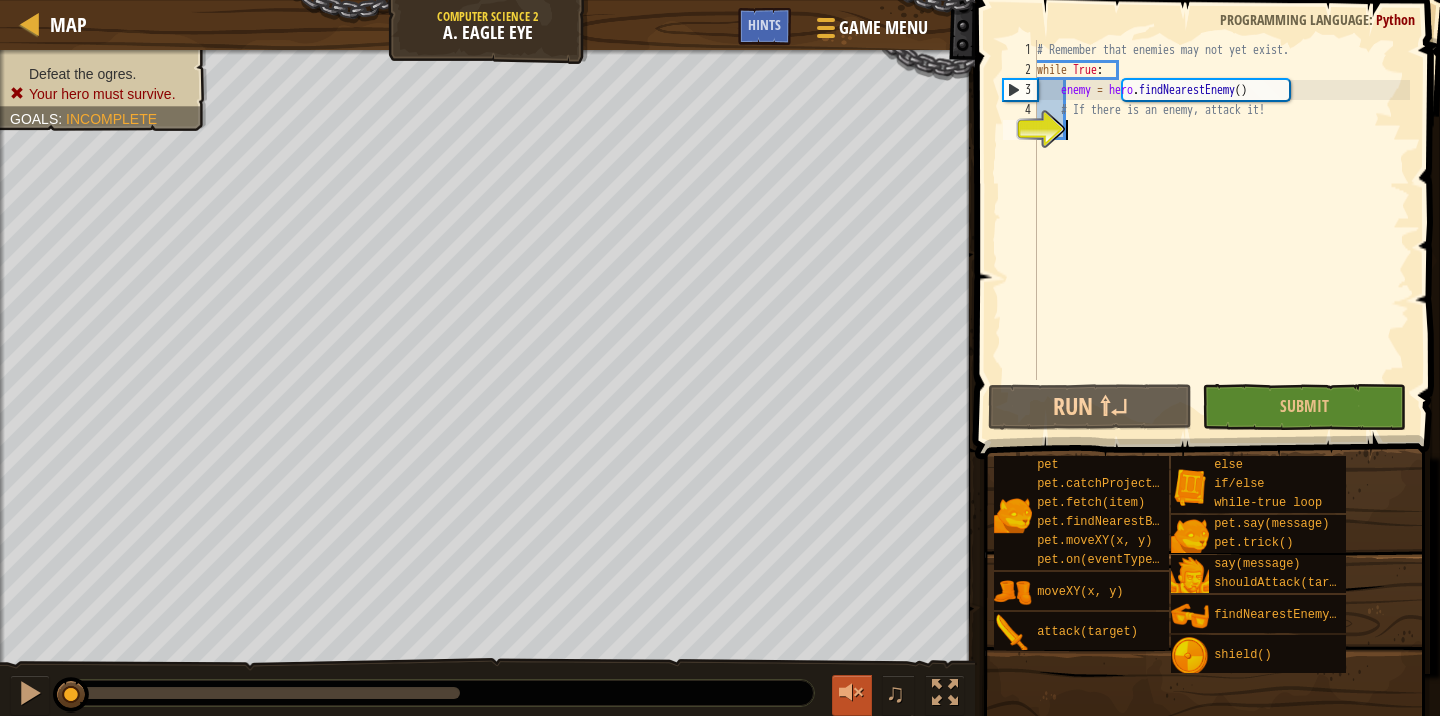click at bounding box center (852, 693) 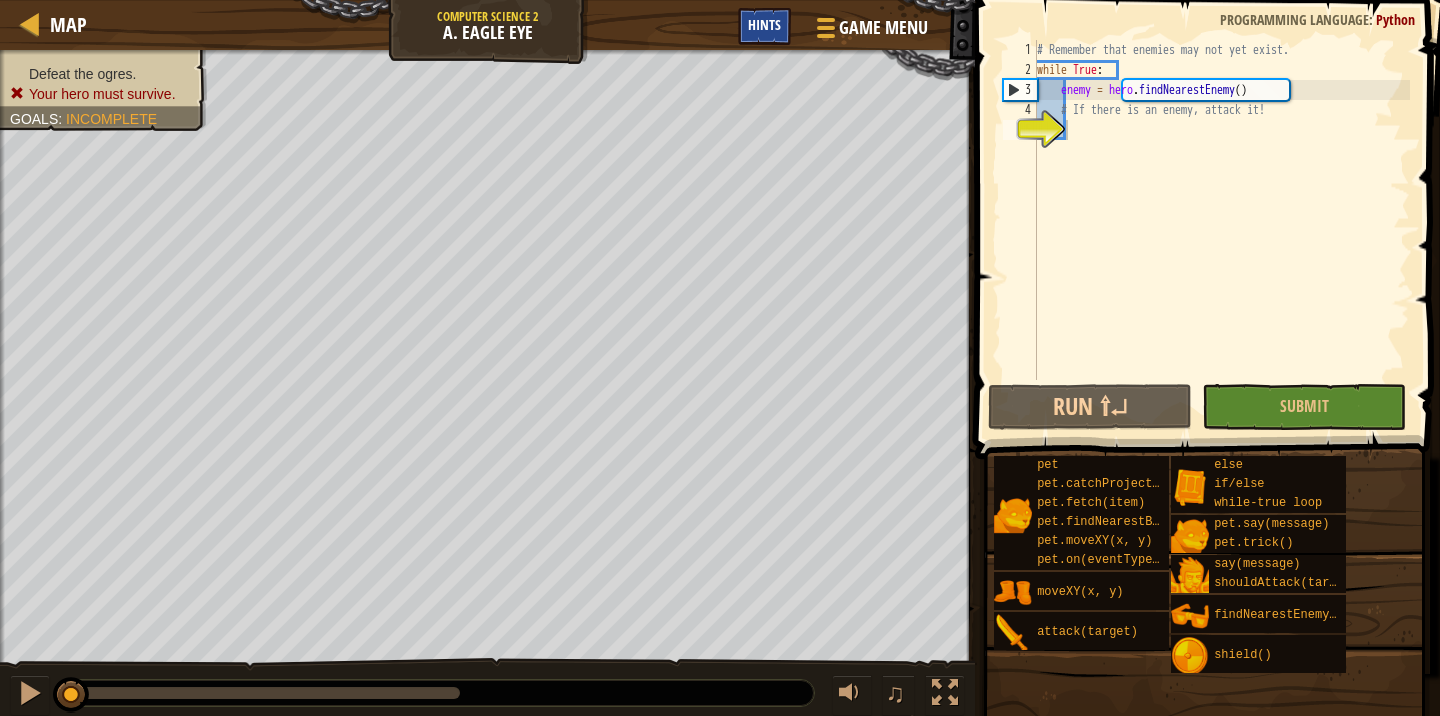click on "Hints" at bounding box center (764, 24) 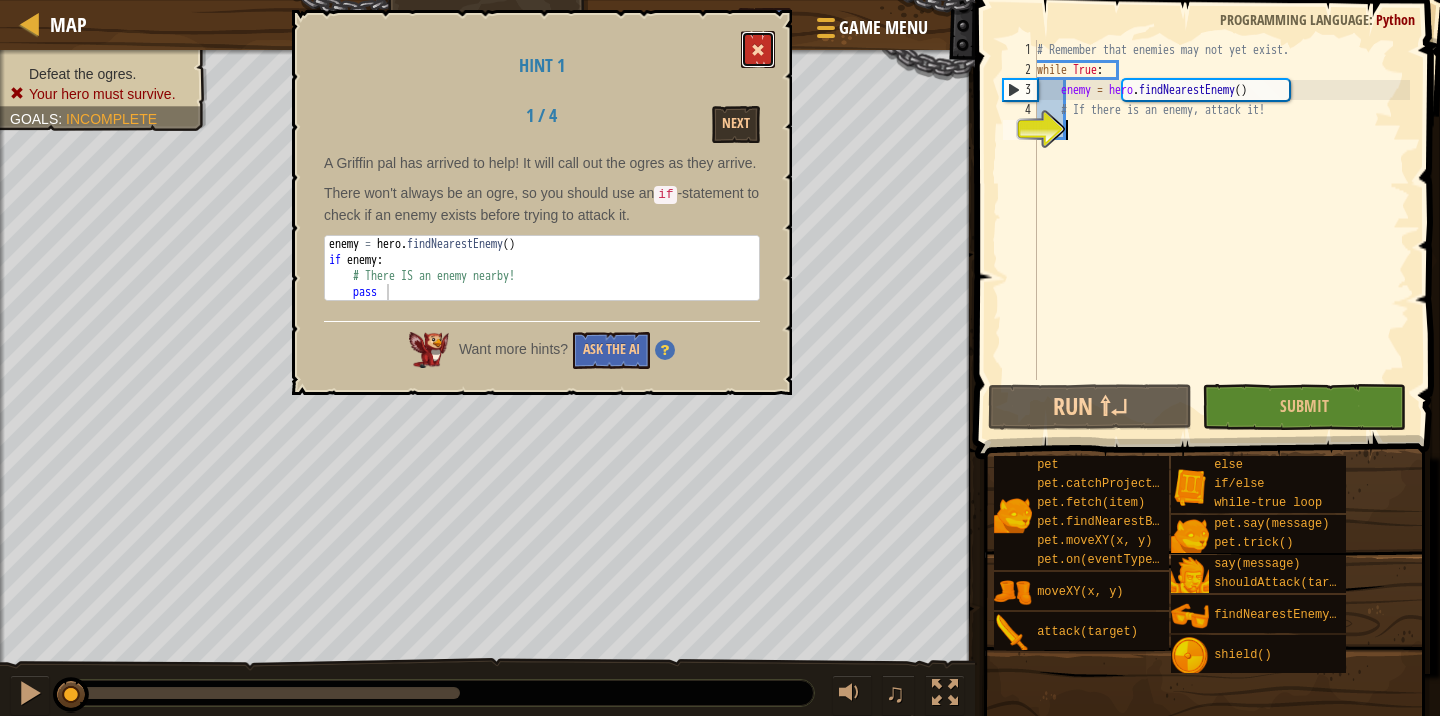 click at bounding box center [758, 50] 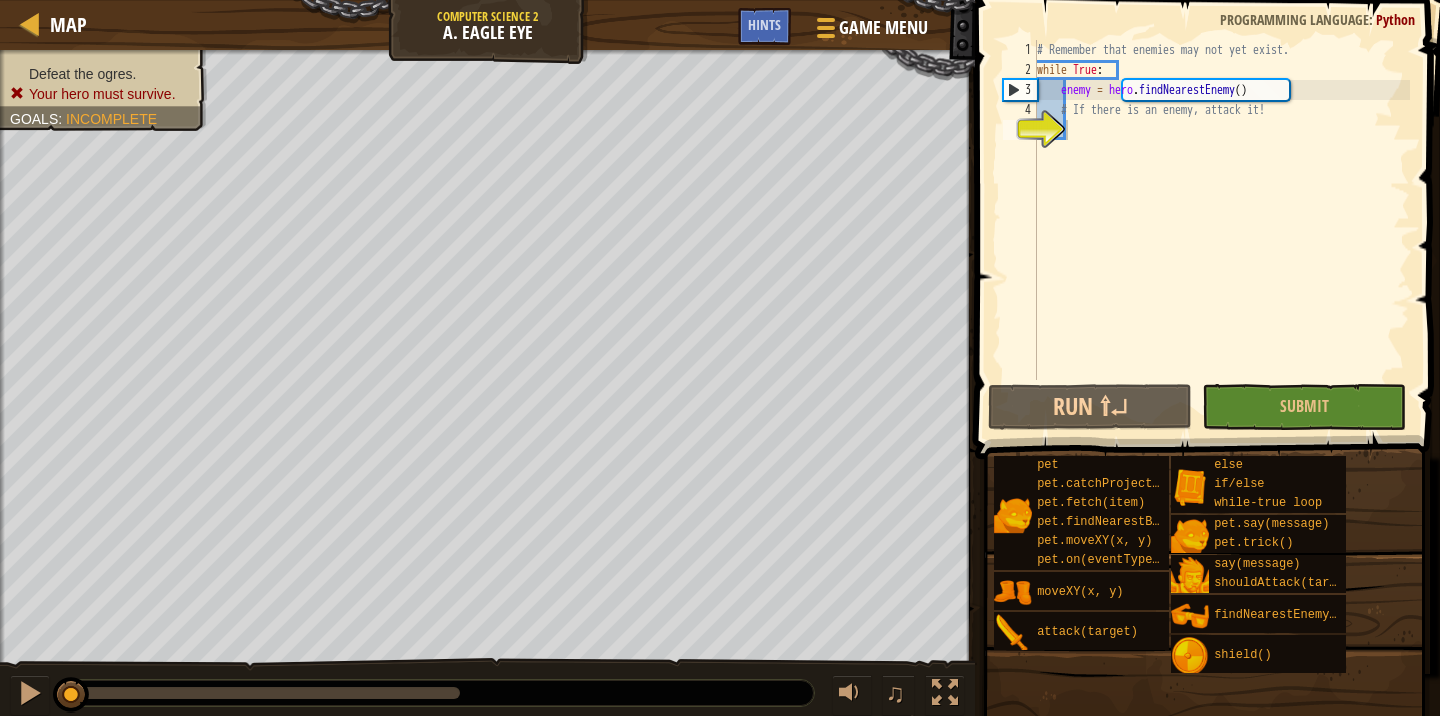 type on "# If there is an enemy, attack it!" 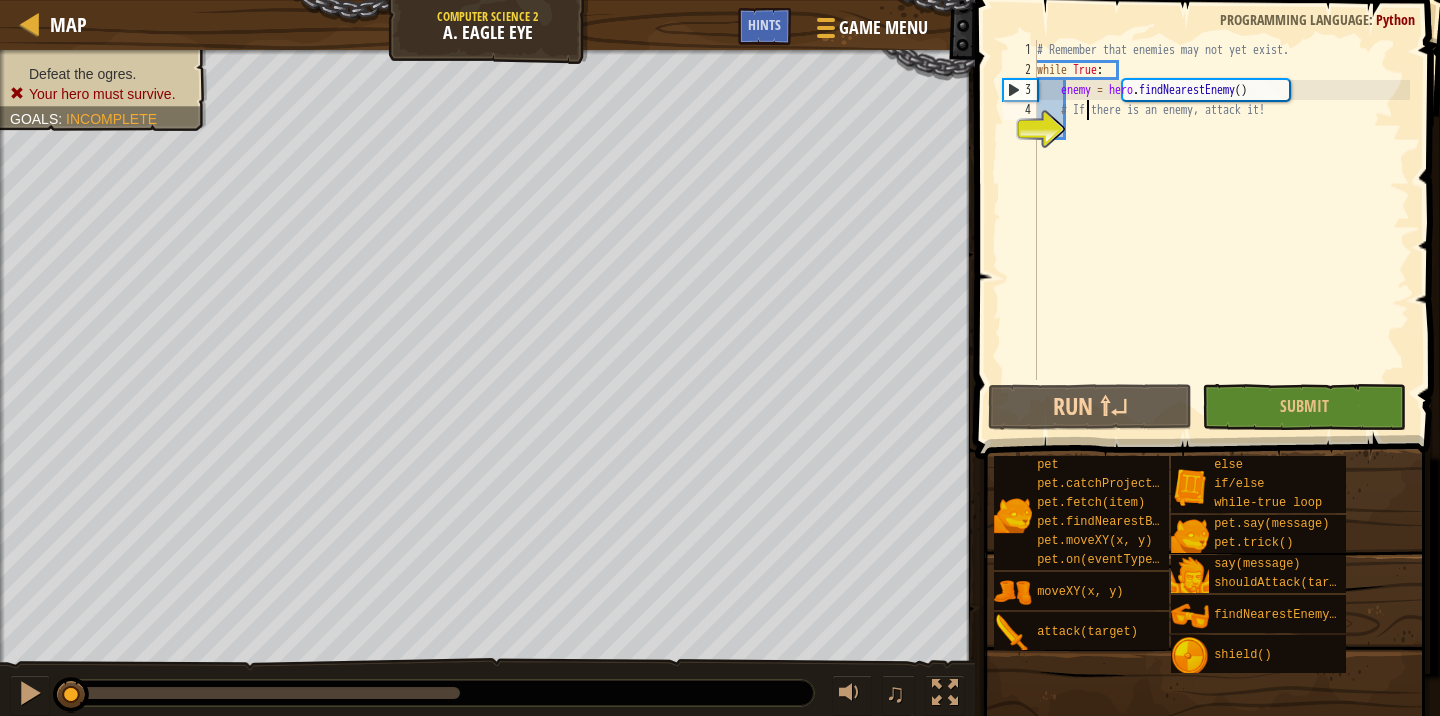 click on "# Remember that enemies may not yet exist. while   True :      enemy   =   hero . findNearestEnemy ( )      # If there is an enemy, attack it!" at bounding box center (1221, 230) 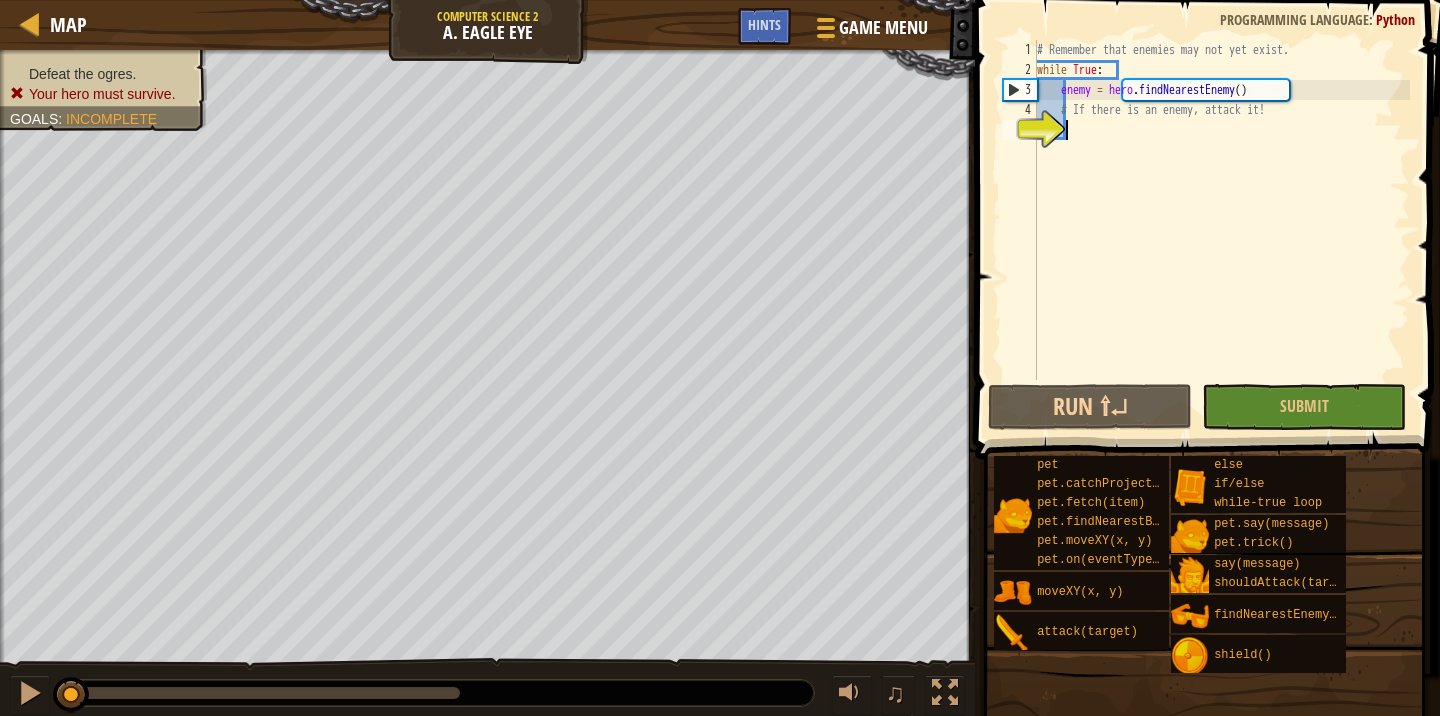 scroll, scrollTop: 9, scrollLeft: 2, axis: both 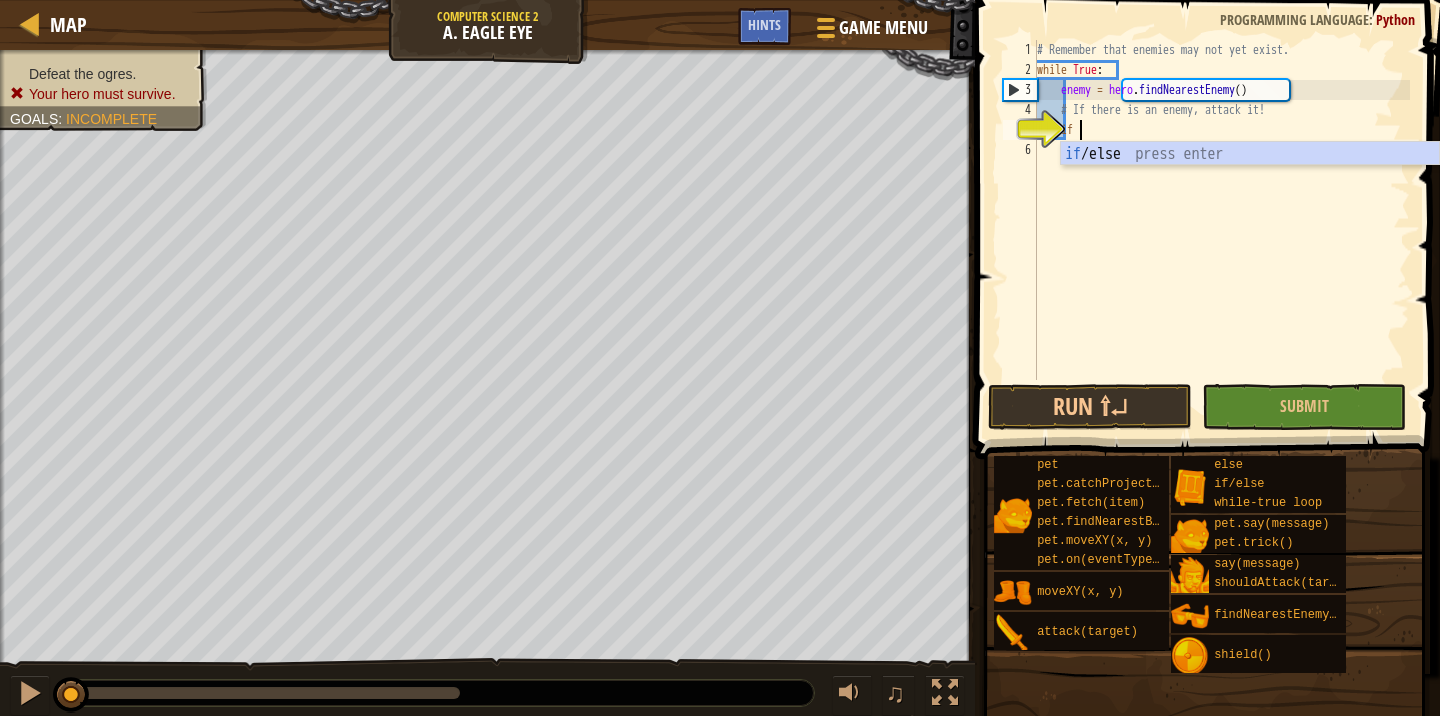 type on "if enemy:" 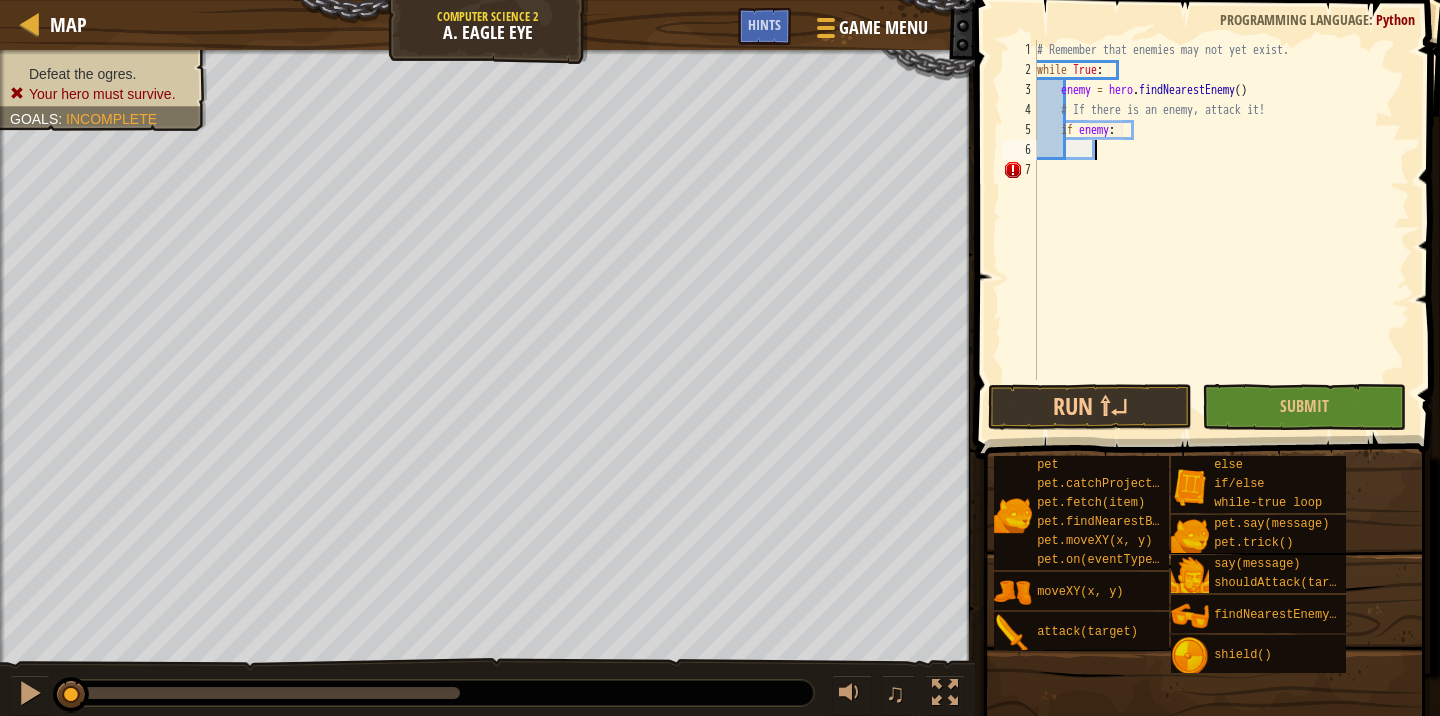click on "# Remember that enemies may not yet exist. while   True :      enemy   =   hero . findNearestEnemy ( )      # If there is an enemy, attack it!      if   enemy :" at bounding box center (1221, 230) 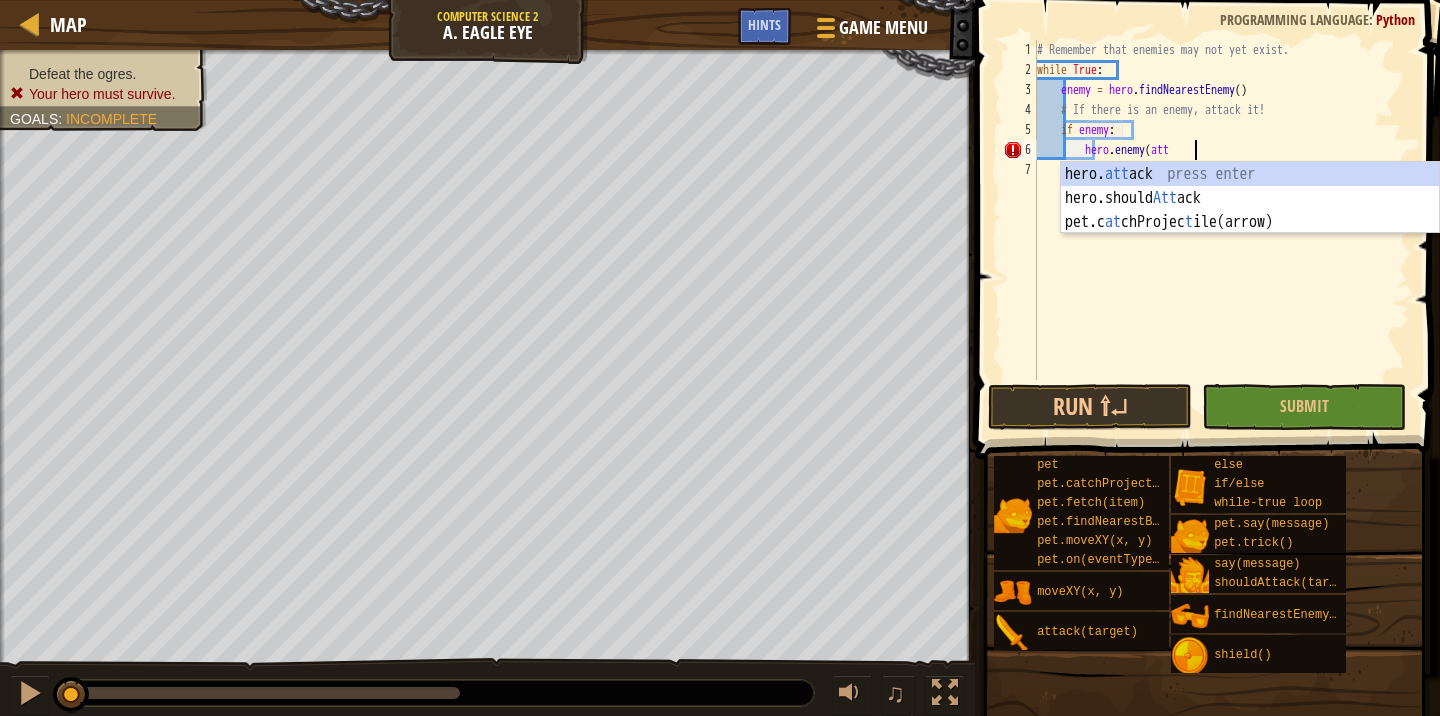 scroll, scrollTop: 9, scrollLeft: 12, axis: both 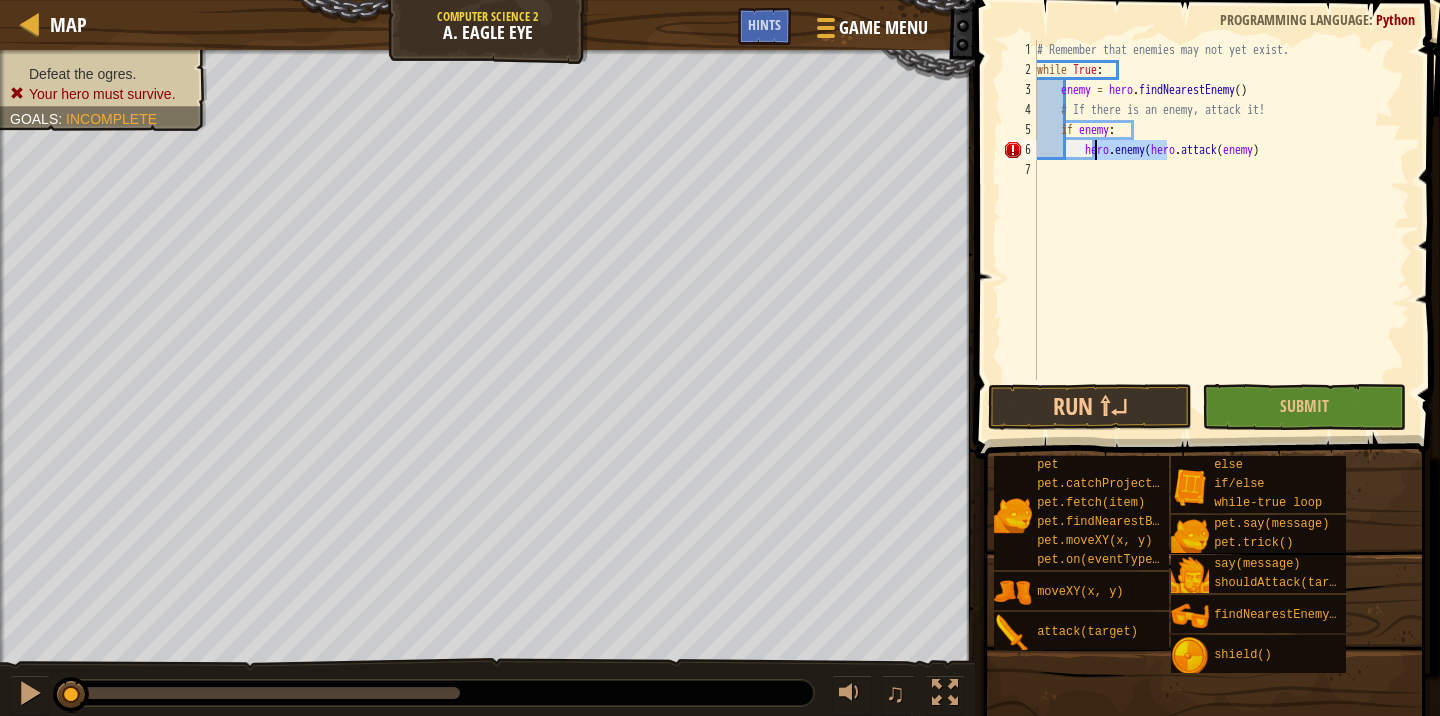 drag, startPoint x: 1167, startPoint y: 151, endPoint x: 1096, endPoint y: 154, distance: 71.063354 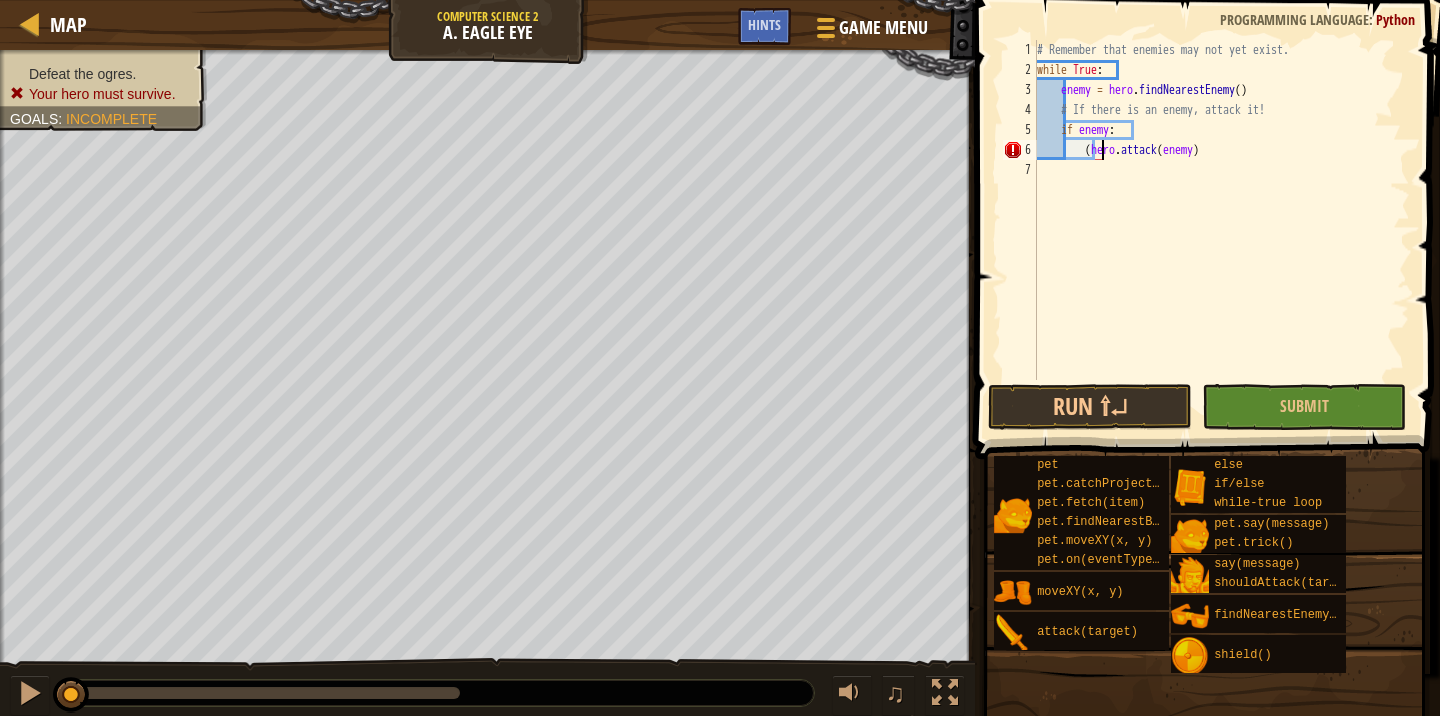 click on "# Remember that enemies may not yet exist. while   True :      enemy   =   hero . findNearestEnemy ( )      # If there is an enemy, attack it!      if   enemy :          ( hero . attack ( enemy )" at bounding box center (1221, 230) 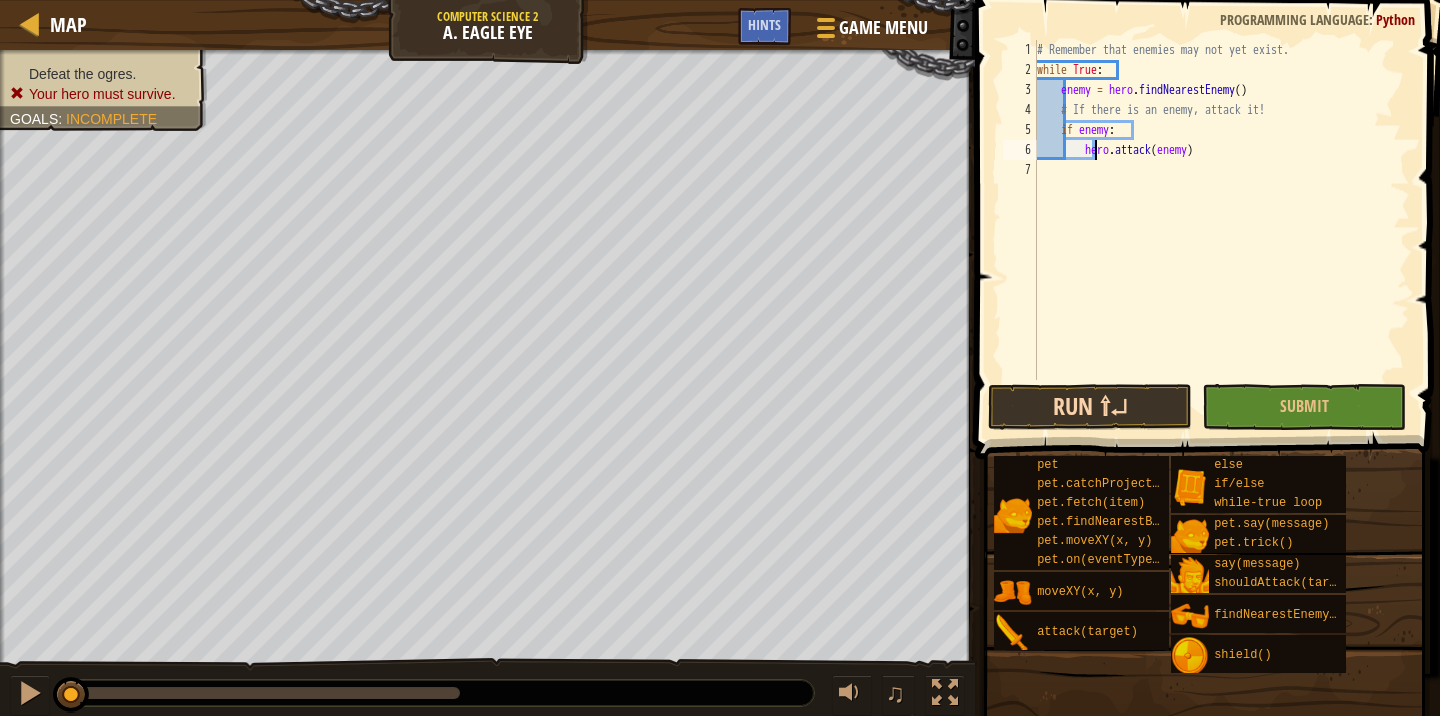type on "hero.attack(enemy)" 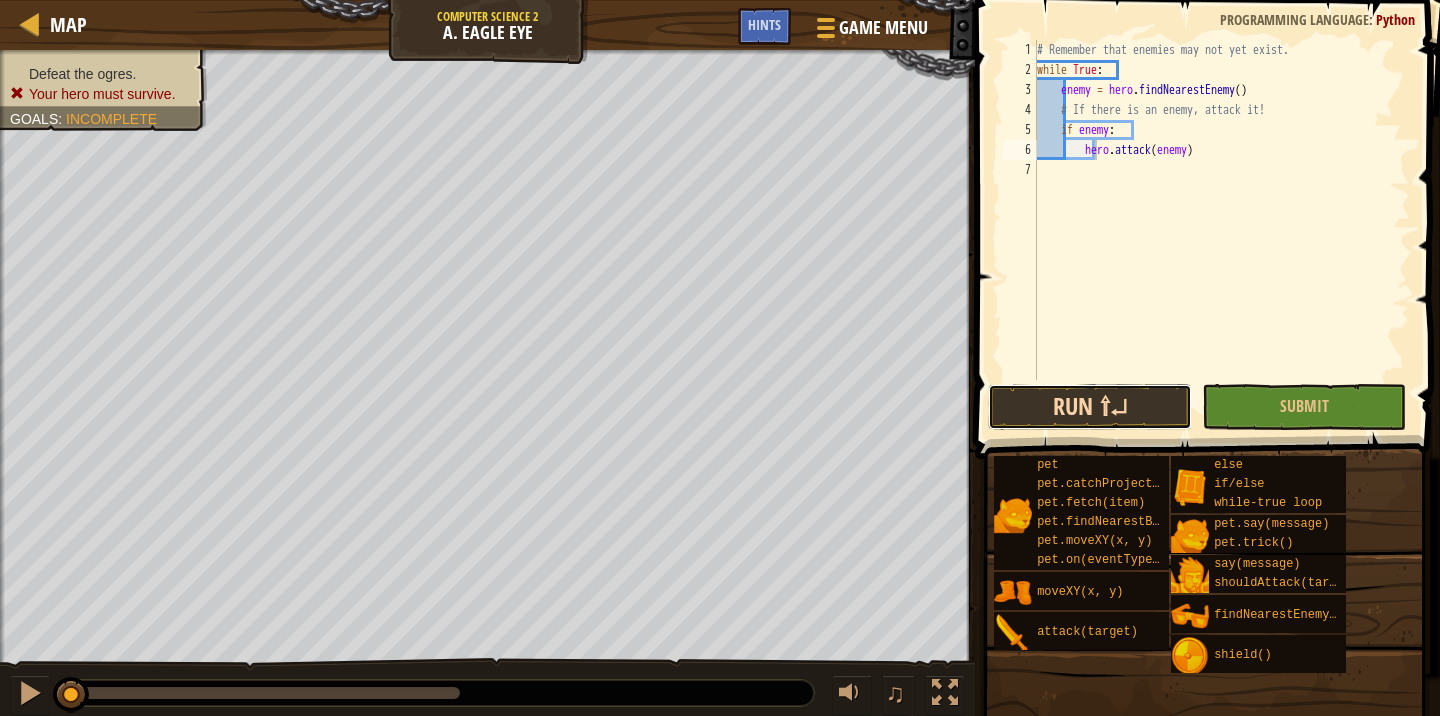 click on "Run ⇧↵" at bounding box center (1090, 407) 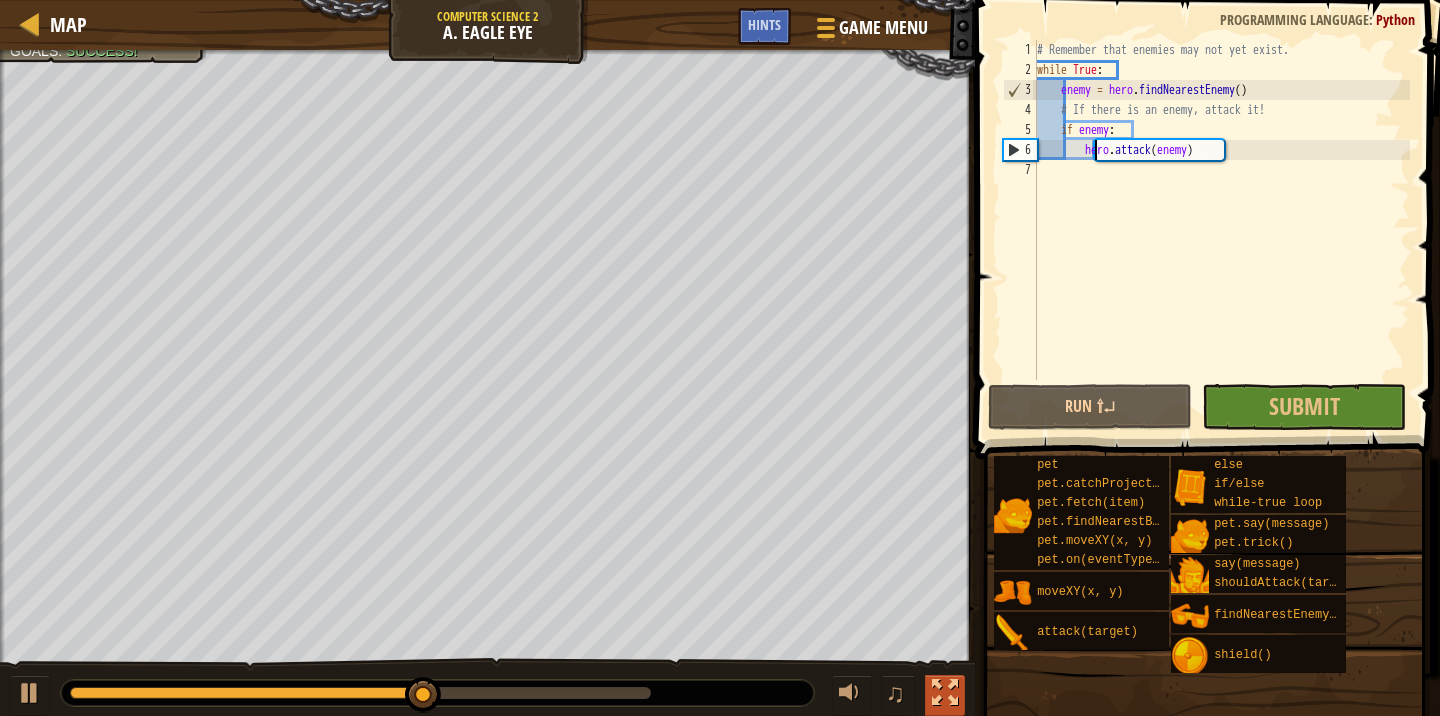 click at bounding box center [945, 693] 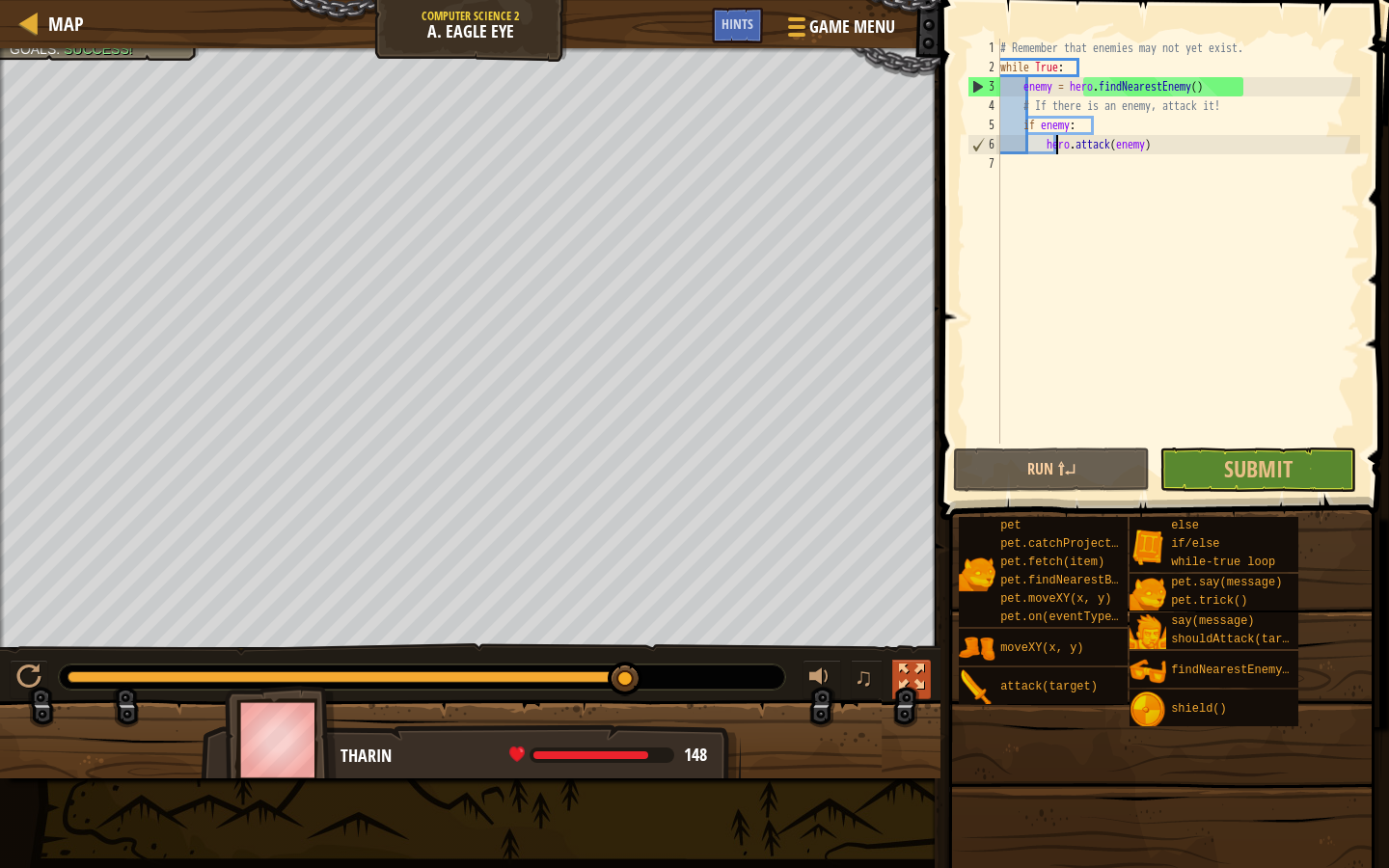click at bounding box center (912, 677) 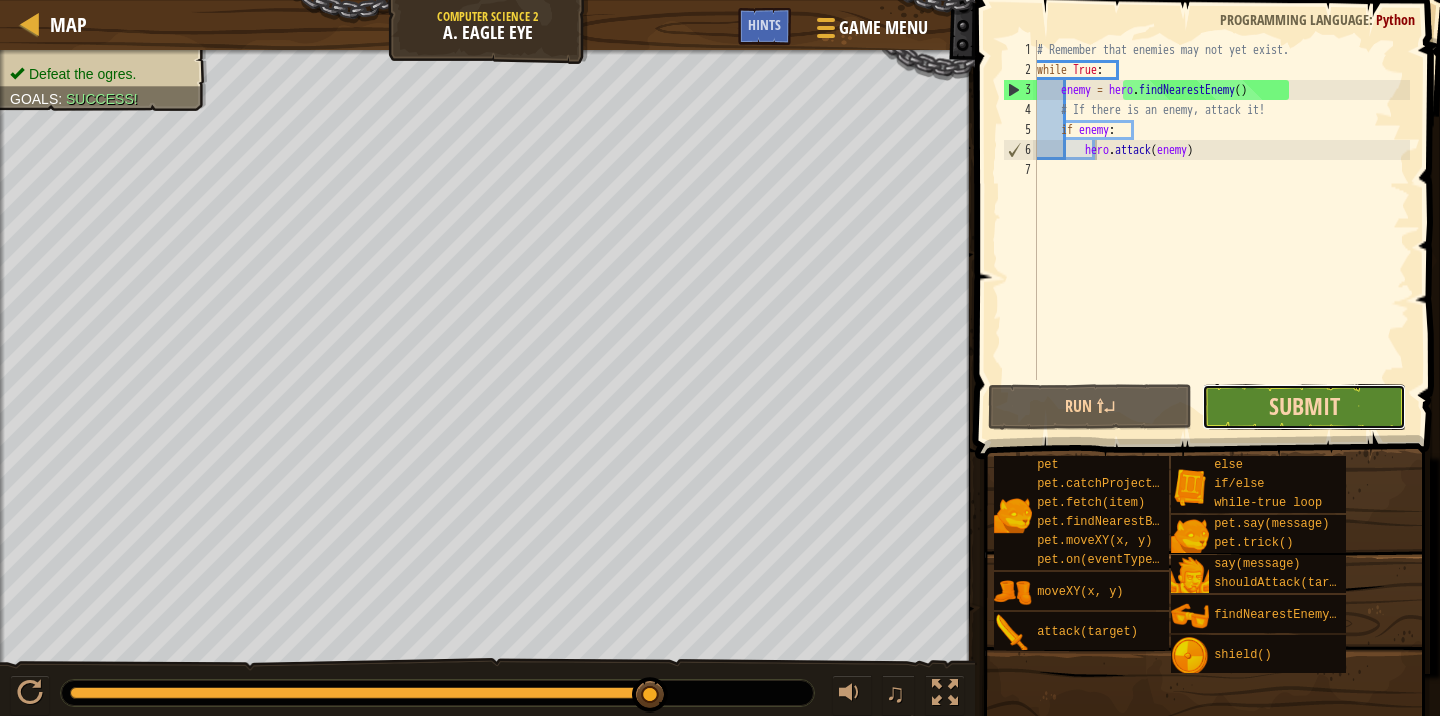click on "Submit" at bounding box center (1304, 406) 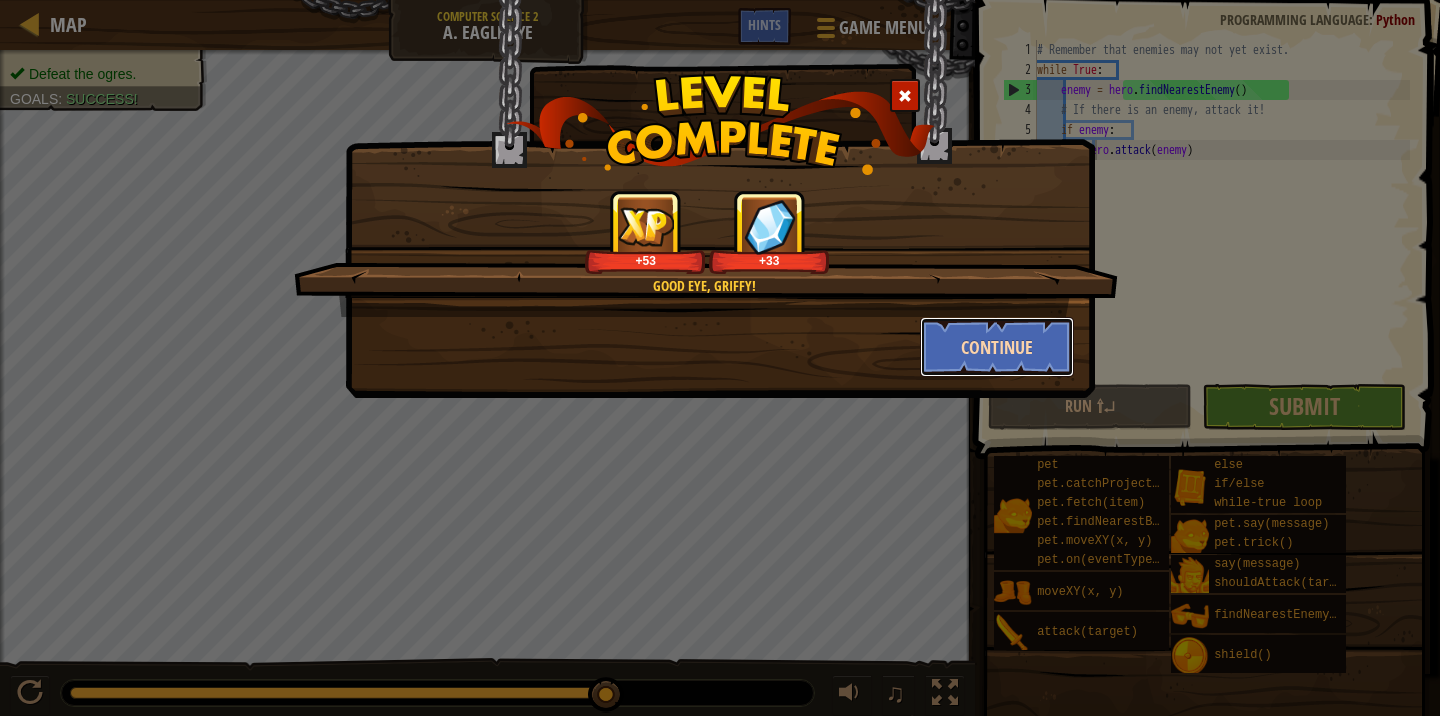 click on "Continue" at bounding box center [997, 347] 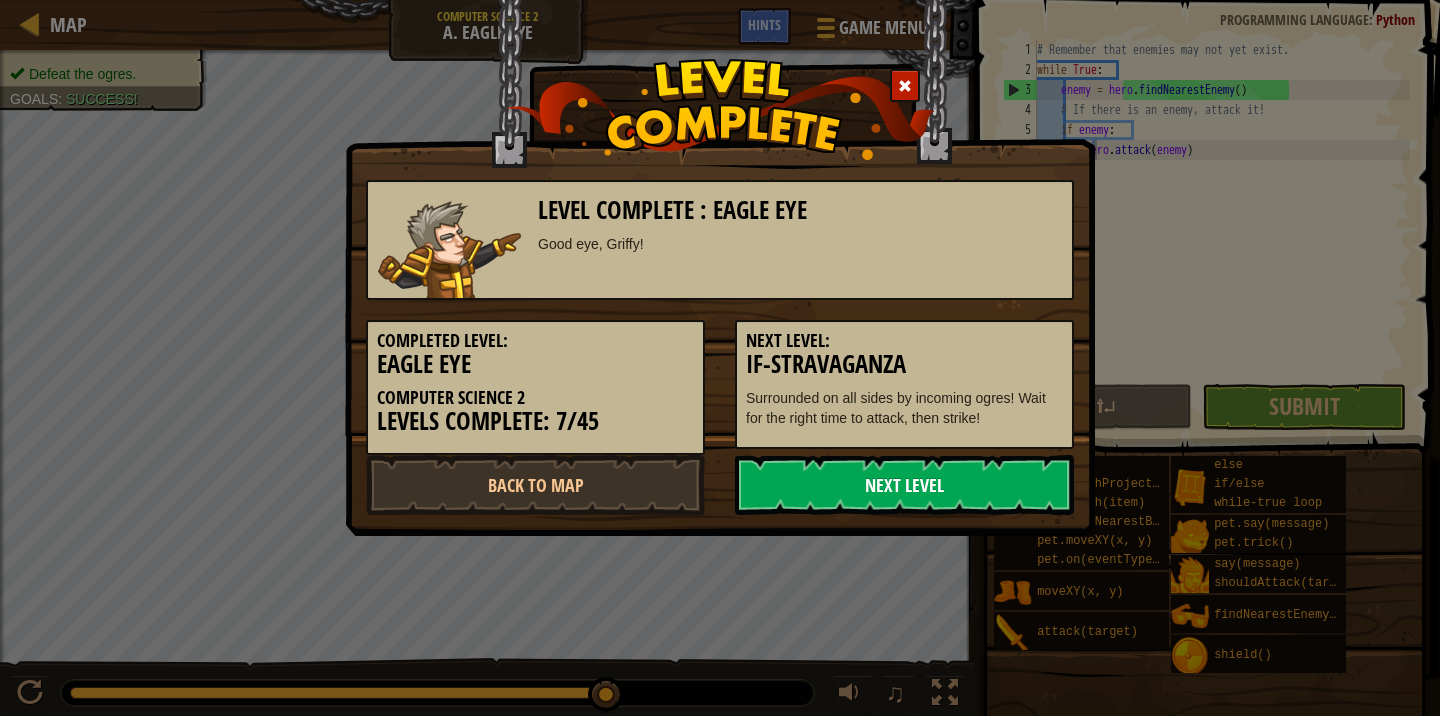 click on "Next Level" at bounding box center [904, 485] 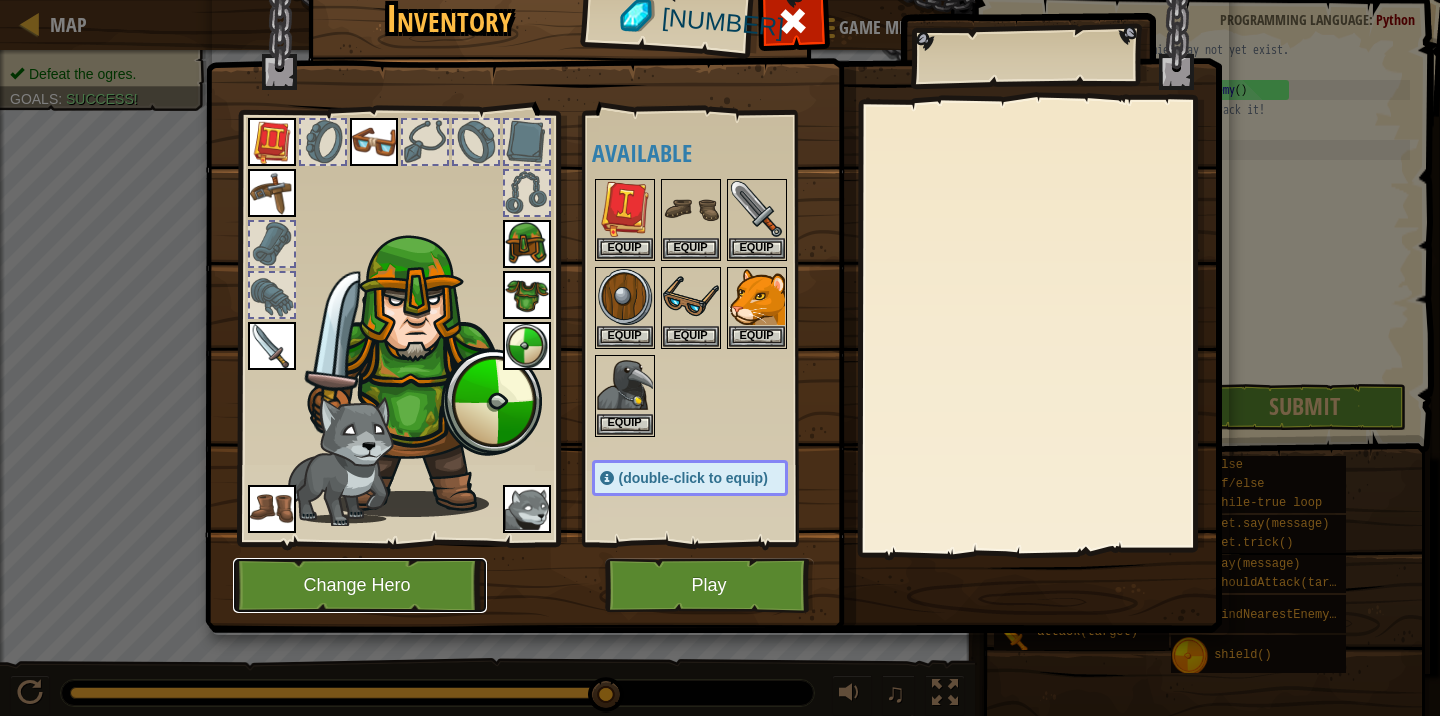 click on "Change Hero" at bounding box center [360, 585] 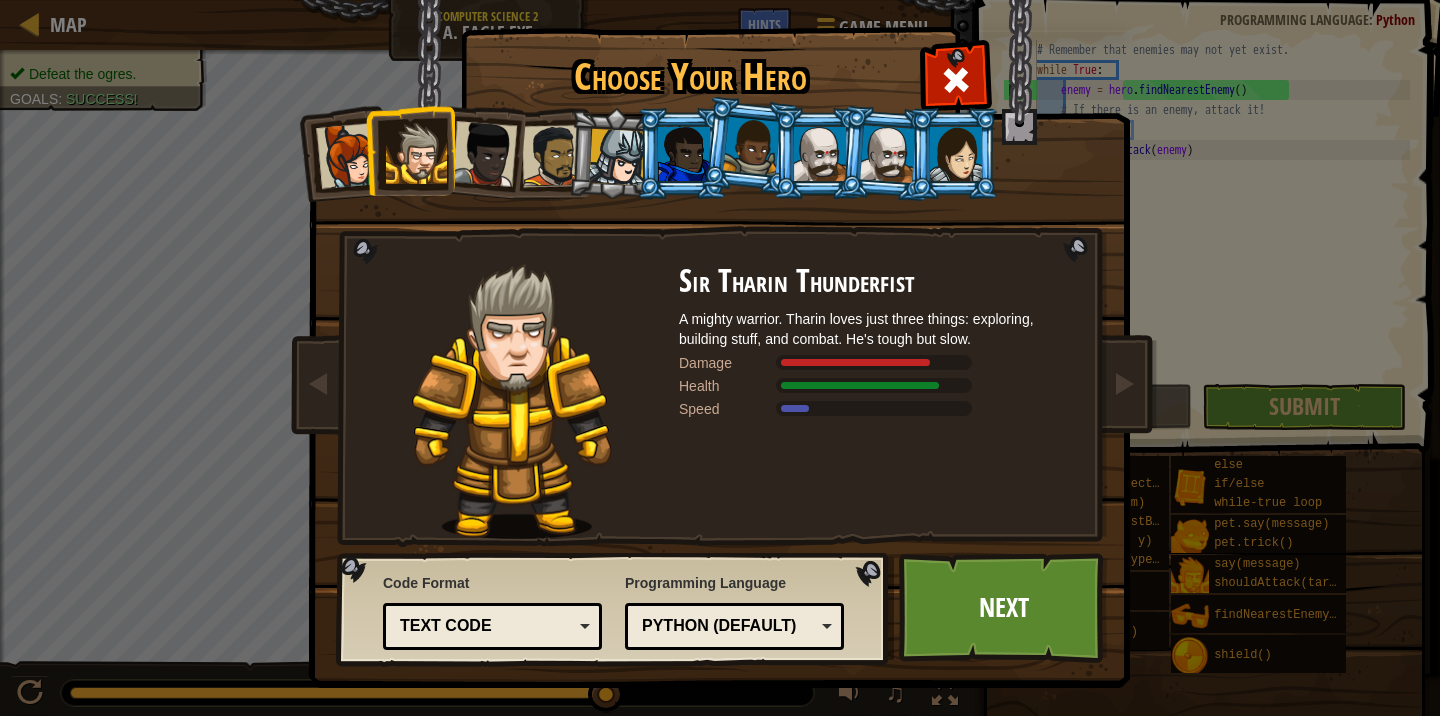 click at bounding box center [956, 154] 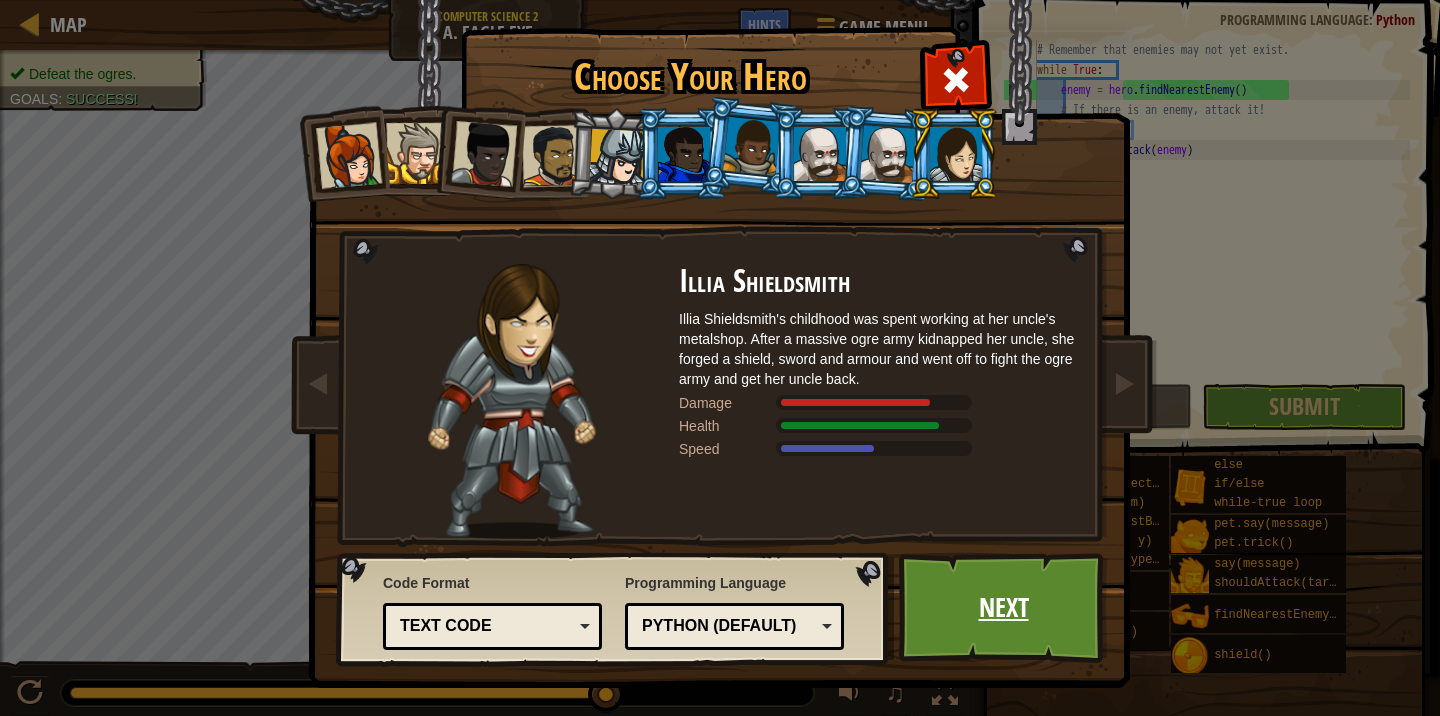 click on "Next" at bounding box center (1003, 608) 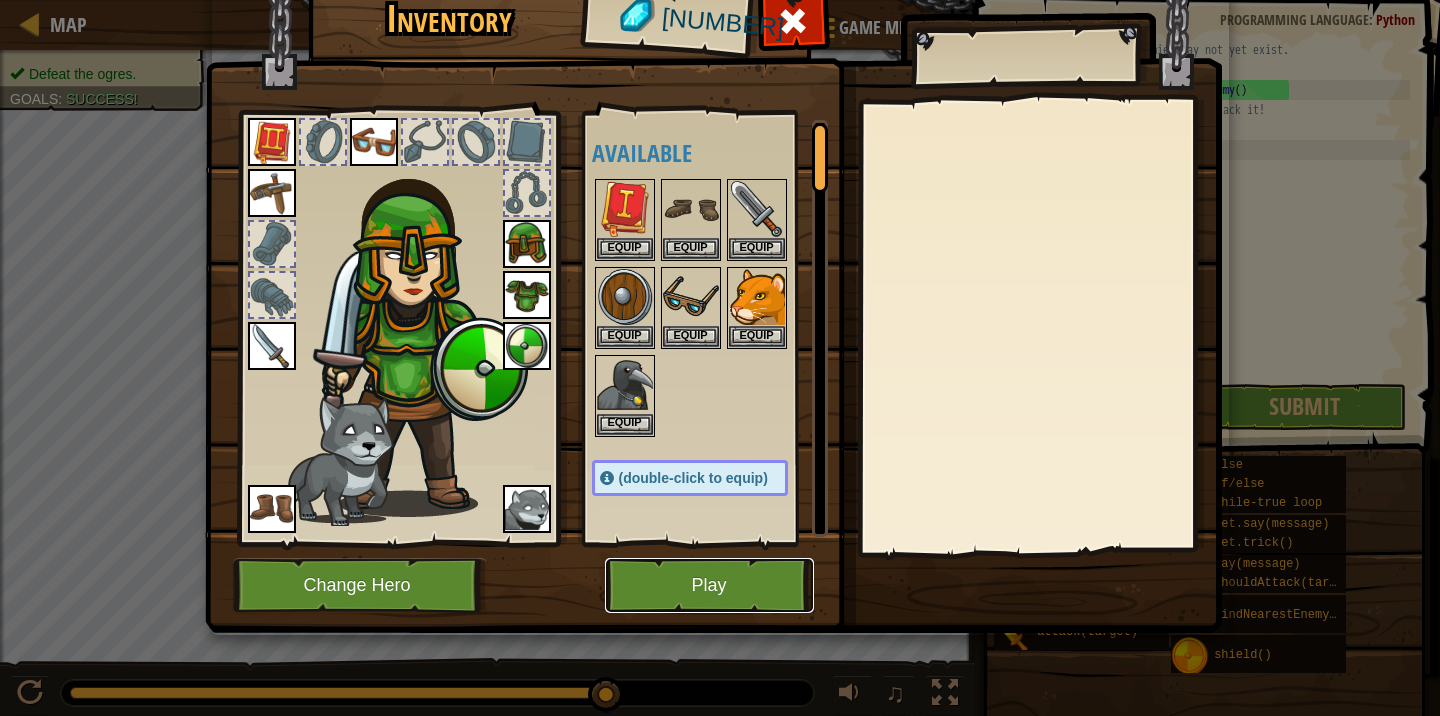 click on "Play" at bounding box center [709, 585] 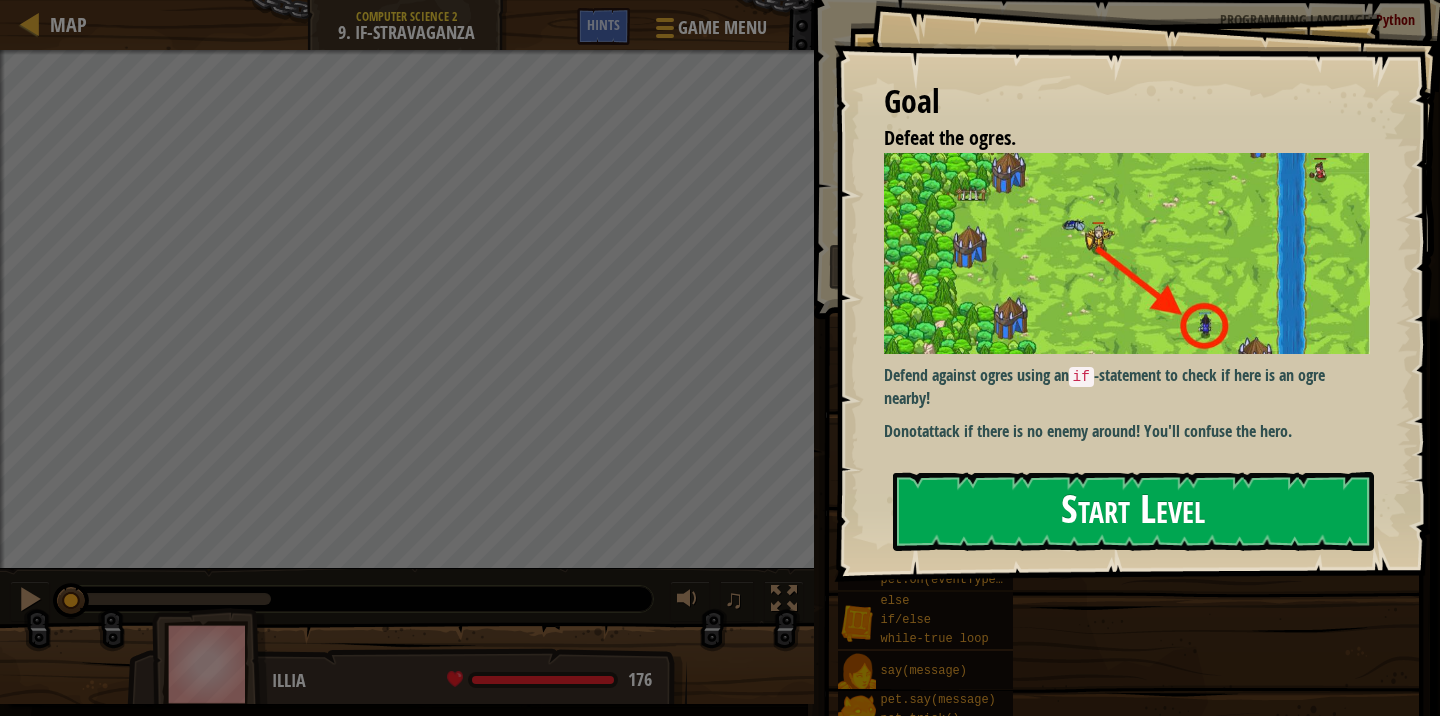 click on "Start Level" at bounding box center [1133, 511] 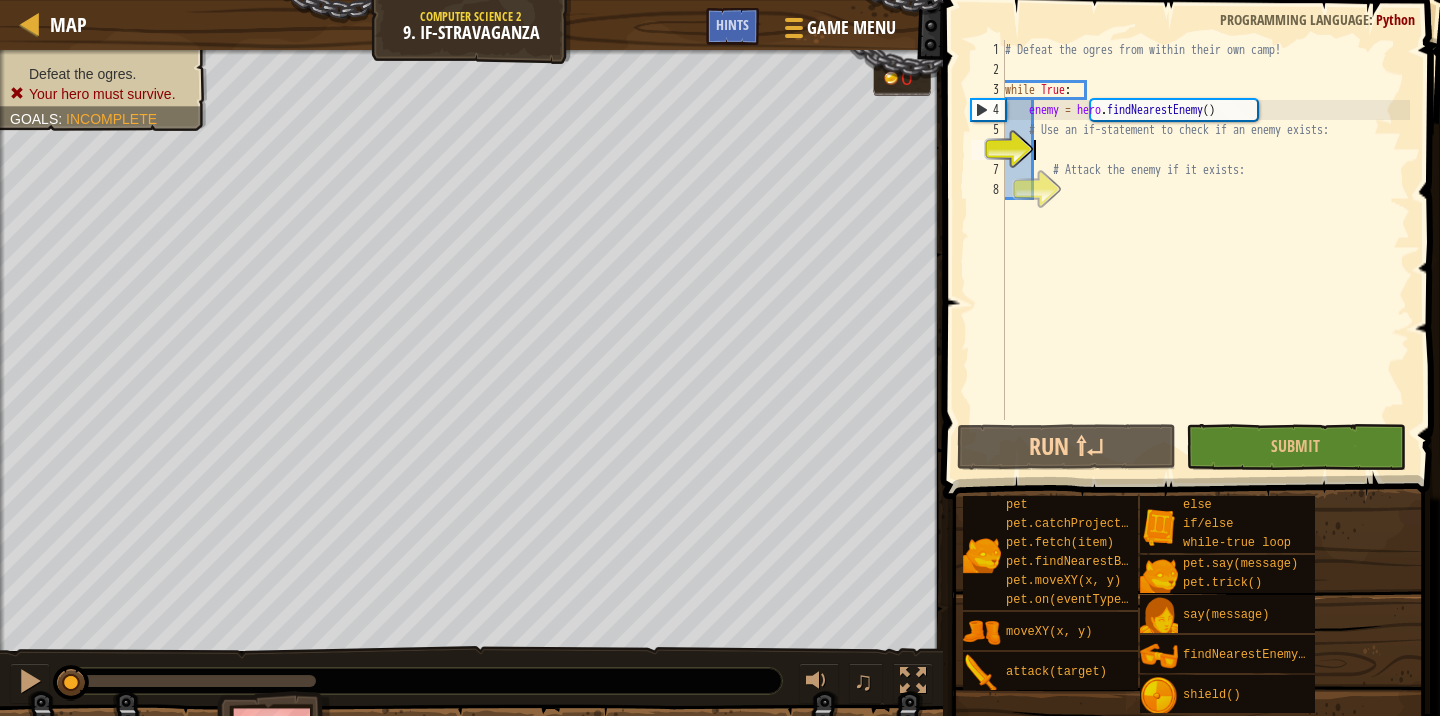 scroll, scrollTop: 9, scrollLeft: 2, axis: both 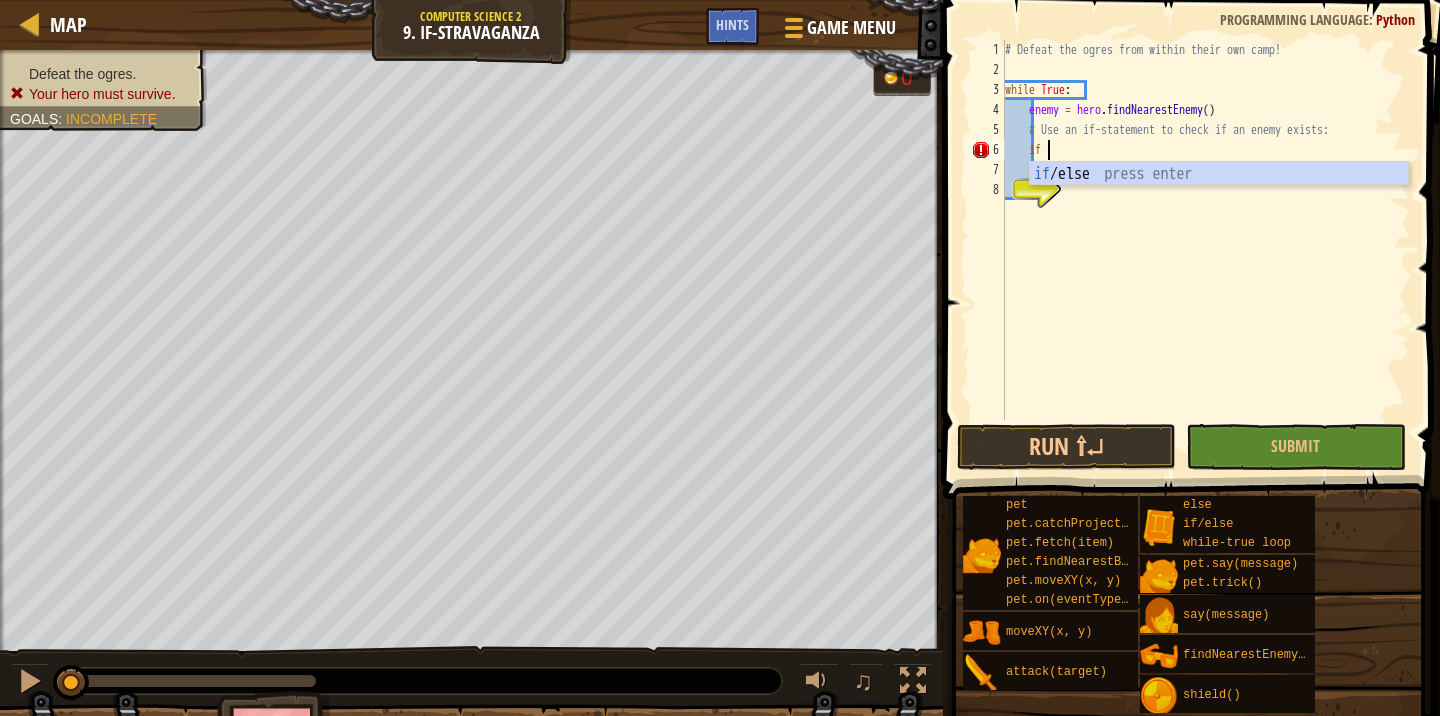 type on "if enemy:" 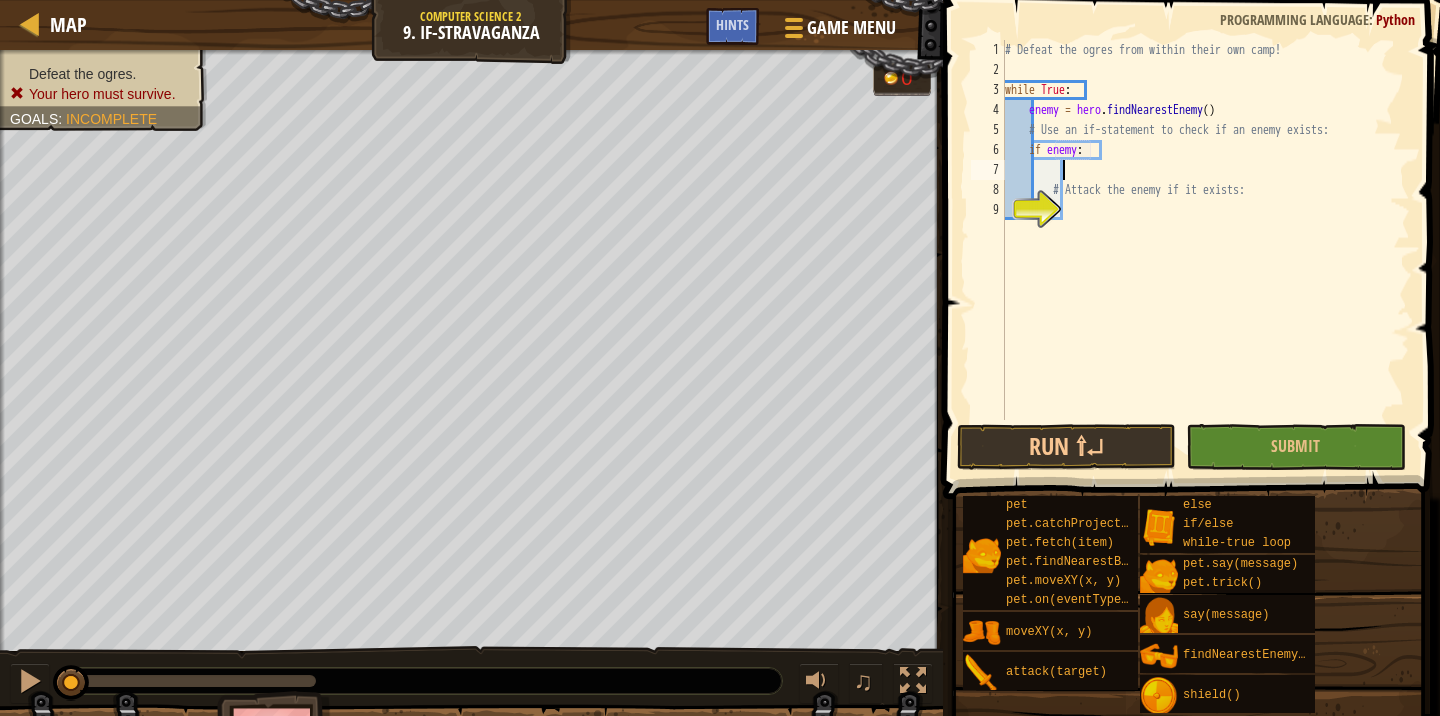 click on "# Defeat the ogres from within their own camp! while   True :      enemy   =   hero . findNearestEnemy ( )      # Use an if-statement to check if an enemy exists:      if   enemy :                   # Attack the enemy if it exists:" at bounding box center [1205, 250] 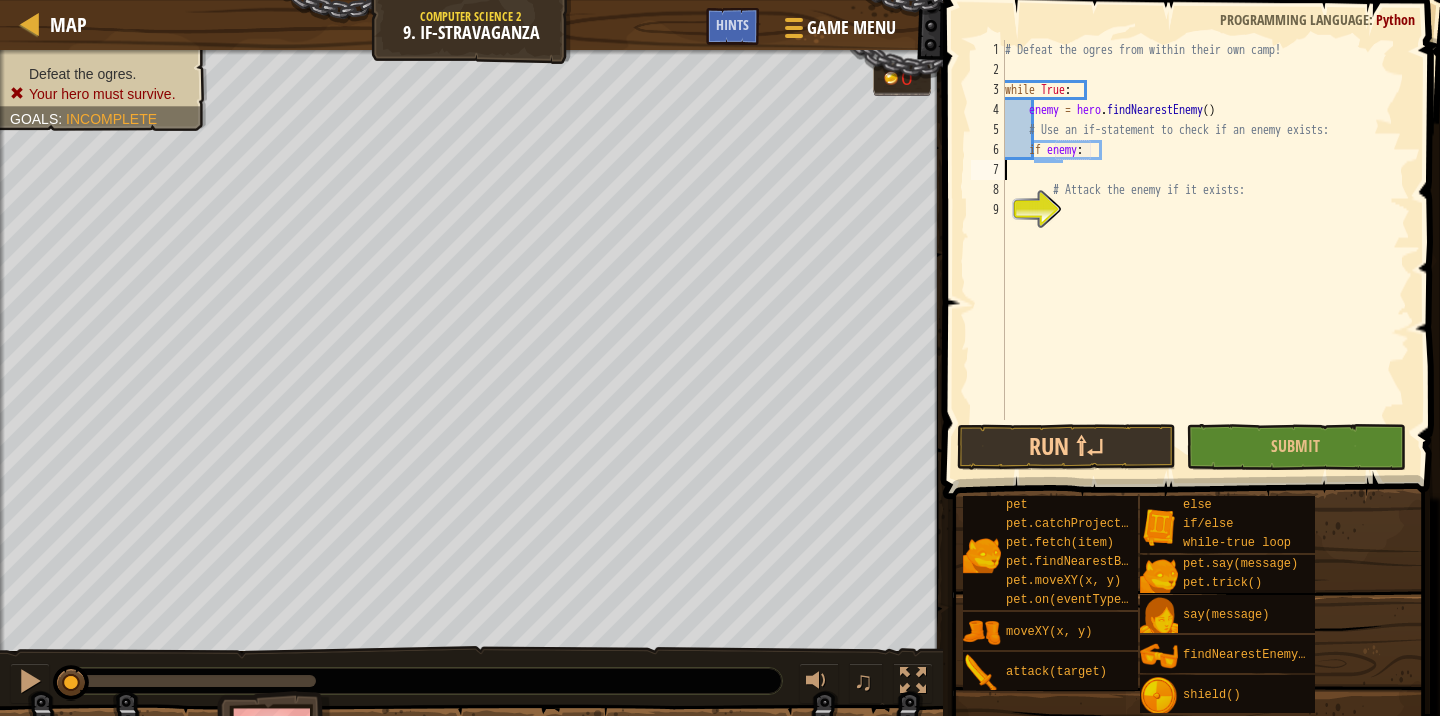 scroll, scrollTop: 9, scrollLeft: 0, axis: vertical 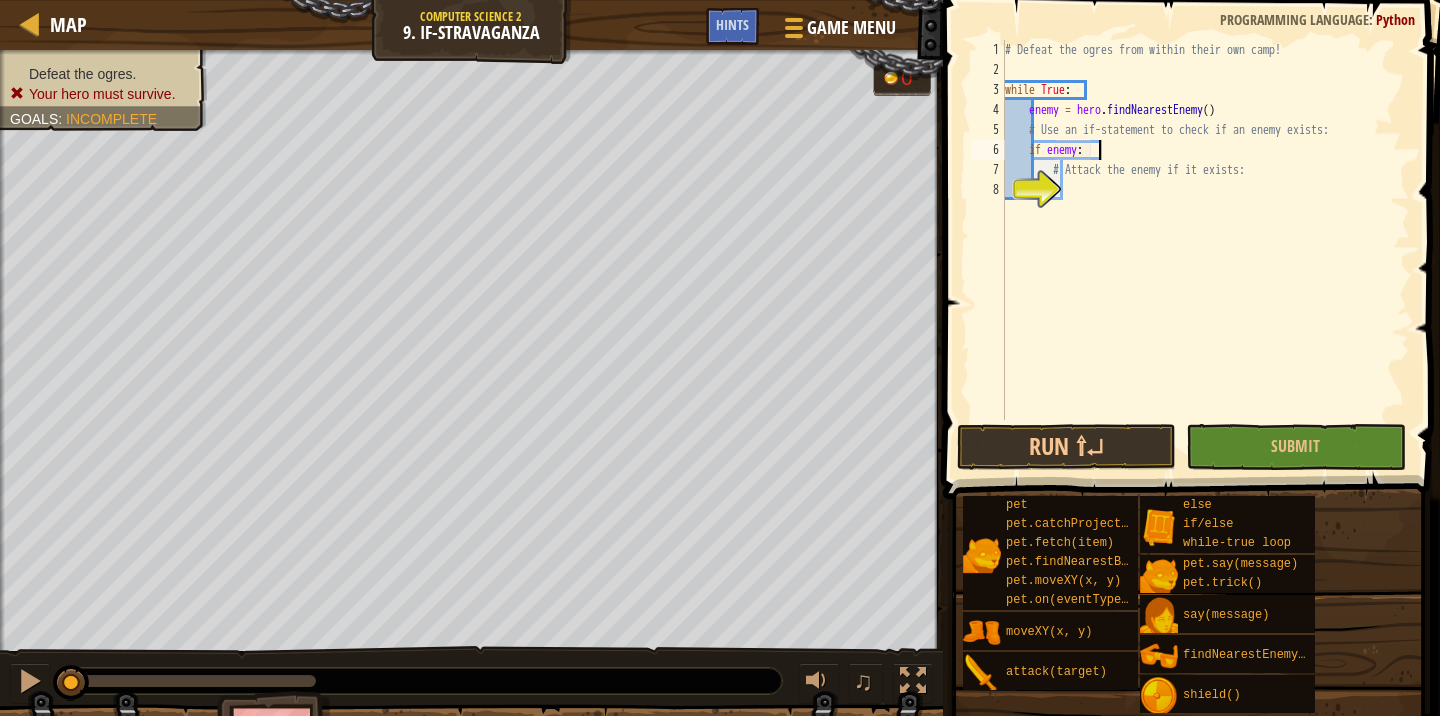 click on "# Defeat the ogres from within their own camp! while   True :      enemy   =   hero . findNearestEnemy ( )      # Use an if-statement to check if an enemy exists:      if   enemy :          # Attack the enemy if it exists:" at bounding box center [1205, 250] 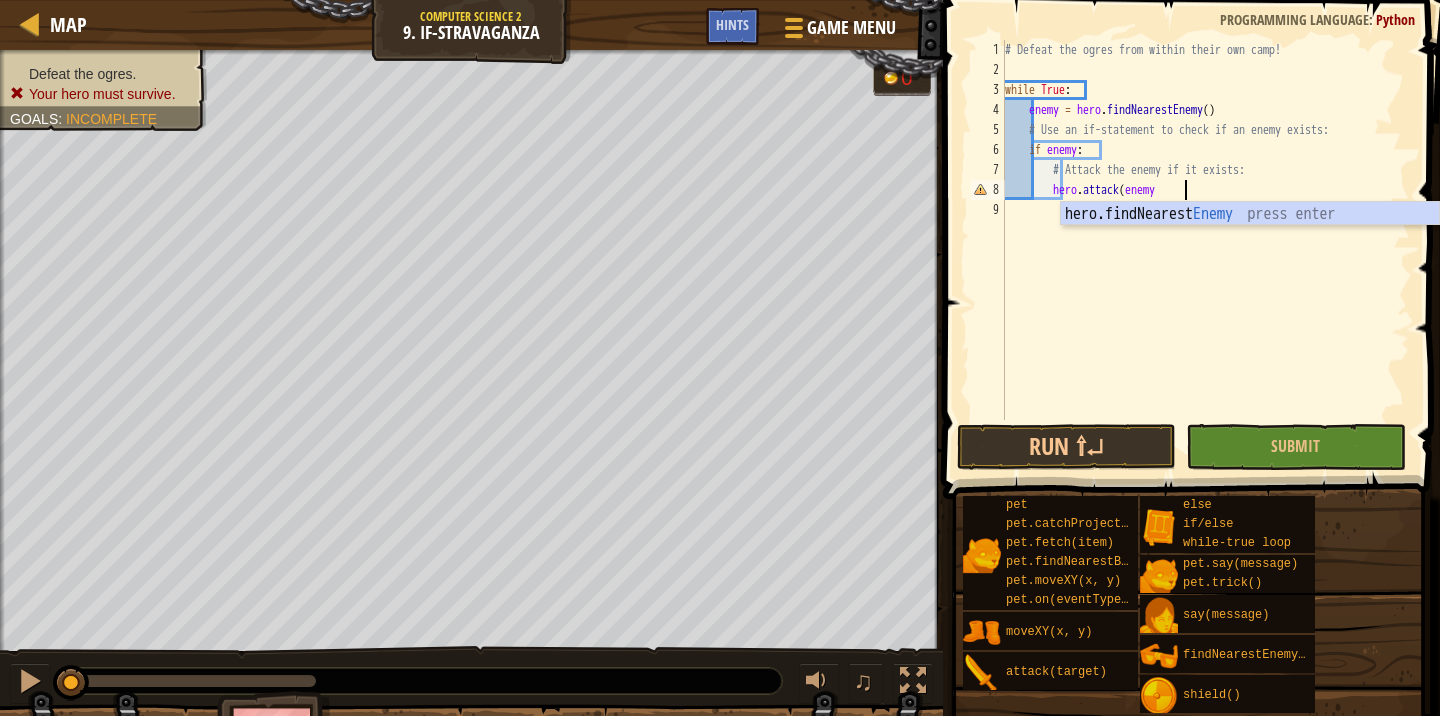 scroll, scrollTop: 9, scrollLeft: 14, axis: both 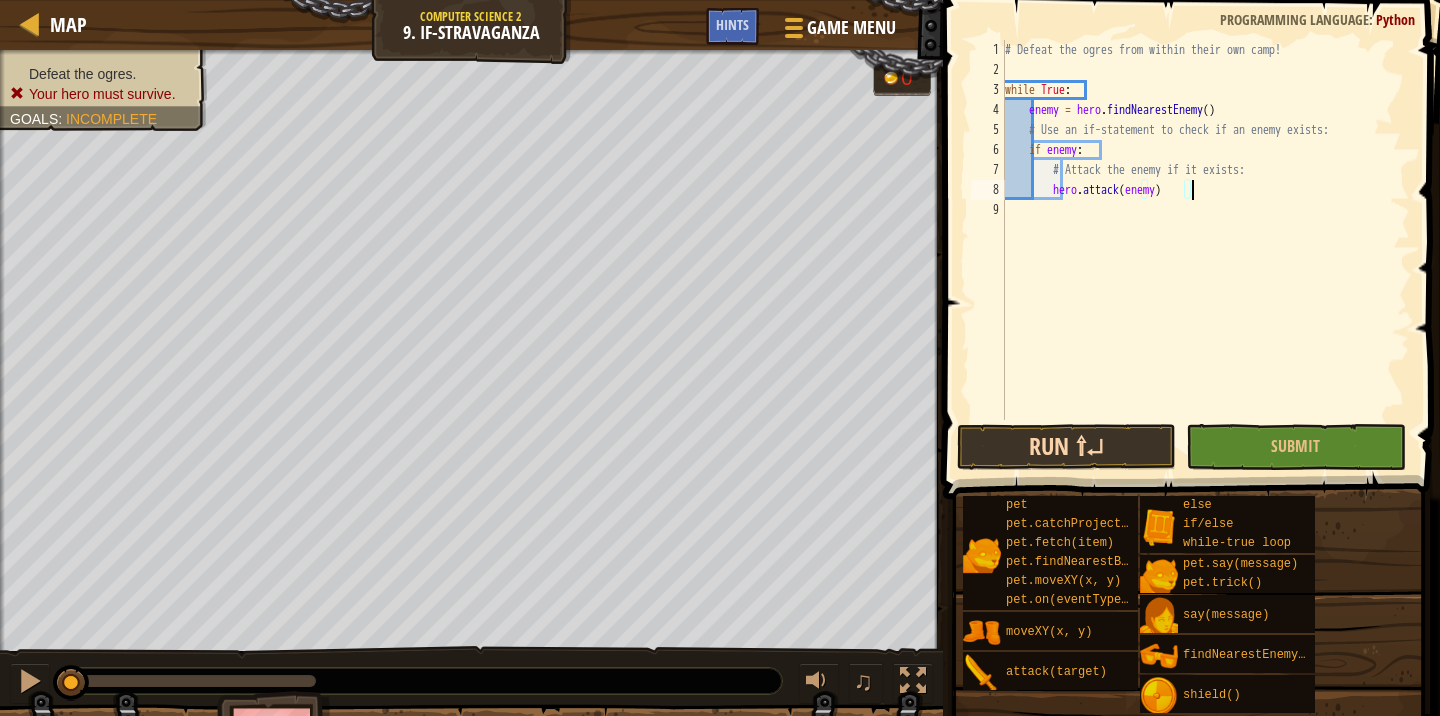 type on "hero.attack(enemy)" 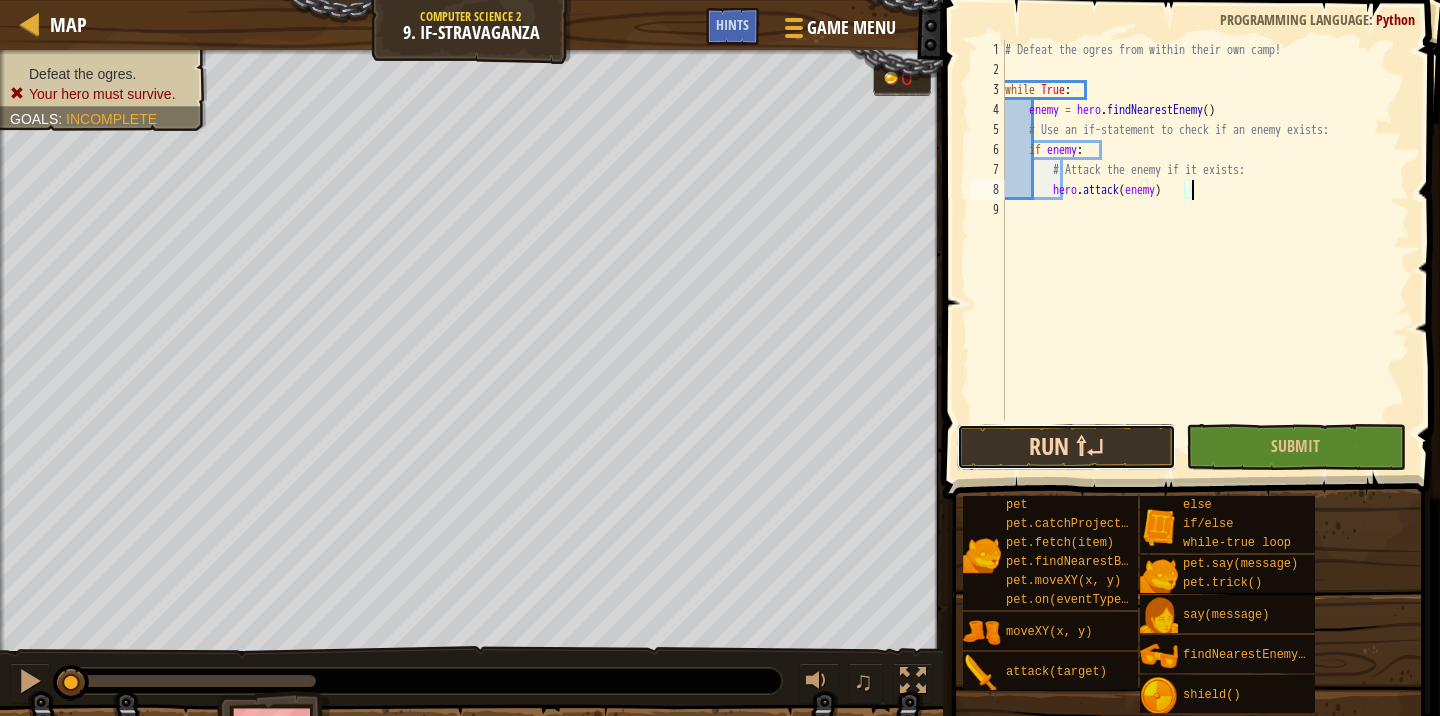 click on "Run ⇧↵" at bounding box center [1066, 447] 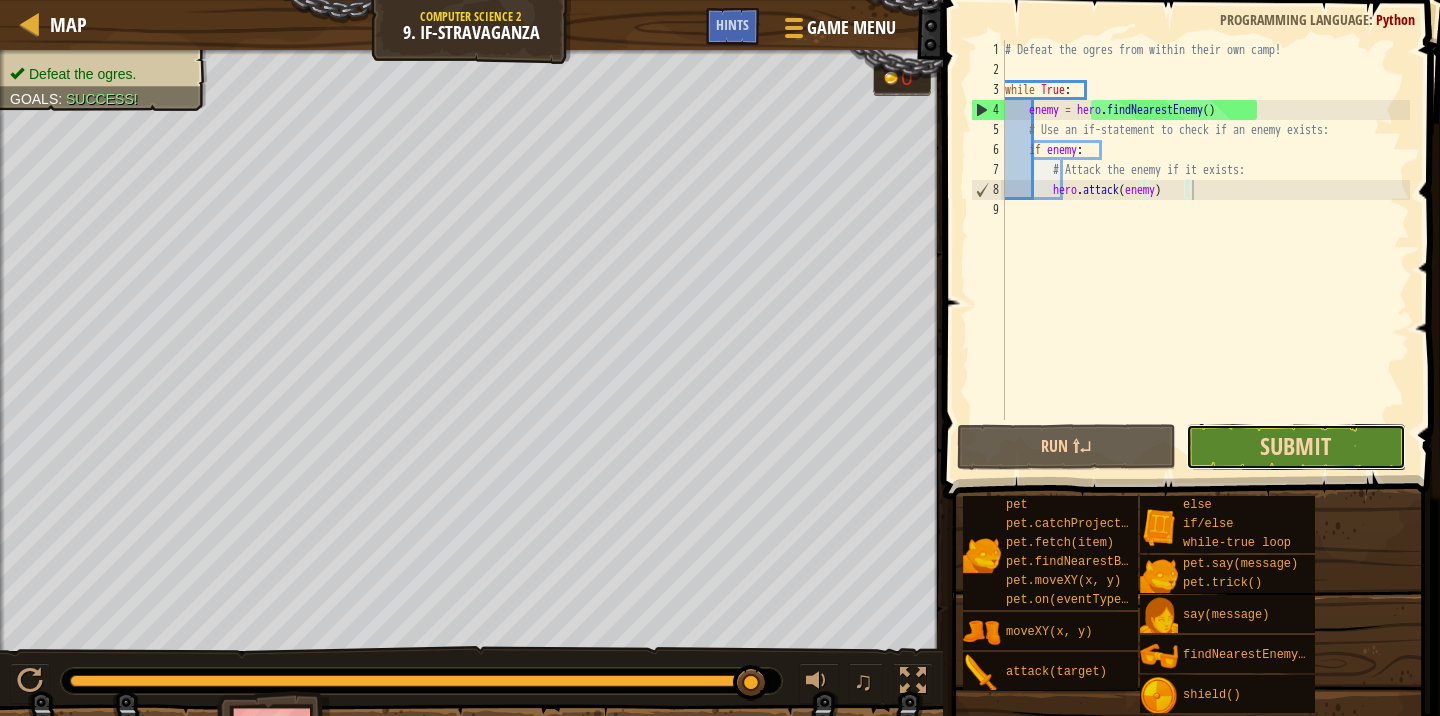 click on "Submit" at bounding box center (1295, 446) 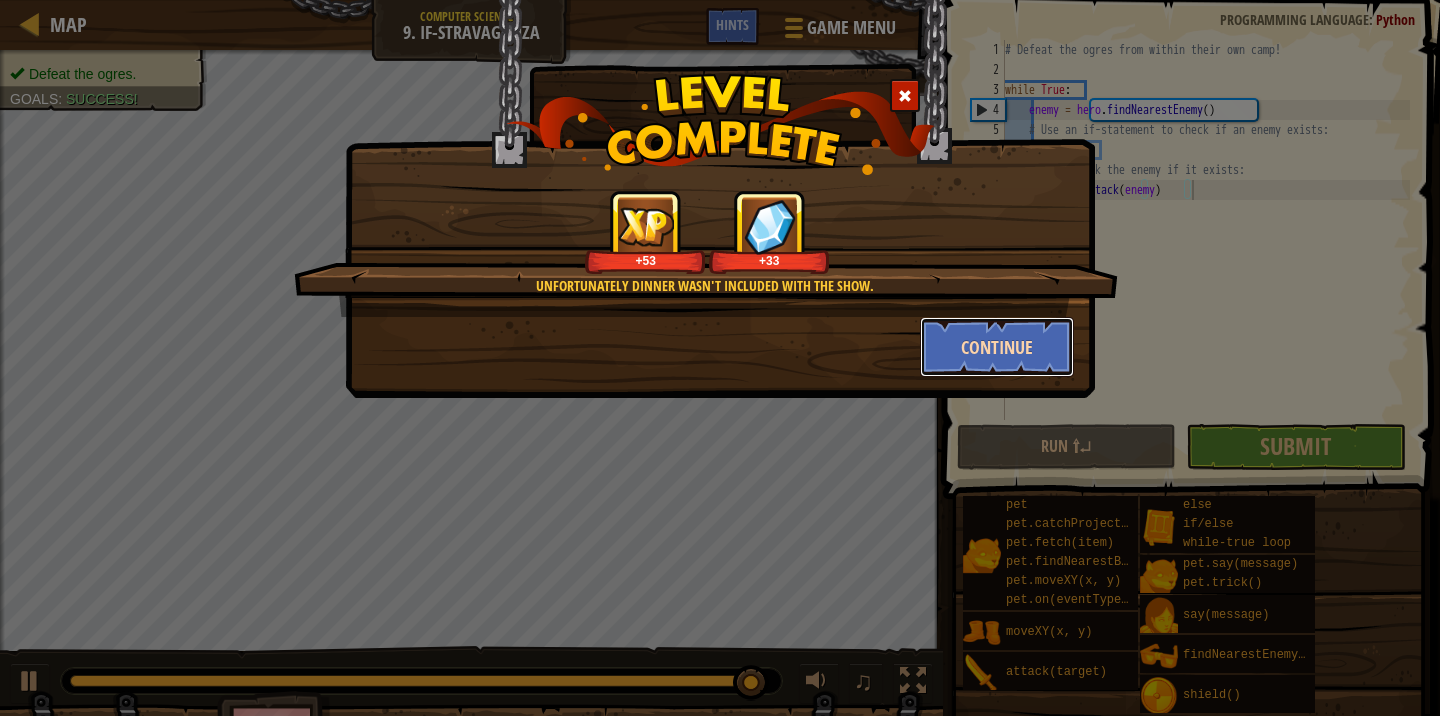 click on "Continue" at bounding box center [997, 347] 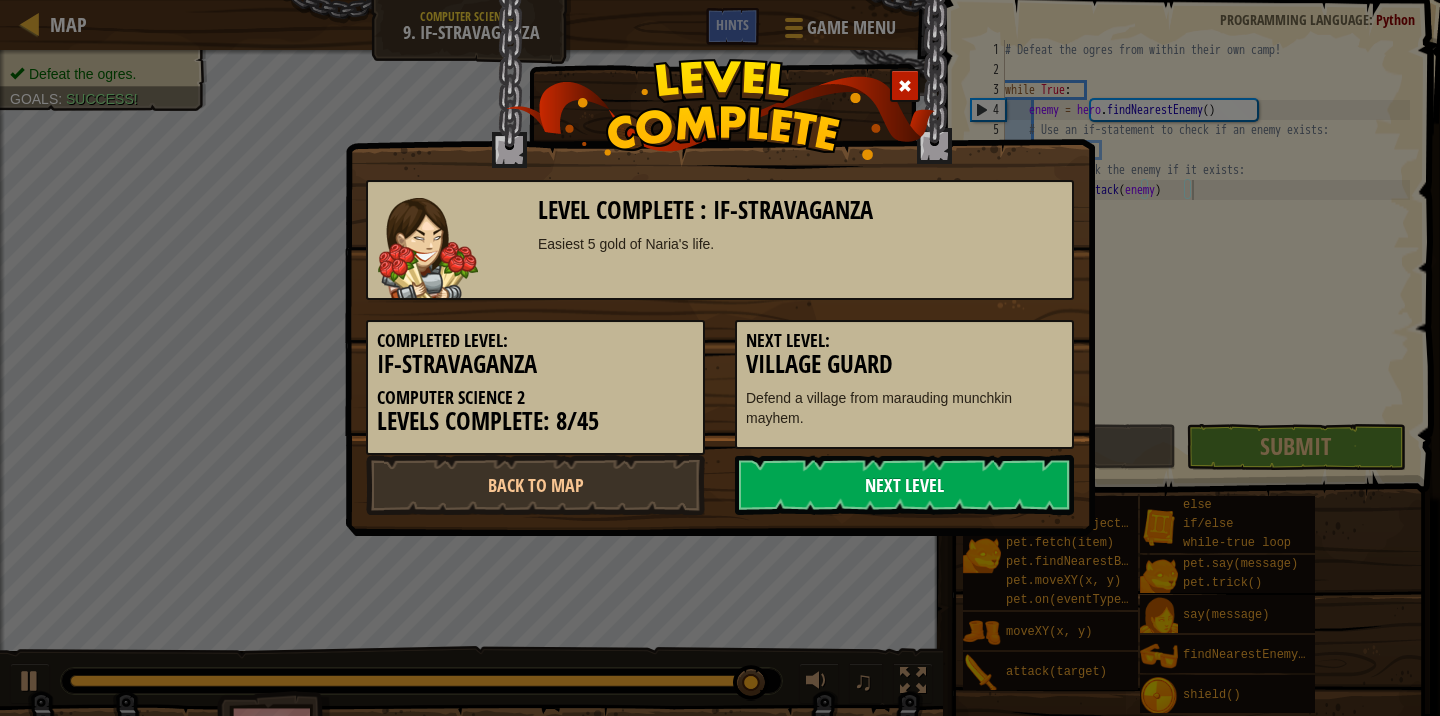 click on "Next Level" at bounding box center (904, 485) 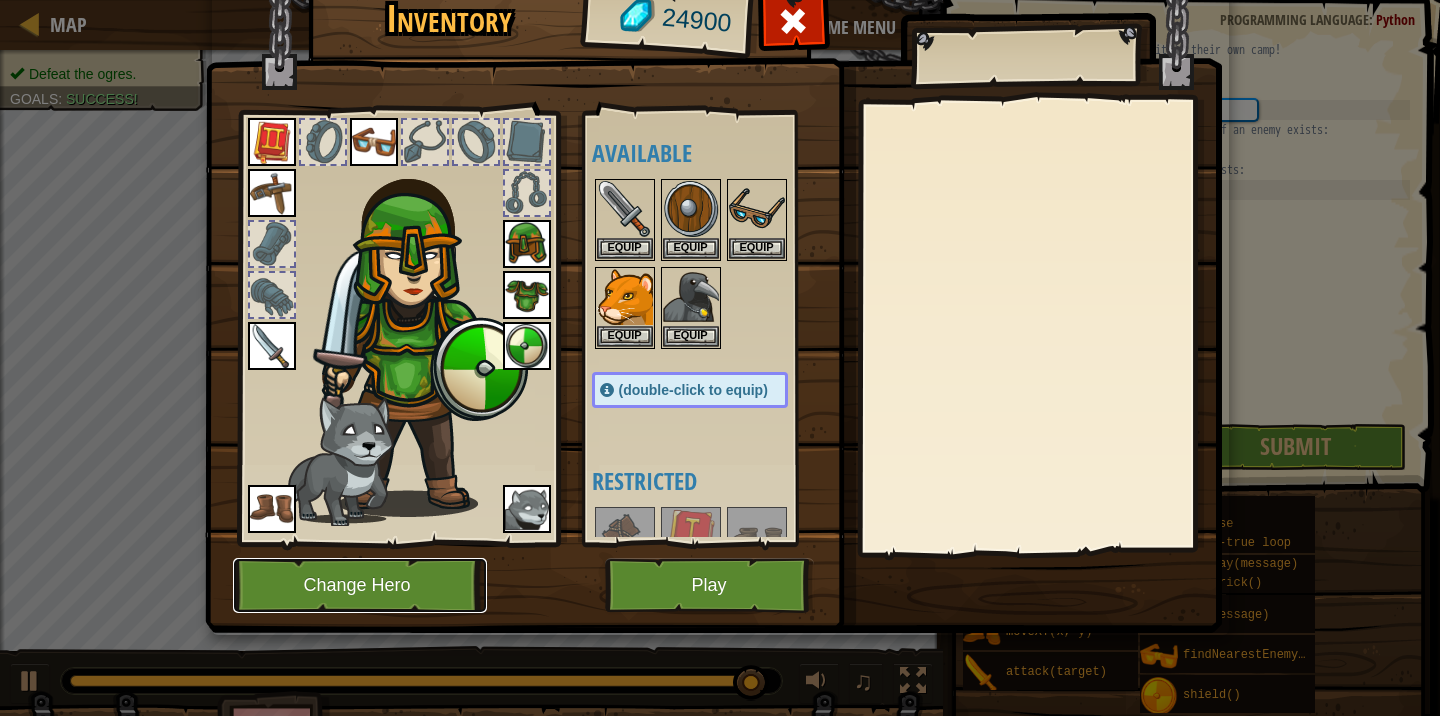 click on "Change Hero" at bounding box center (360, 585) 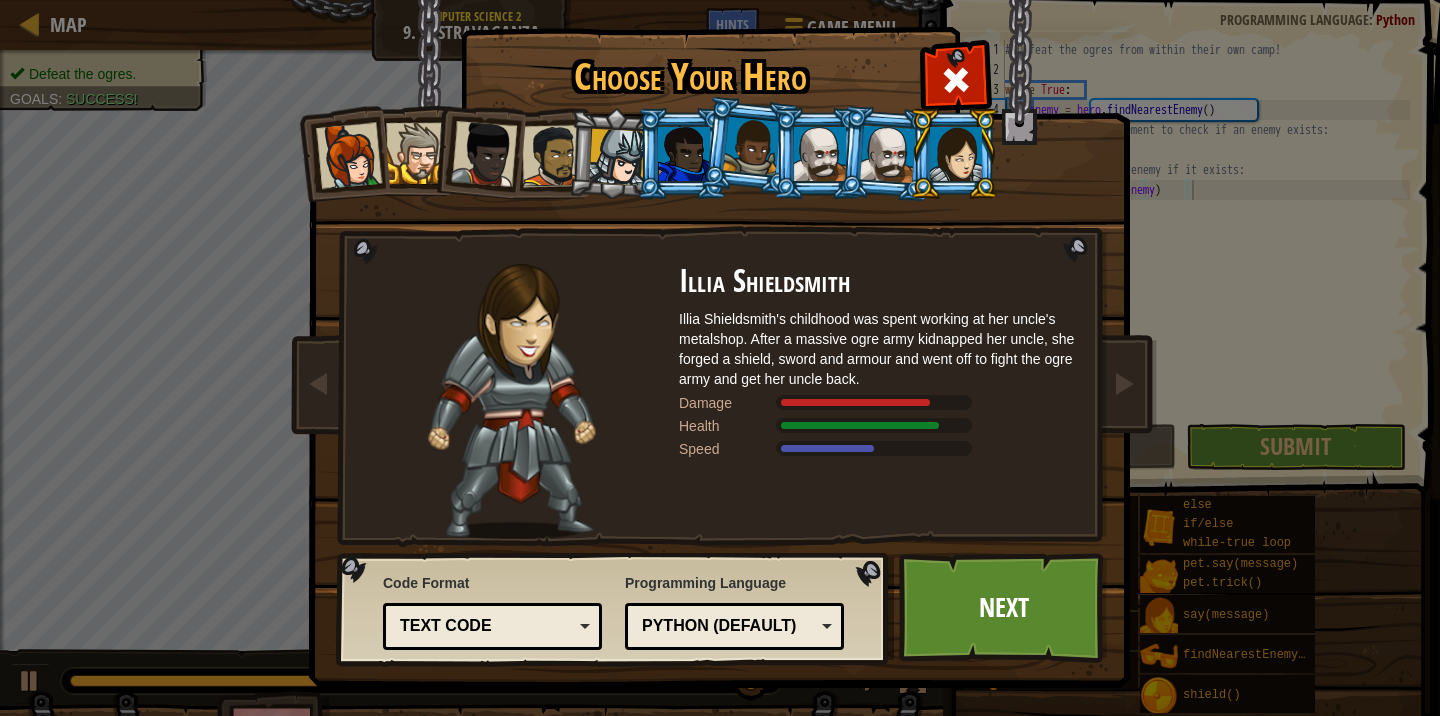 click at bounding box center (553, 156) 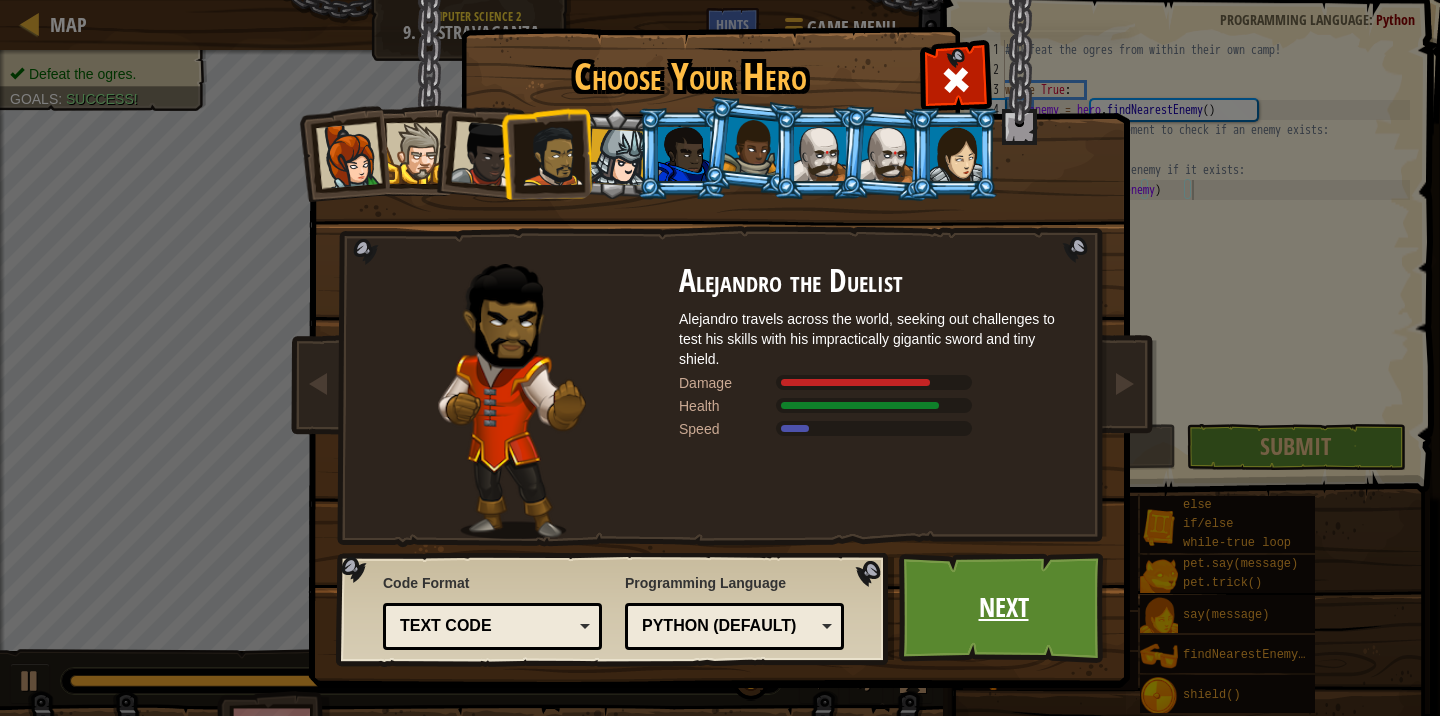 click on "Next" at bounding box center (1003, 608) 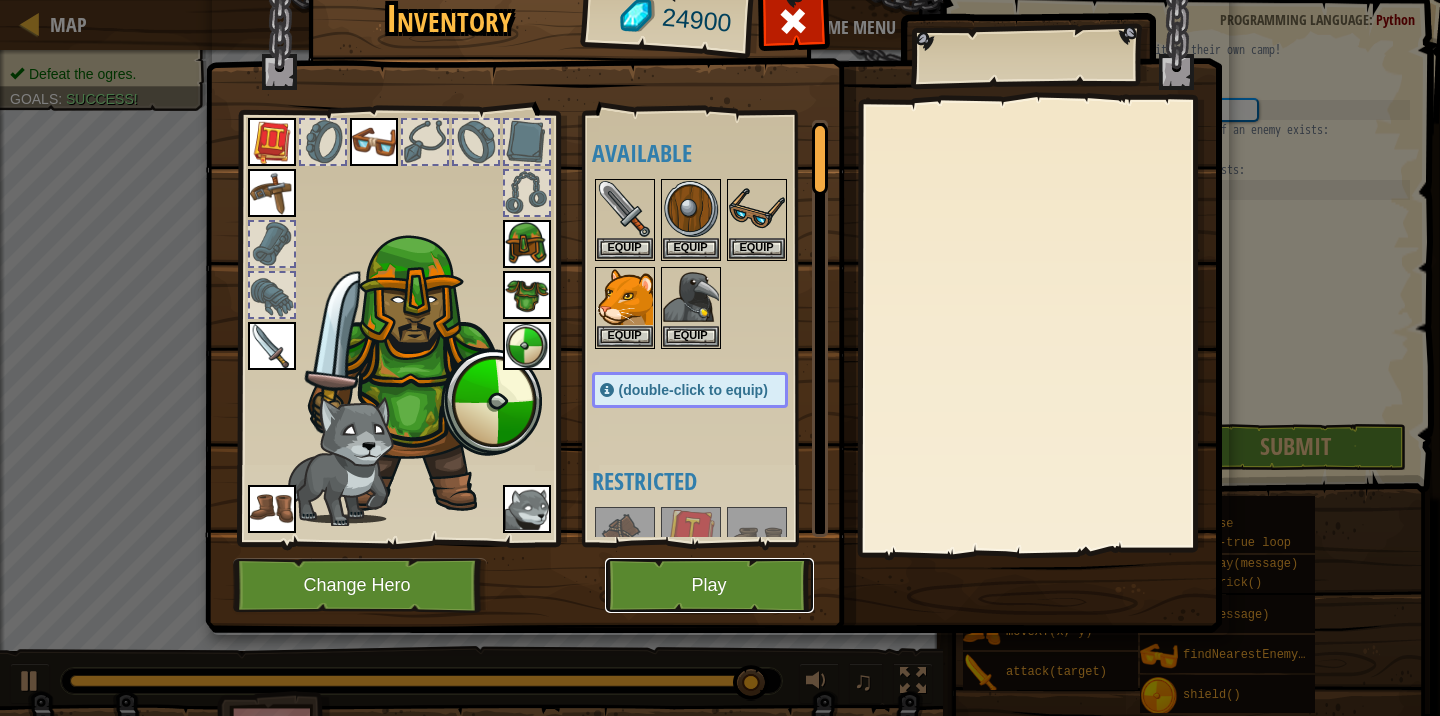 click on "Play" at bounding box center [709, 585] 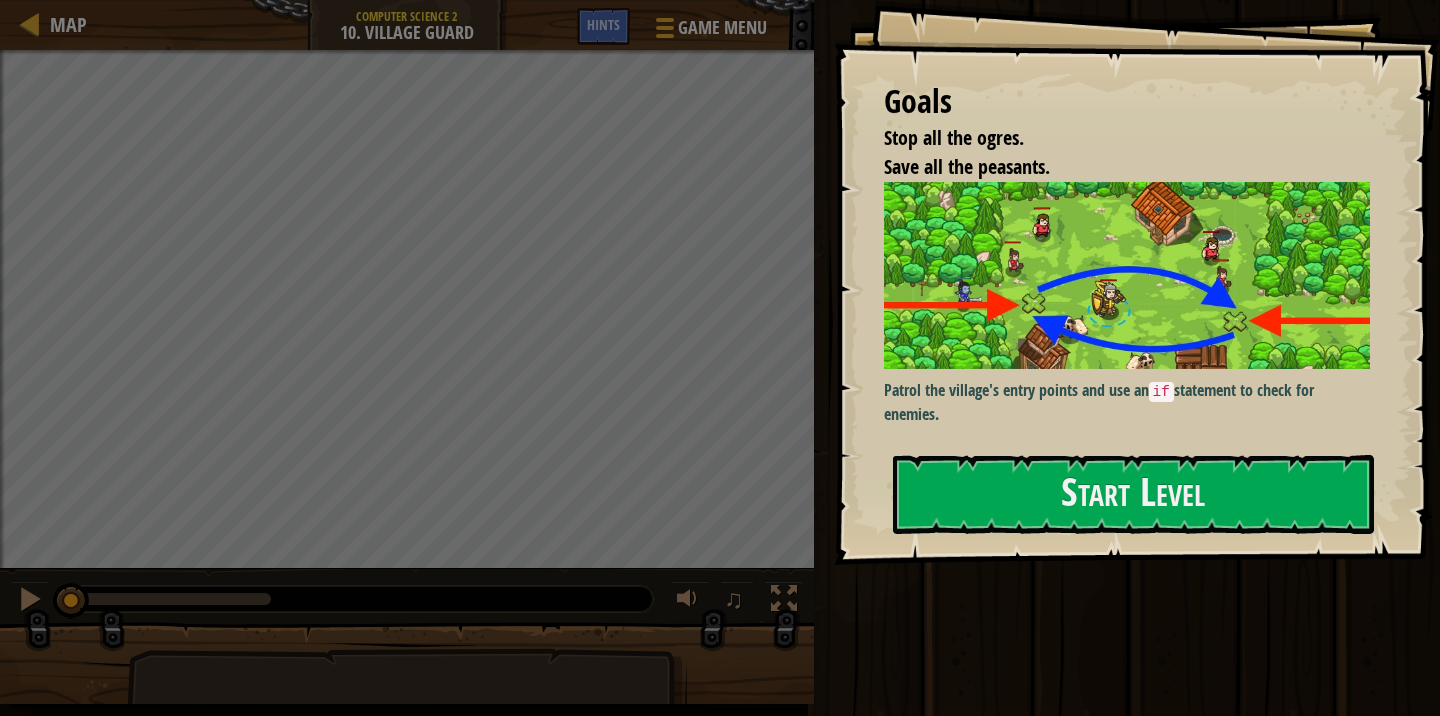 scroll, scrollTop: 0, scrollLeft: 0, axis: both 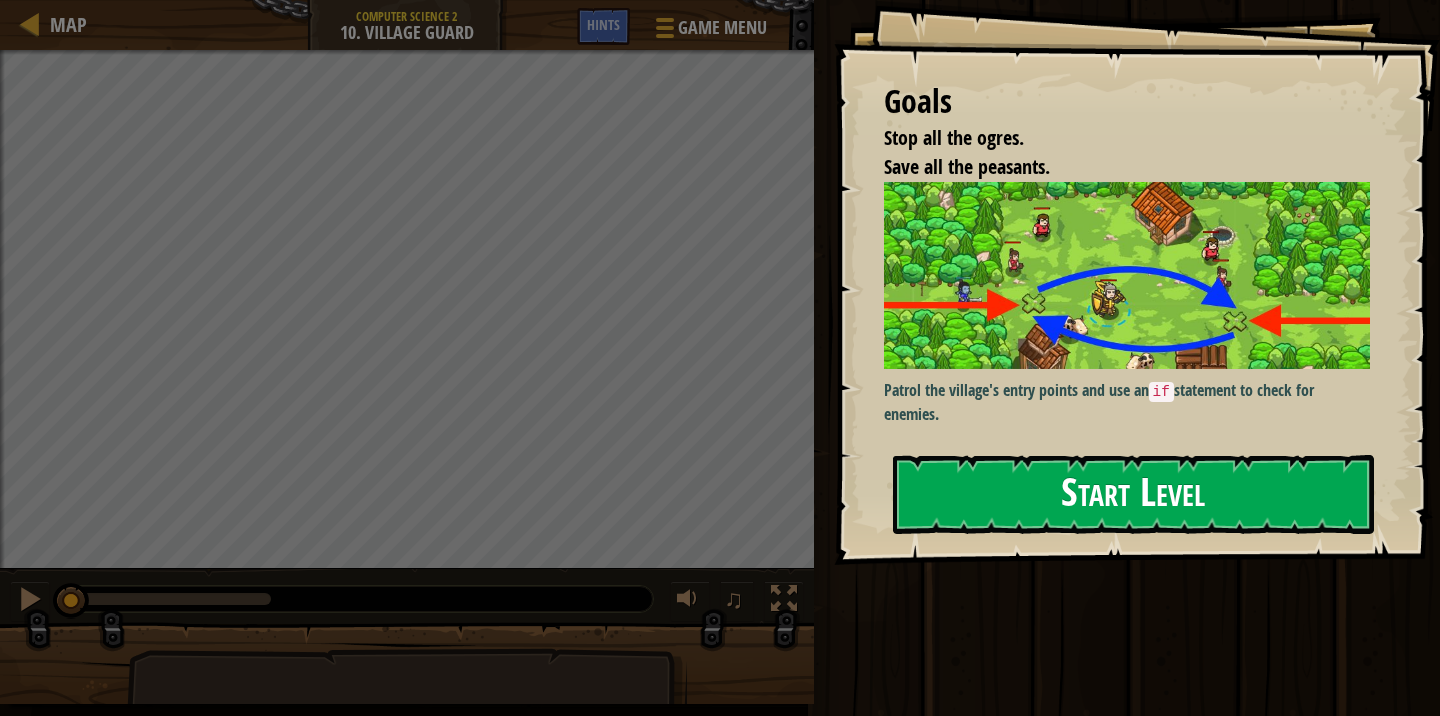 click on "Start Level" at bounding box center (1133, 494) 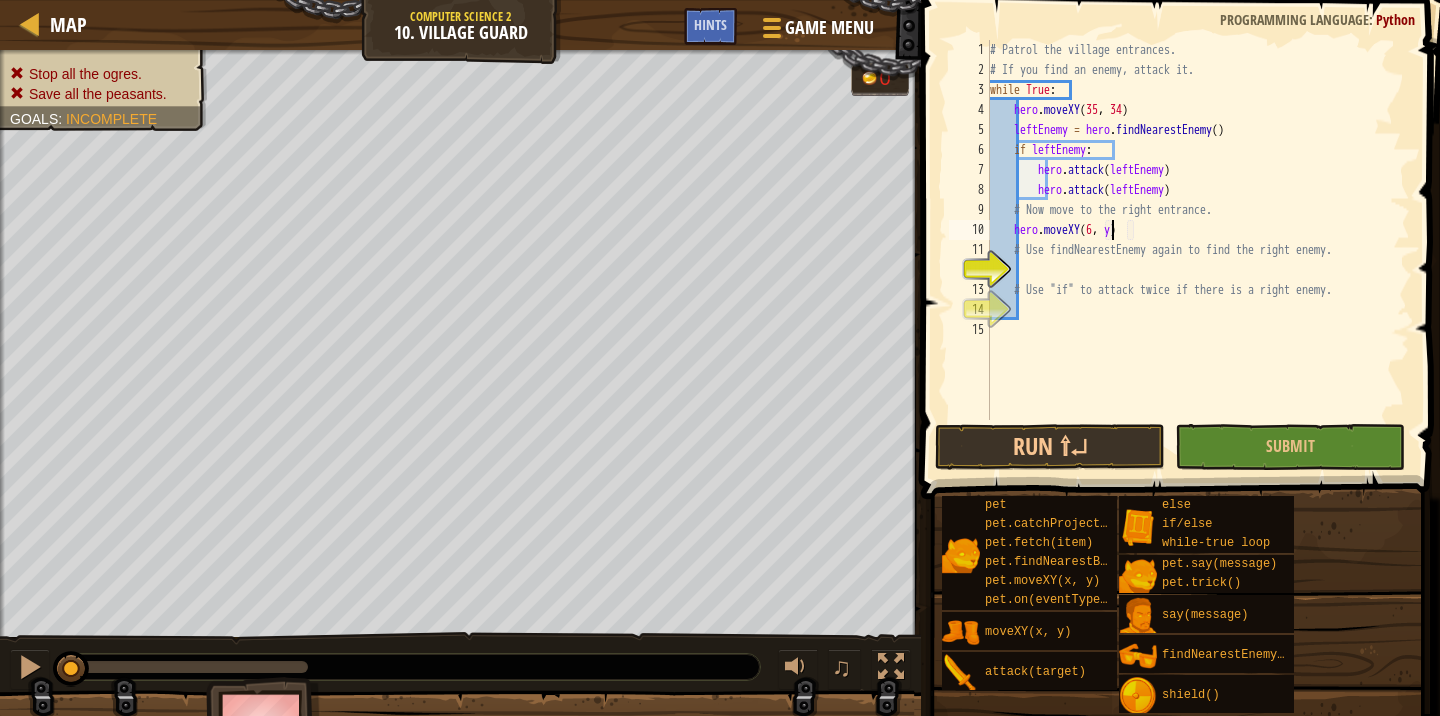 scroll, scrollTop: 9, scrollLeft: 10, axis: both 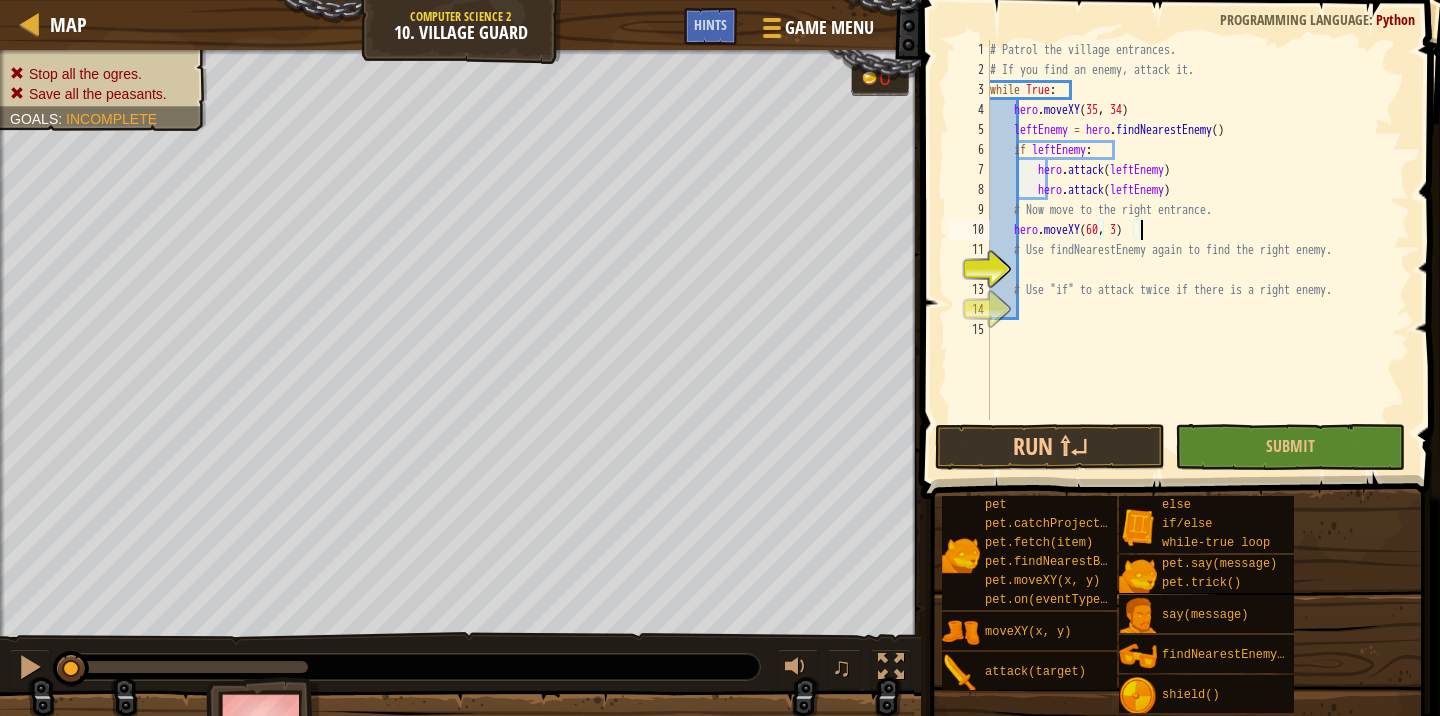 type on "hero.moveXY(60, 31)" 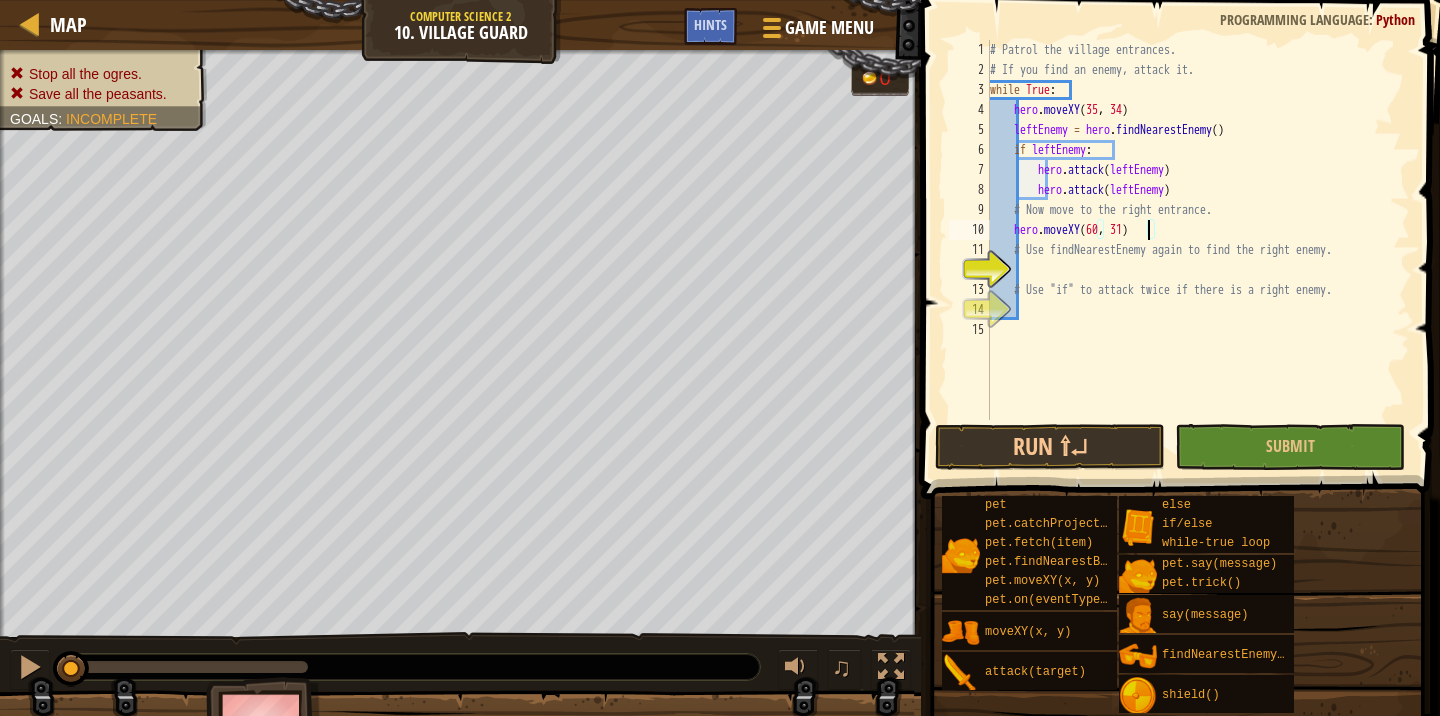 click on "# Patrol the village entrances. # If you find an enemy, attack it. while   True :      hero . moveXY ( [NUMBER] ,   [NUMBER] )      leftEnemy   =   hero . findNearestEnemy ( )      if   leftEnemy :          hero . attack ( leftEnemy )          hero . attack ( leftEnemy )      # Now move to the right entrance.      hero . moveXY ( [NUMBER] ,   [NUMBER] )      # Use findNearestEnemy again to find the right enemy.           # Use "if" to attack twice if there is a right enemy." at bounding box center (1198, 250) 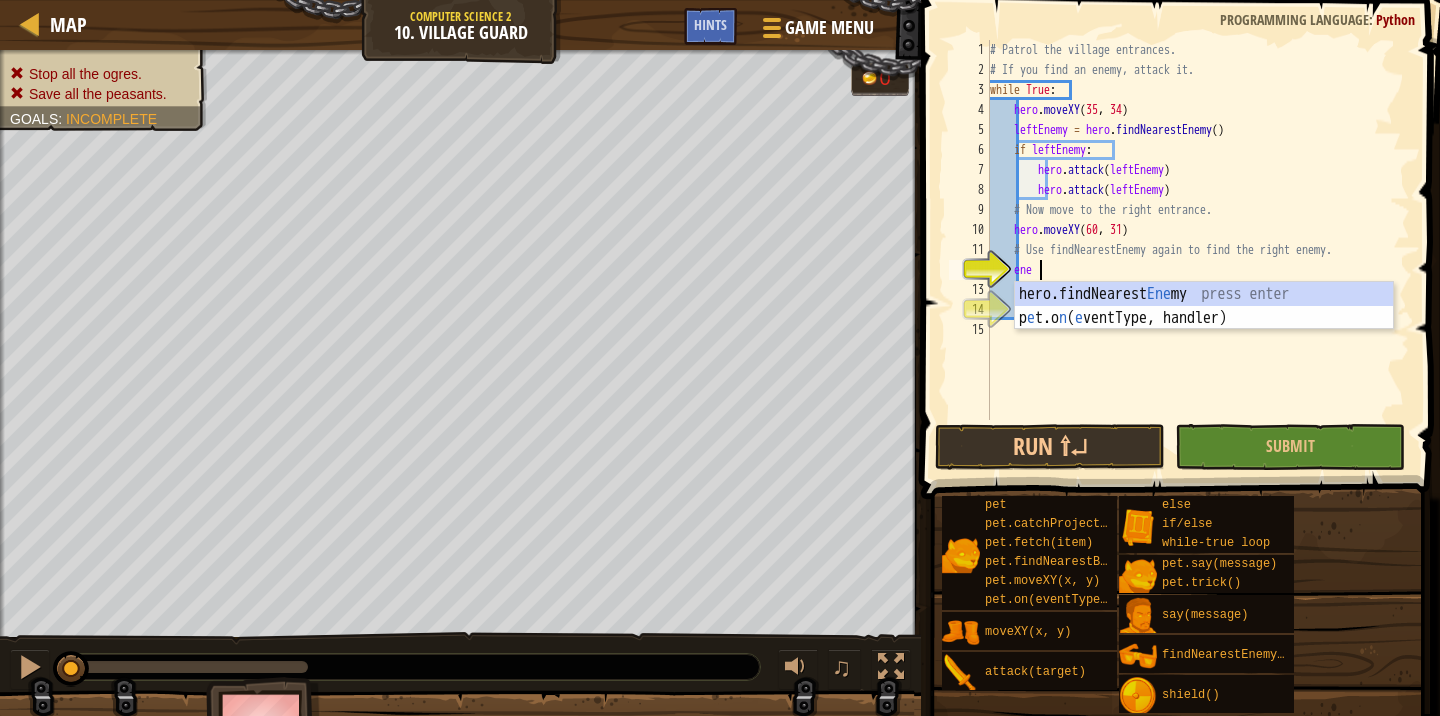 type on "enemy" 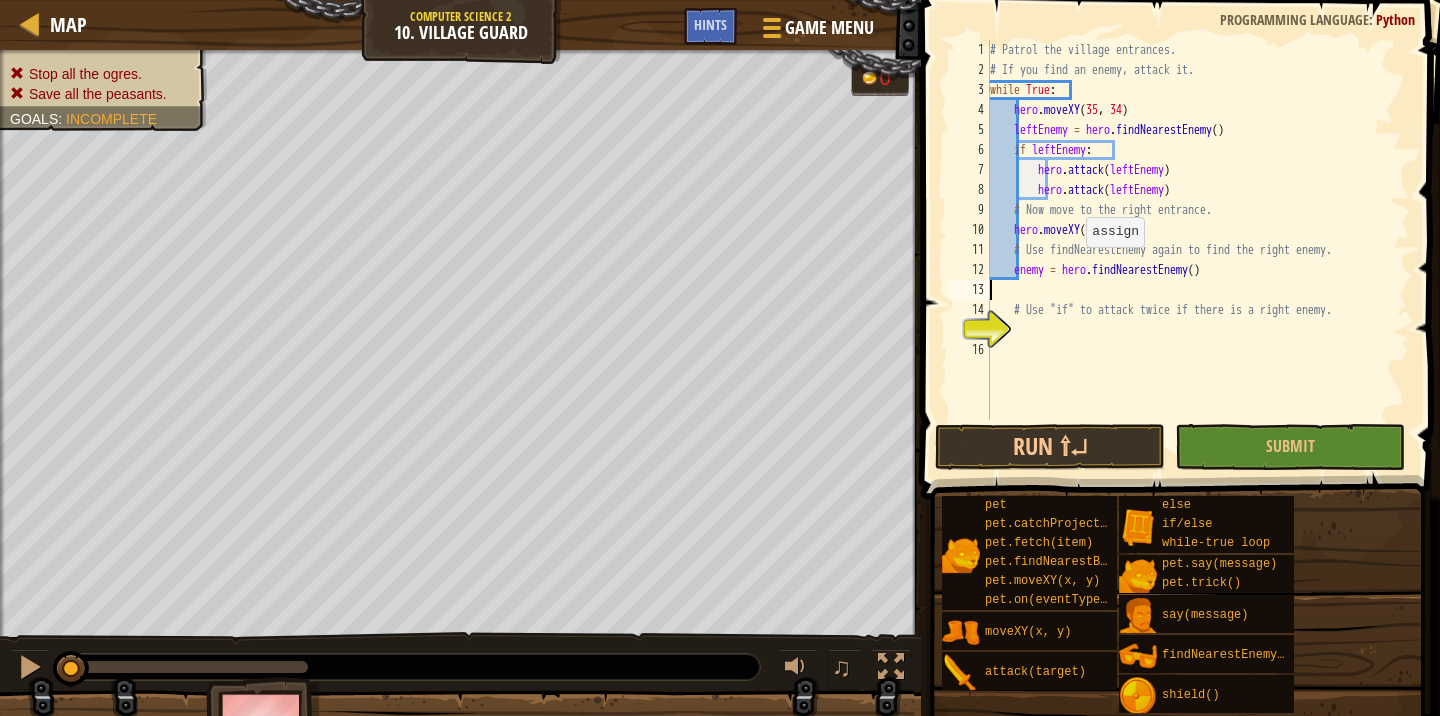 scroll, scrollTop: 9, scrollLeft: 0, axis: vertical 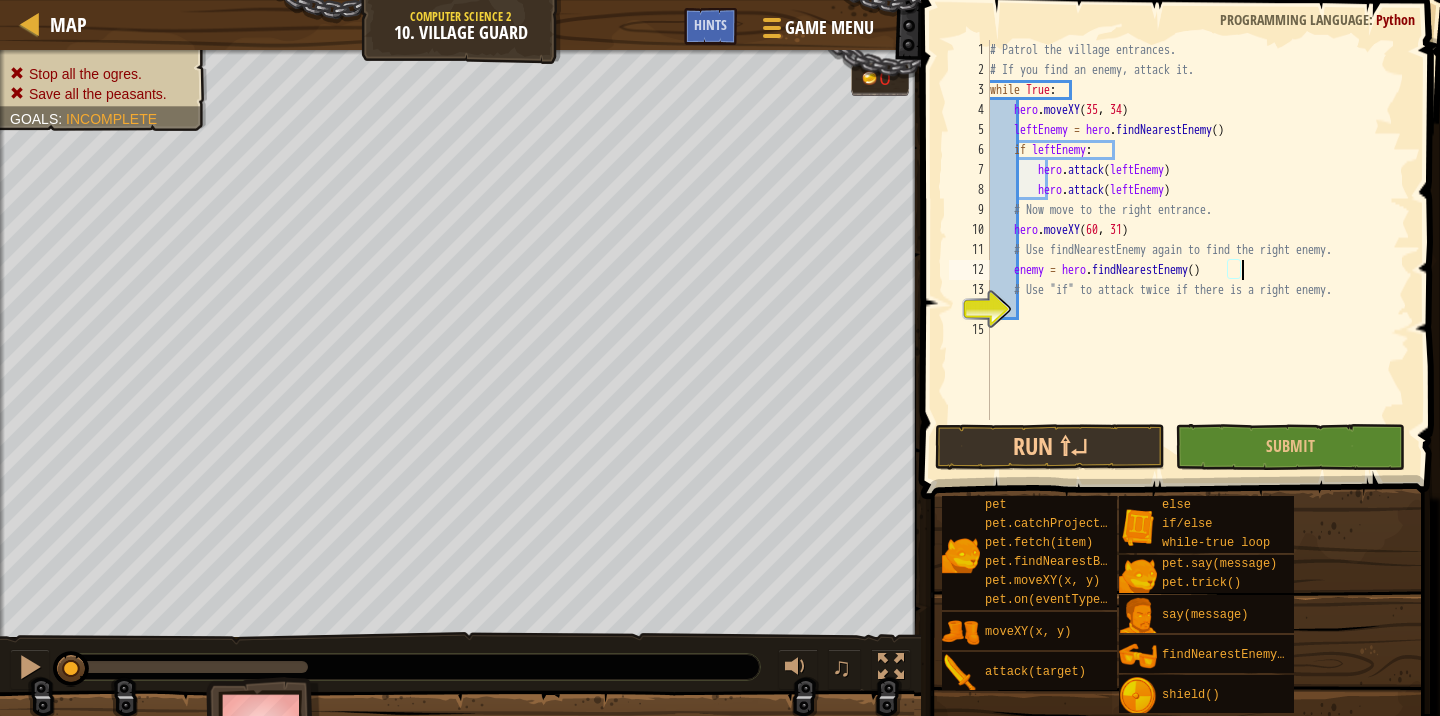 click on "# Patrol the village entrances. # If you find an enemy, attack it. while   True :      hero . moveXY ( [NUMBER] ,   [NUMBER] )      leftEnemy   =   hero . findNearestEnemy ( )      if   leftEnemy :          hero . attack ( leftEnemy )          hero . attack ( leftEnemy )      # Now move to the right entrance.      hero . moveXY ( [NUMBER] ,   [NUMBER] )      # Use findNearestEnemy again to find the right enemy.      enemy   =   hero . findNearestEnemy ( )      # Use "if" to attack twice if there is a right enemy." at bounding box center [1198, 250] 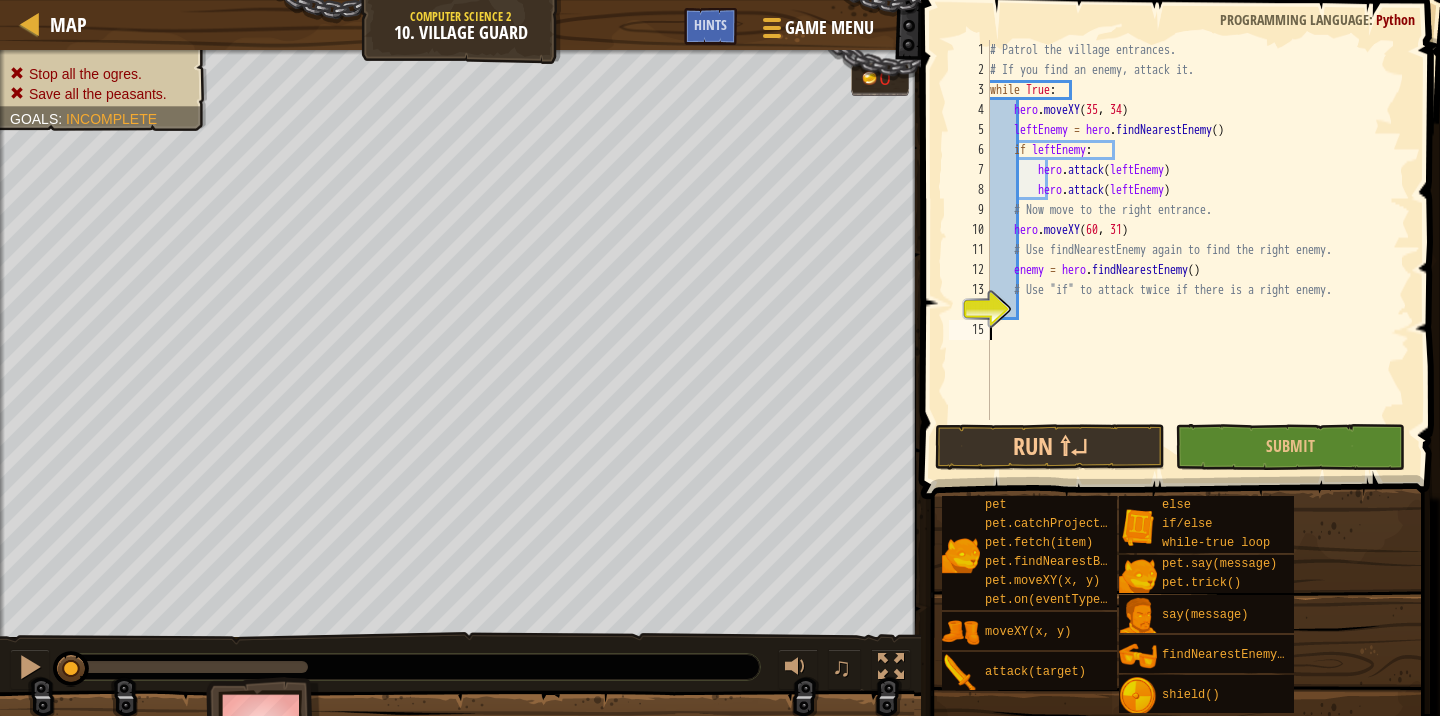 click on "# Patrol the village entrances. # If you find an enemy, attack it. while   True :      hero . moveXY ( [NUMBER] ,   [NUMBER] )      leftEnemy   =   hero . findNearestEnemy ( )      if   leftEnemy :          hero . attack ( leftEnemy )          hero . attack ( leftEnemy )      # Now move to the right entrance.      hero . moveXY ( [NUMBER] ,   [NUMBER] )      # Use findNearestEnemy again to find the right enemy.      enemy   =   hero . findNearestEnemy ( )      # Use "if" to attack twice if there is a right enemy." at bounding box center (1198, 250) 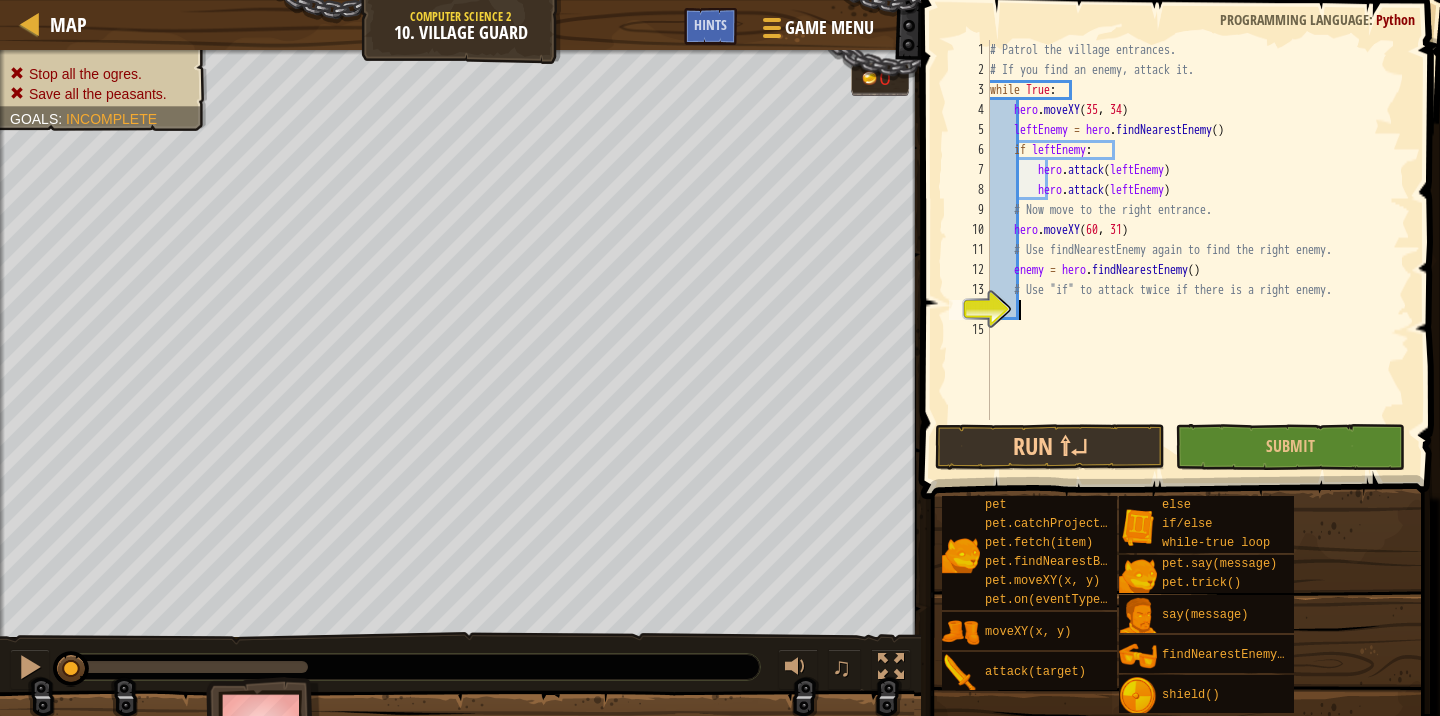scroll, scrollTop: 9, scrollLeft: 2, axis: both 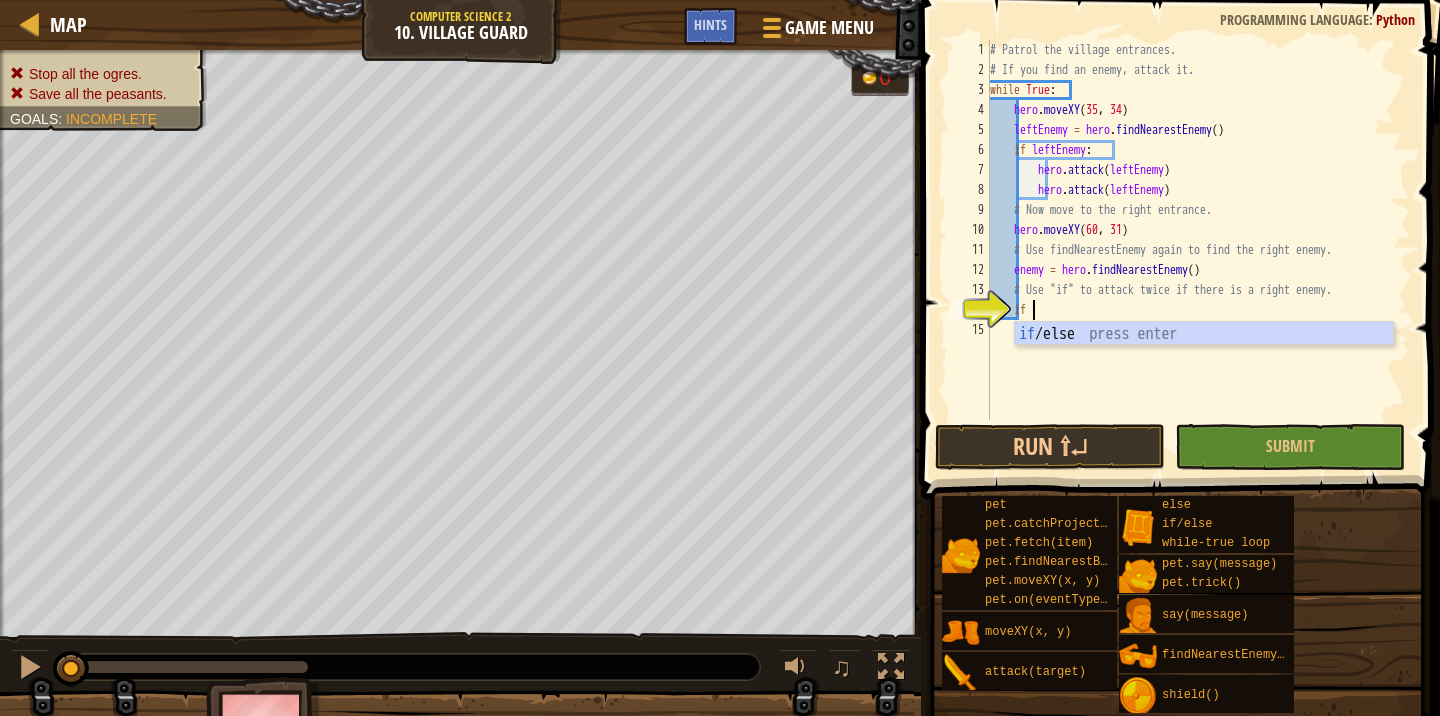 type on "if enemy:" 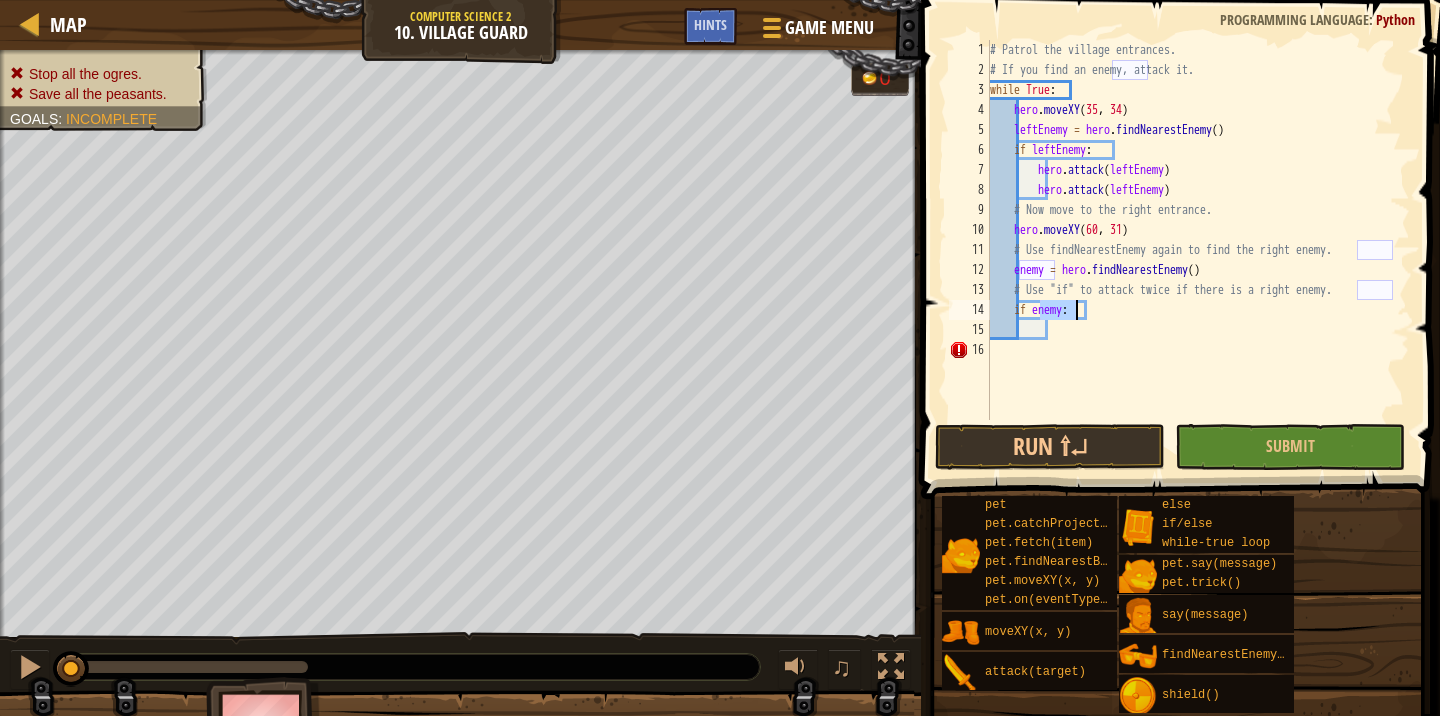 click on "# Patrol the village entrances. # If you find an enemy, attack it. while   True :      hero . moveXY ( [NUMBER] ,   [NUMBER] )      leftEnemy   =   hero . findNearestEnemy ( )      if   leftEnemy :          hero . attack ( leftEnemy )          hero . attack ( leftEnemy )      # Now move to the right entrance.      hero . moveXY ( [NUMBER] ,   [NUMBER] )      # Use findNearestEnemy again to find the right enemy.      enemy   =   hero . findNearestEnemy ( )      # Use "if" to attack twice if there is a right enemy.      if   enemy :" at bounding box center [1198, 250] 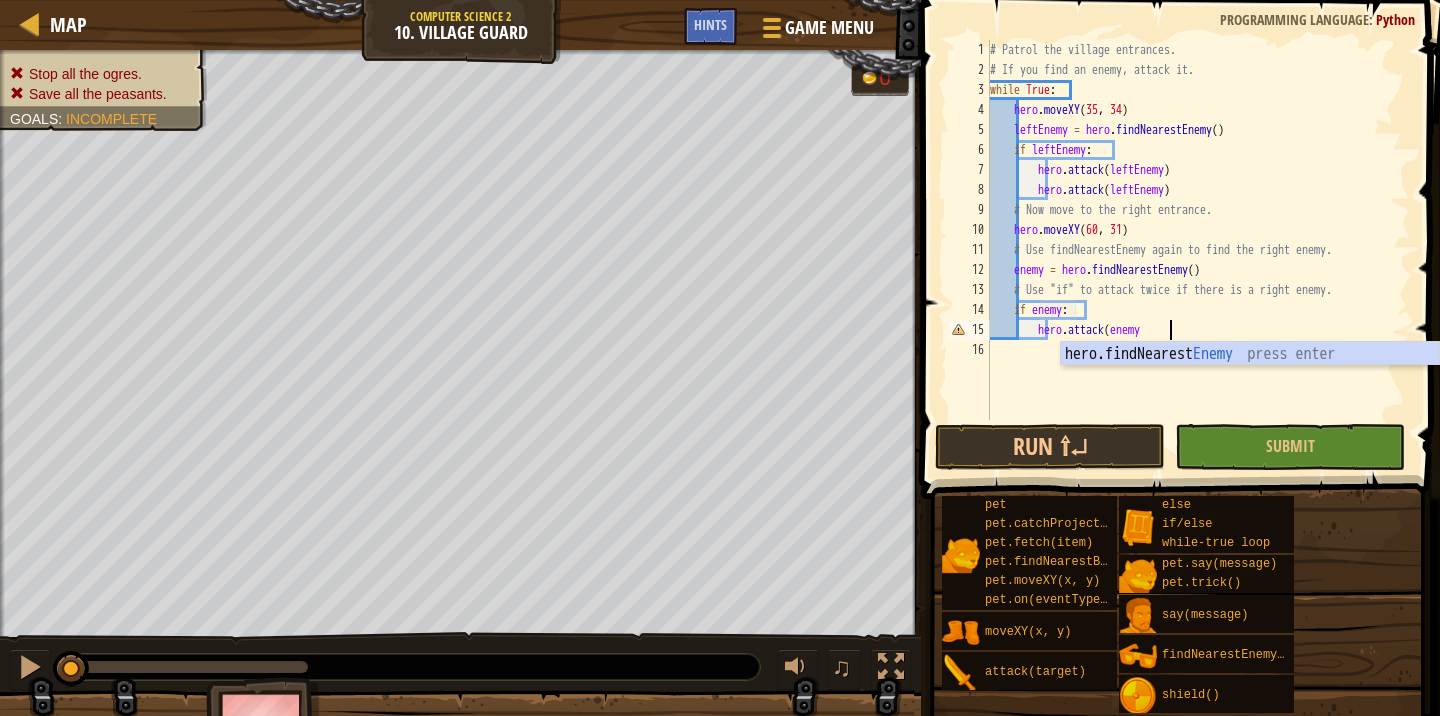 scroll, scrollTop: 9, scrollLeft: 14, axis: both 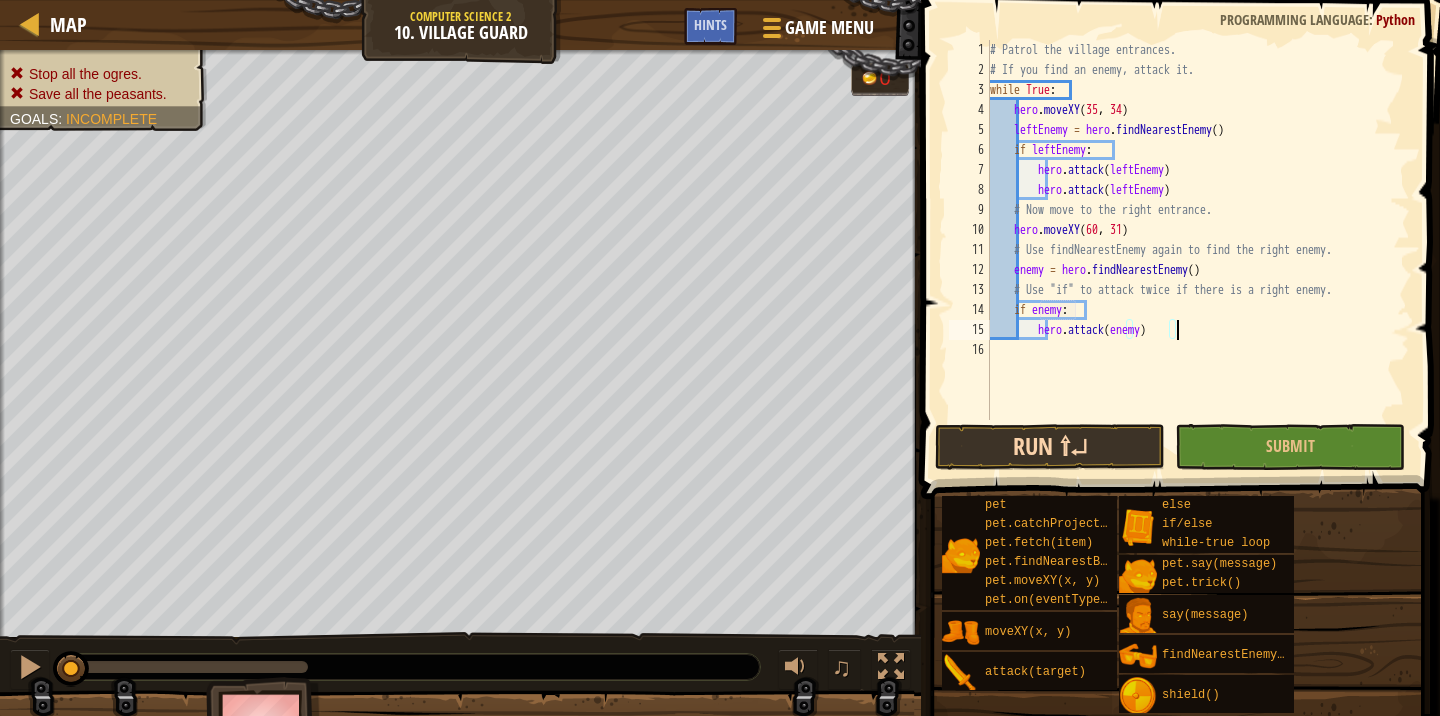 type on "hero.attack(enemy)" 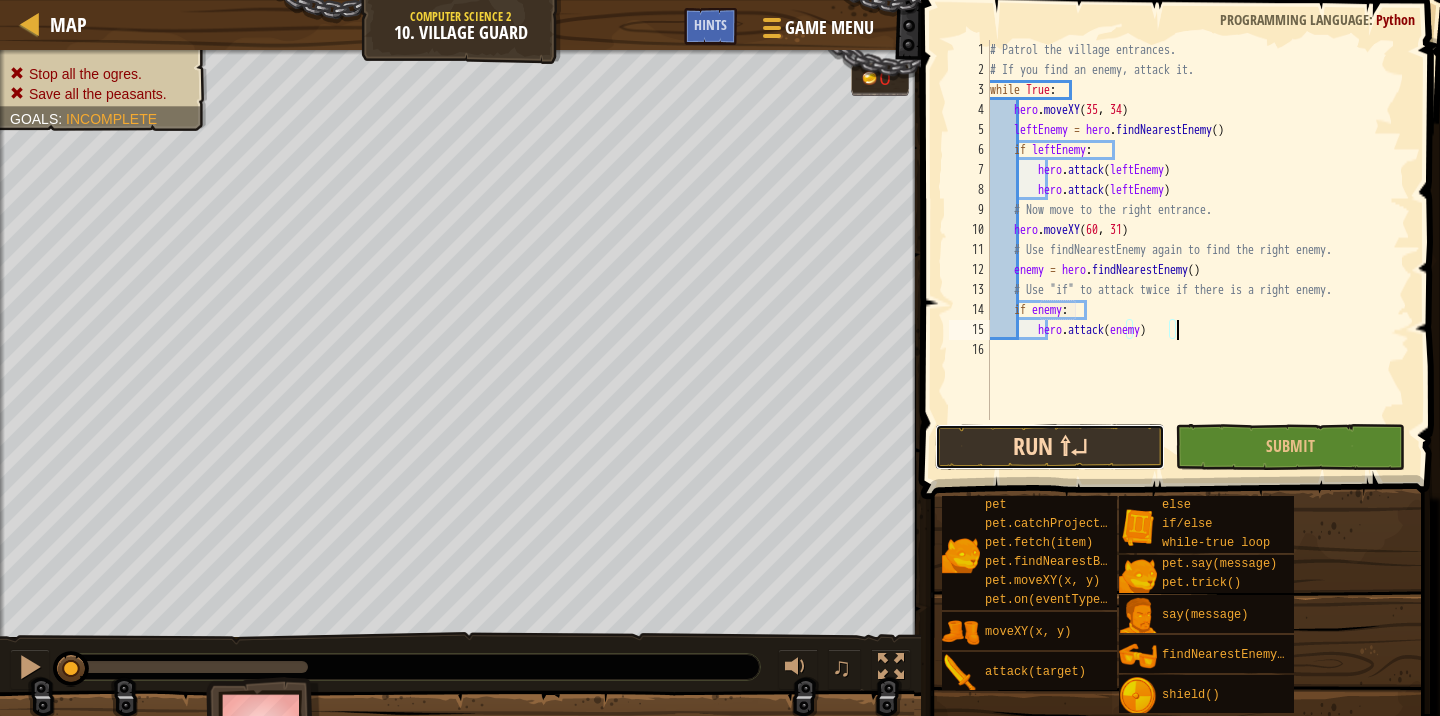 click on "Run ⇧↵" at bounding box center (1050, 447) 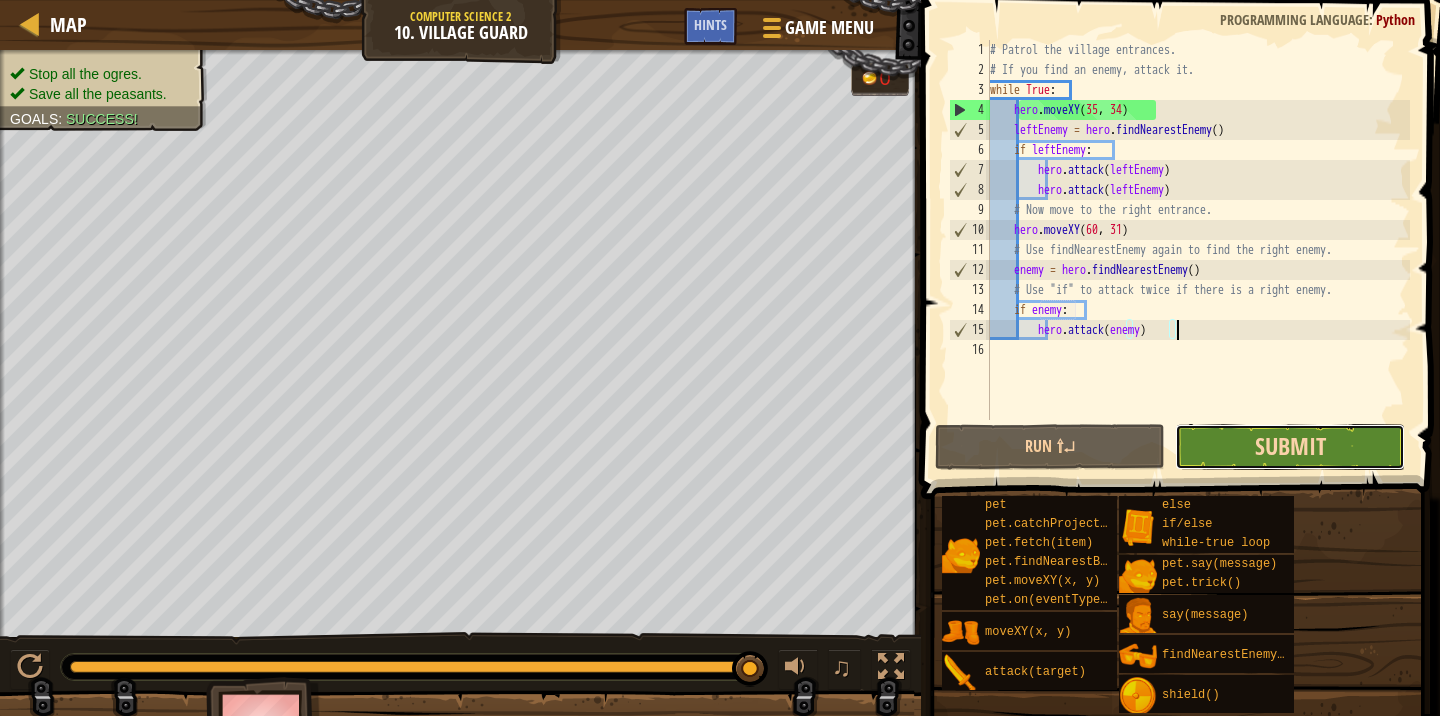 click on "Submit" at bounding box center [1290, 446] 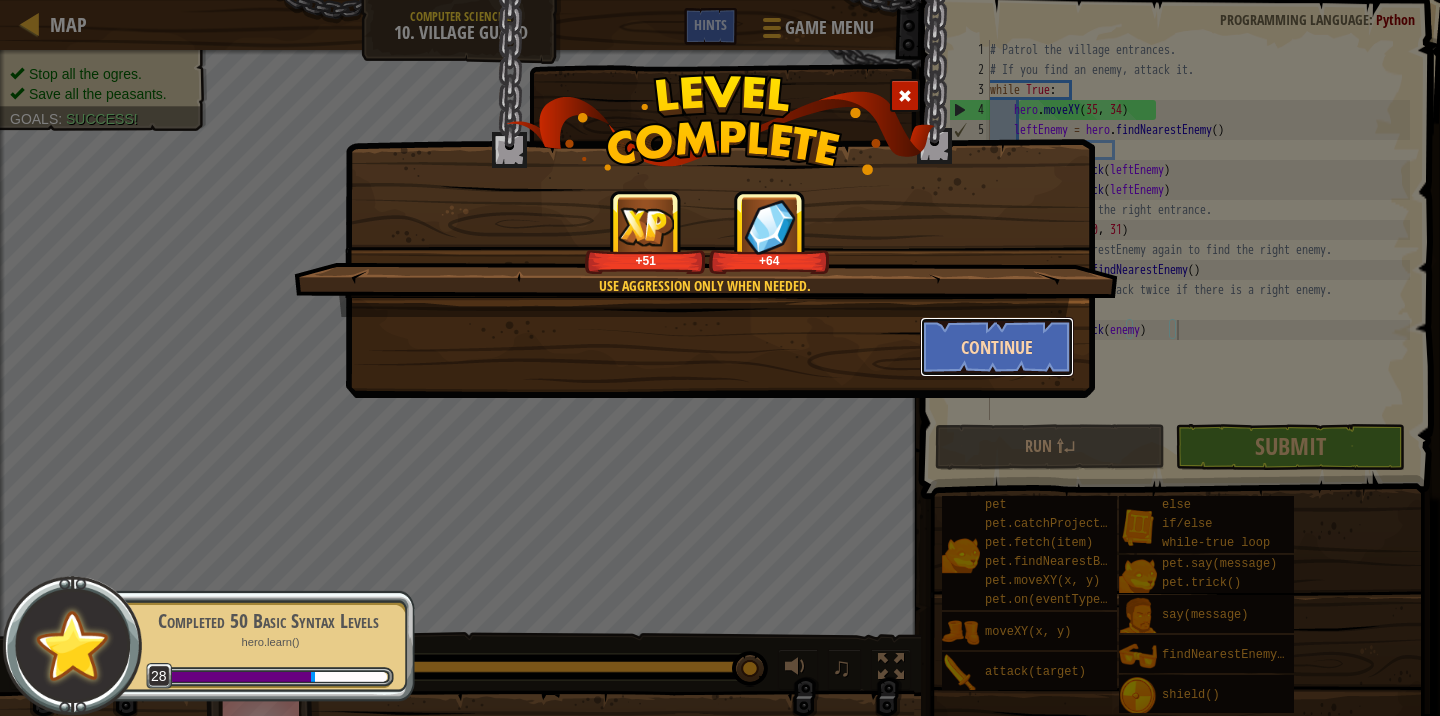 click on "Continue" at bounding box center (997, 347) 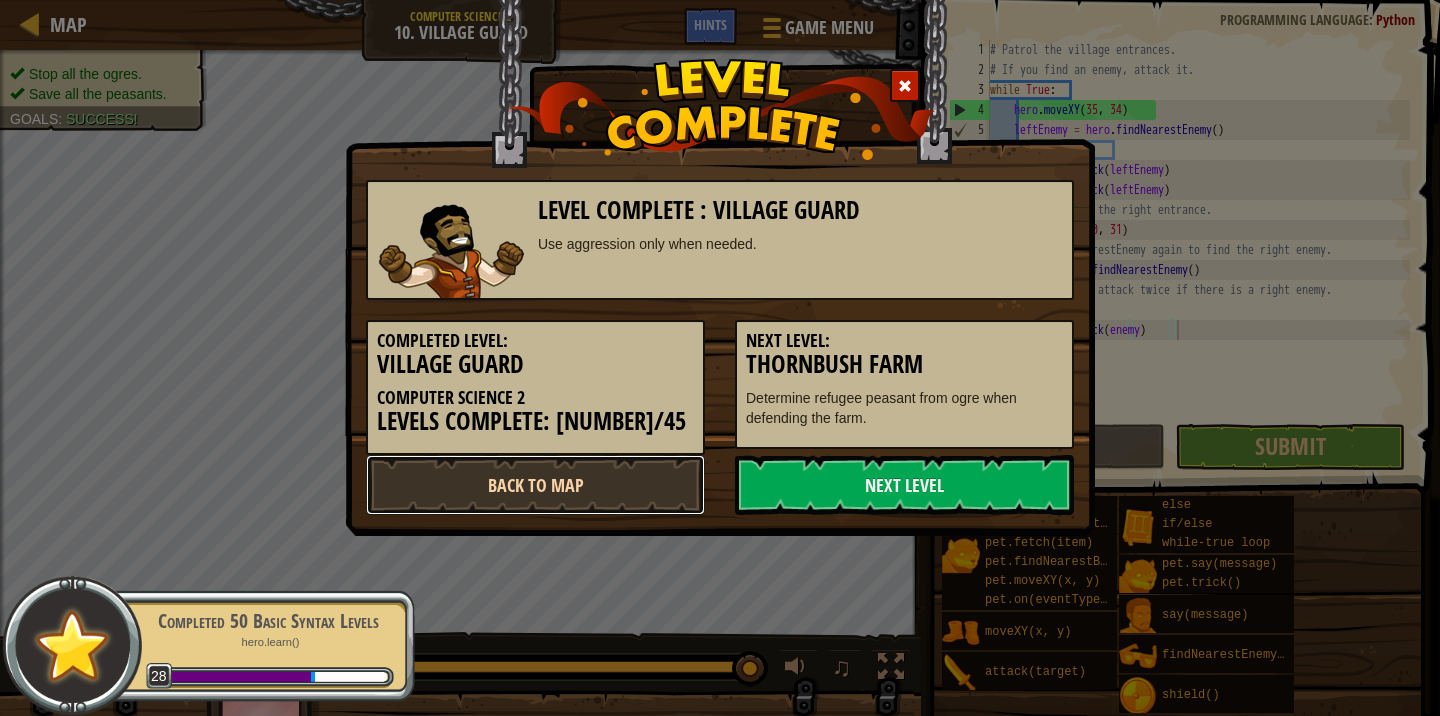 click on "Back to Map" at bounding box center (535, 485) 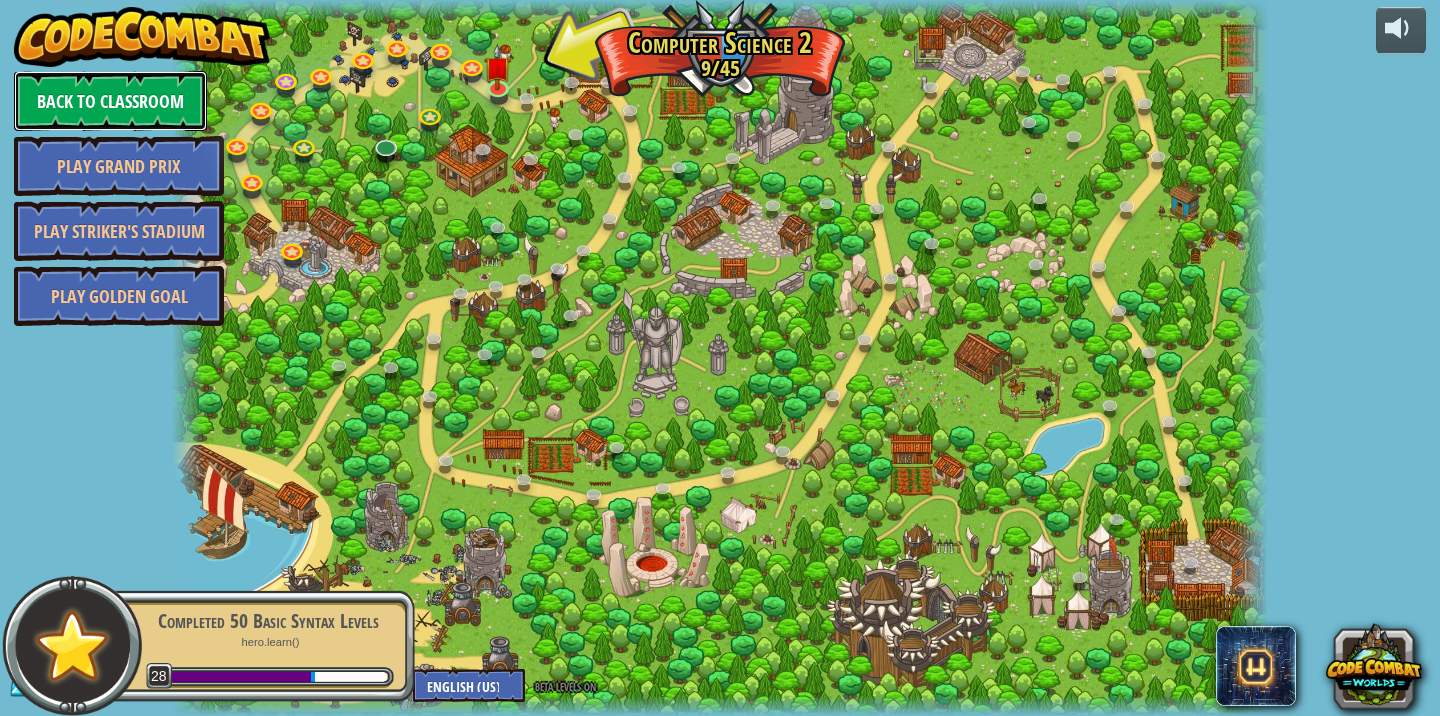 click on "Back to Classroom" at bounding box center (110, 101) 